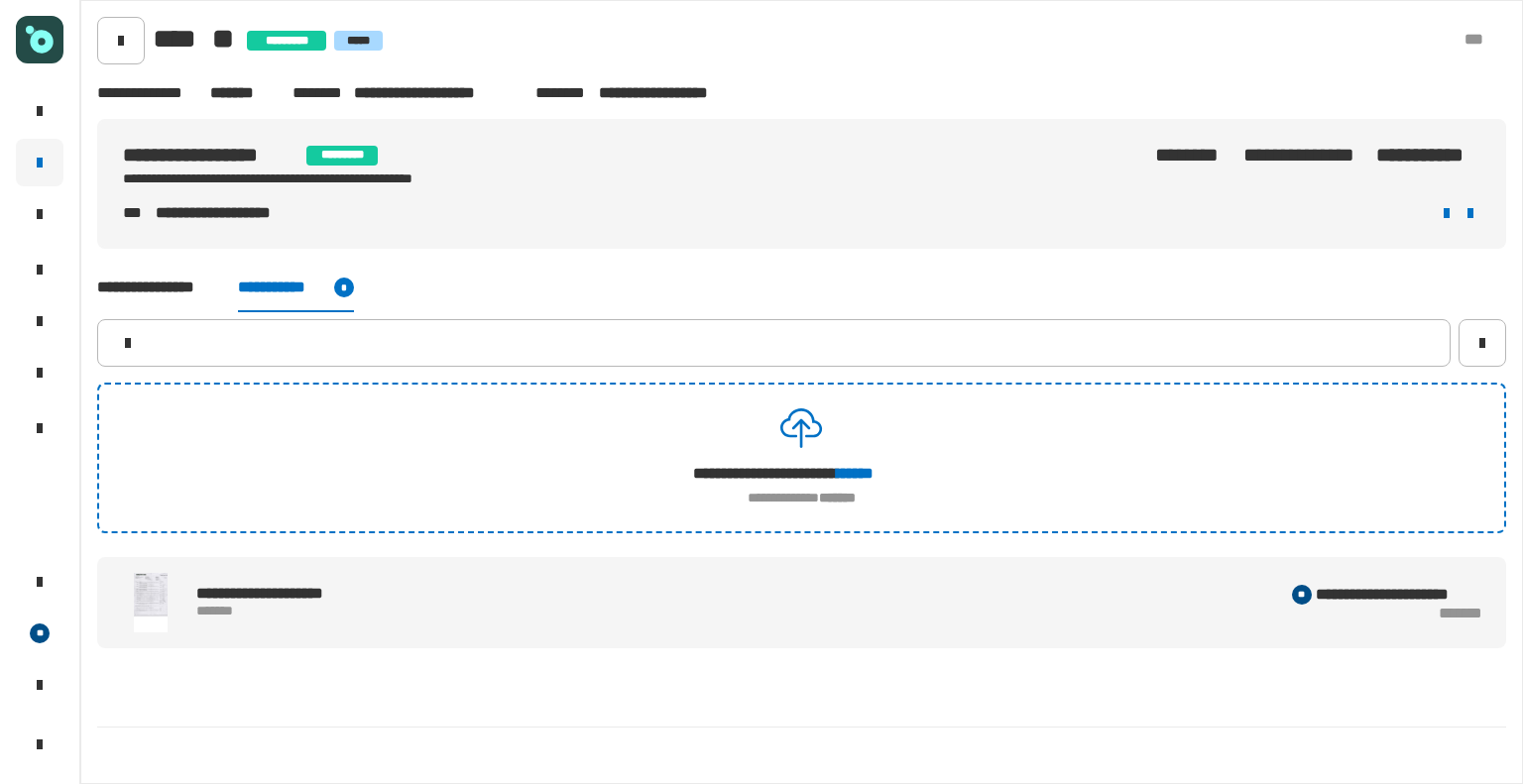 scroll, scrollTop: 0, scrollLeft: 0, axis: both 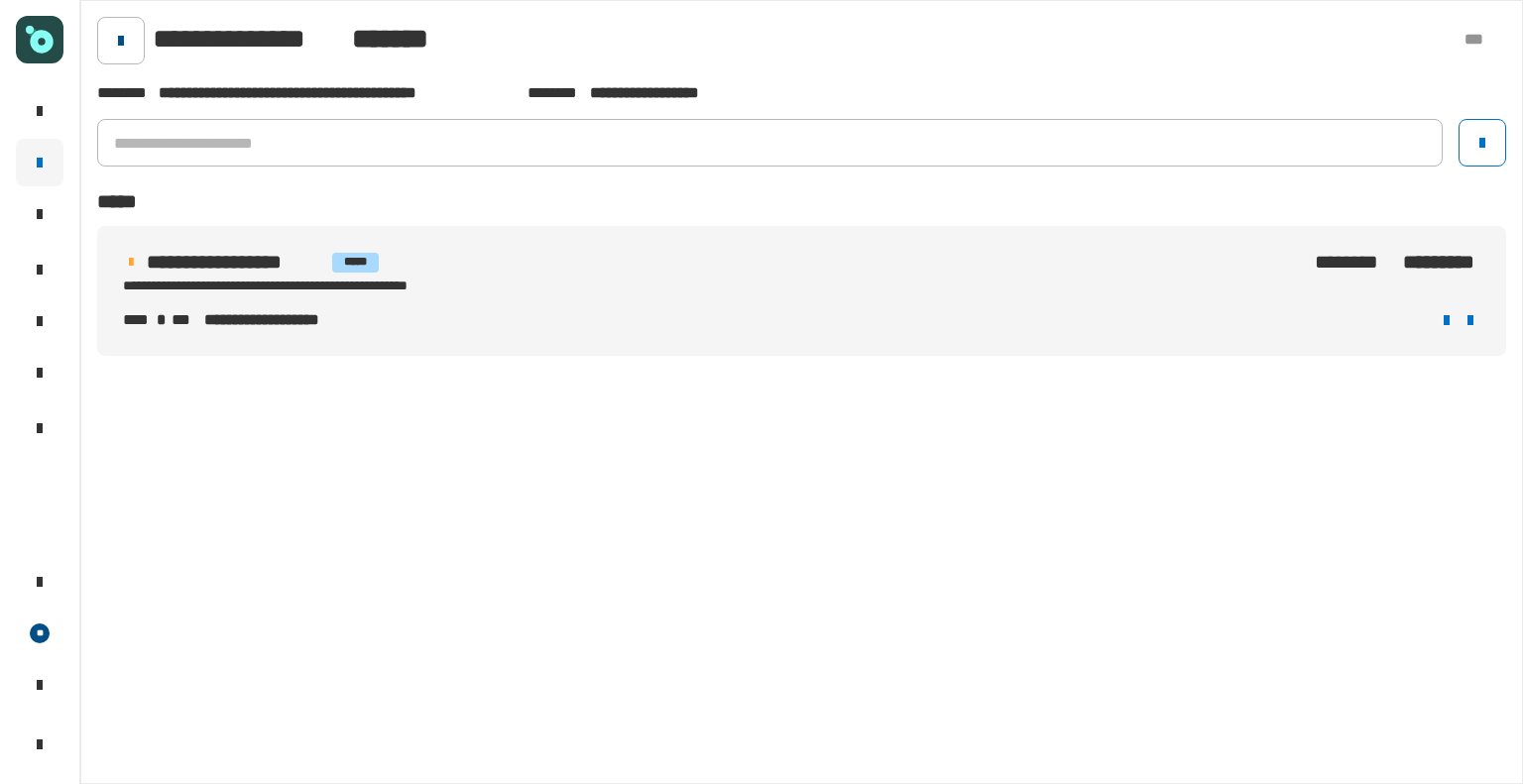 click 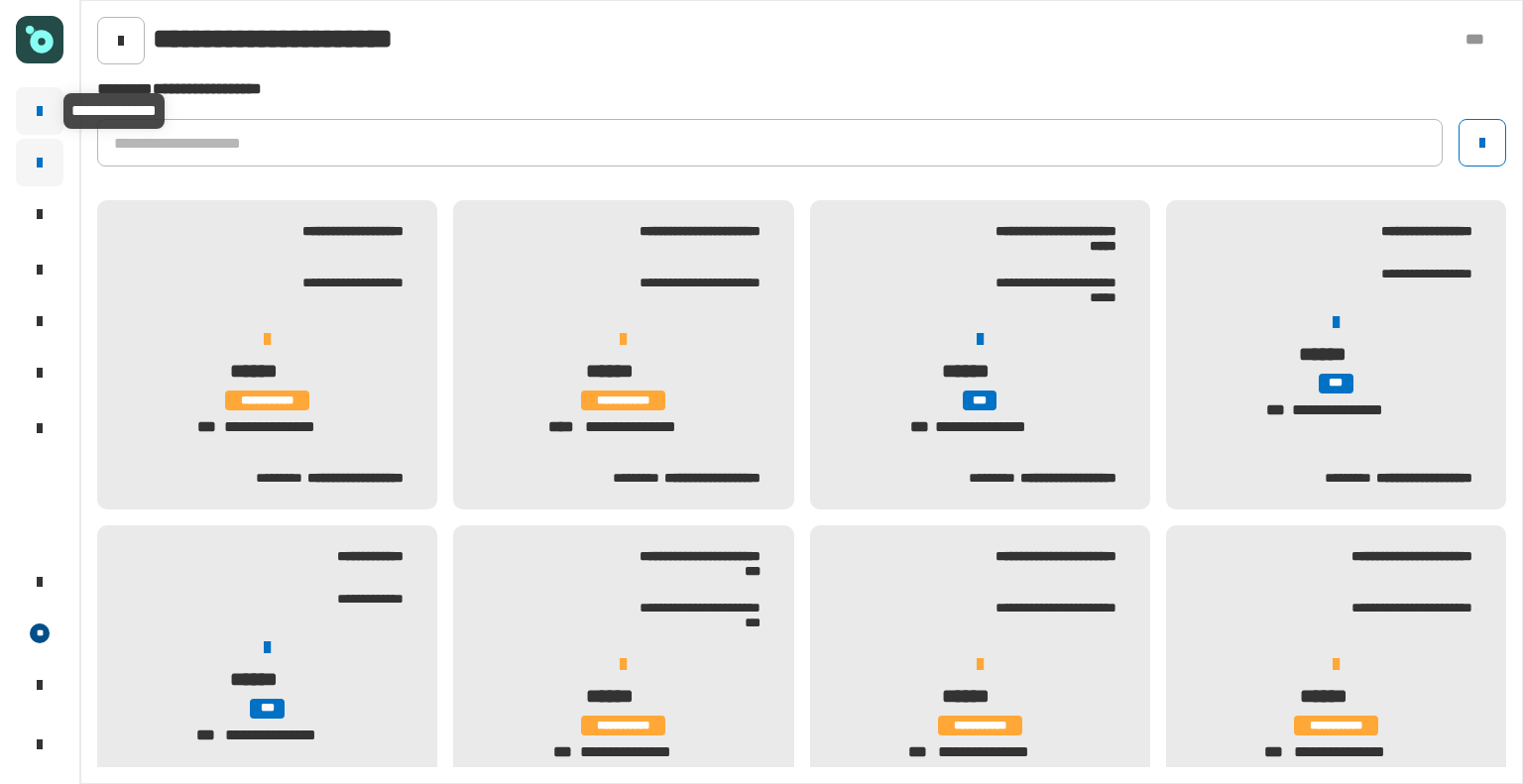 click 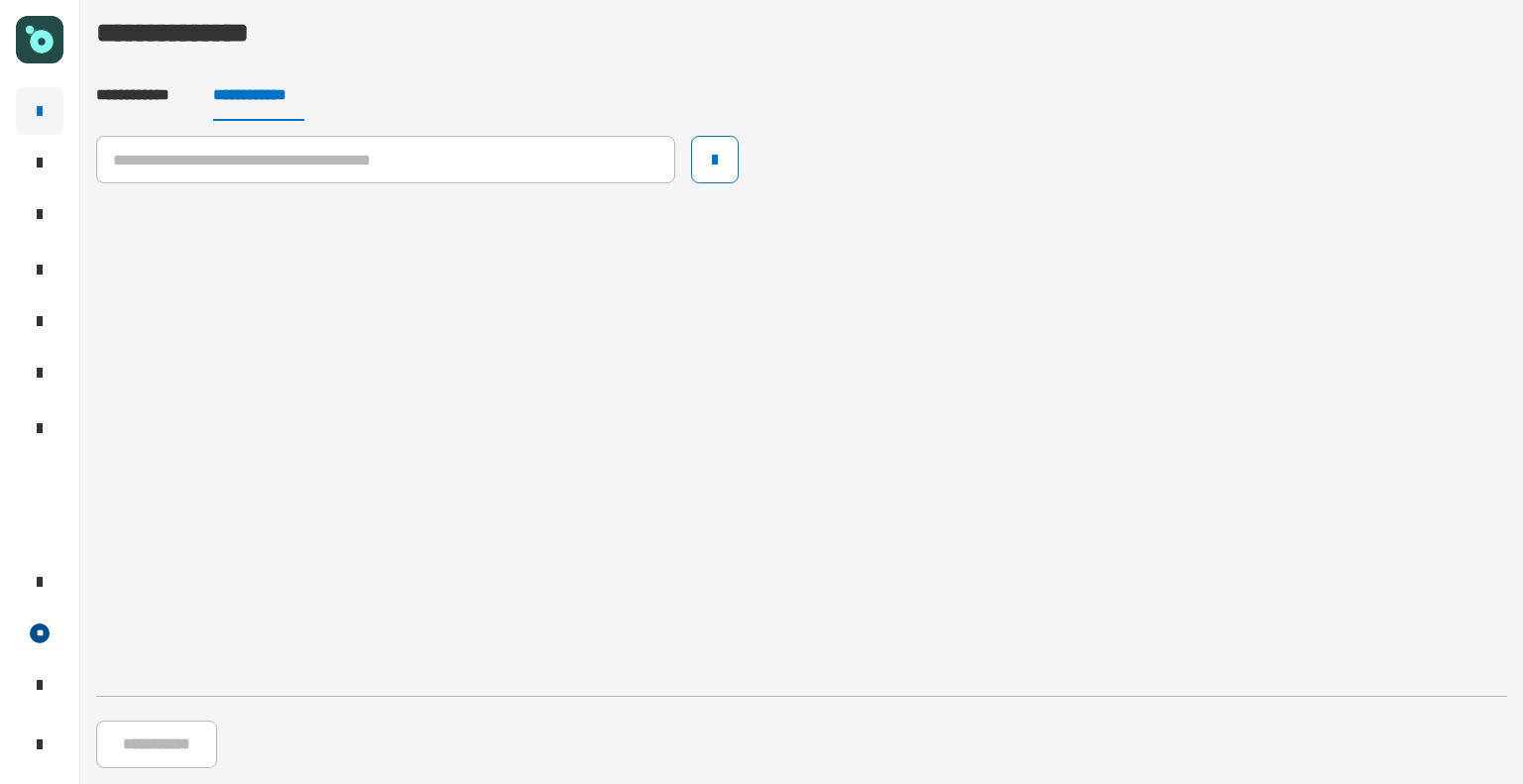 click on "**********" 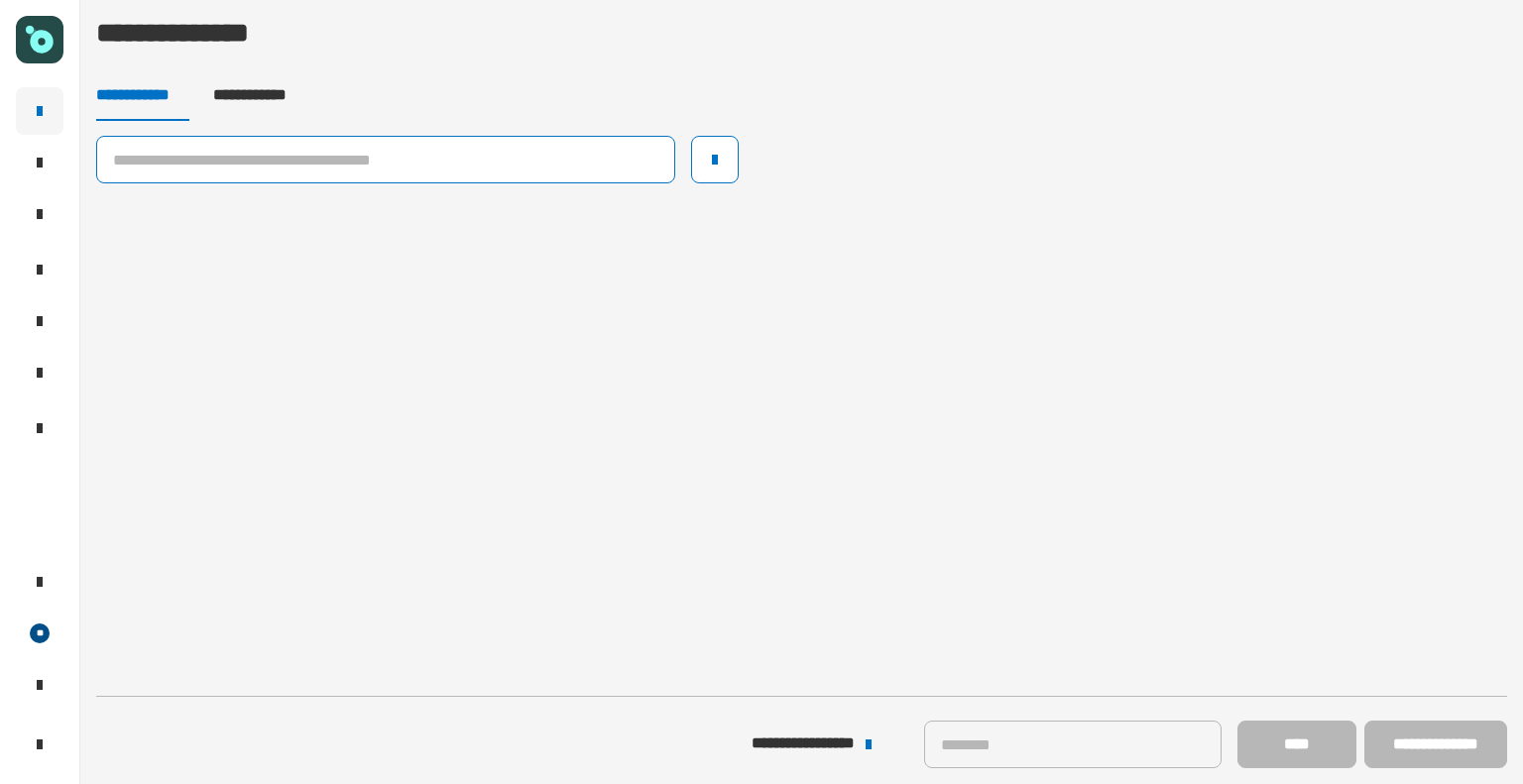 click 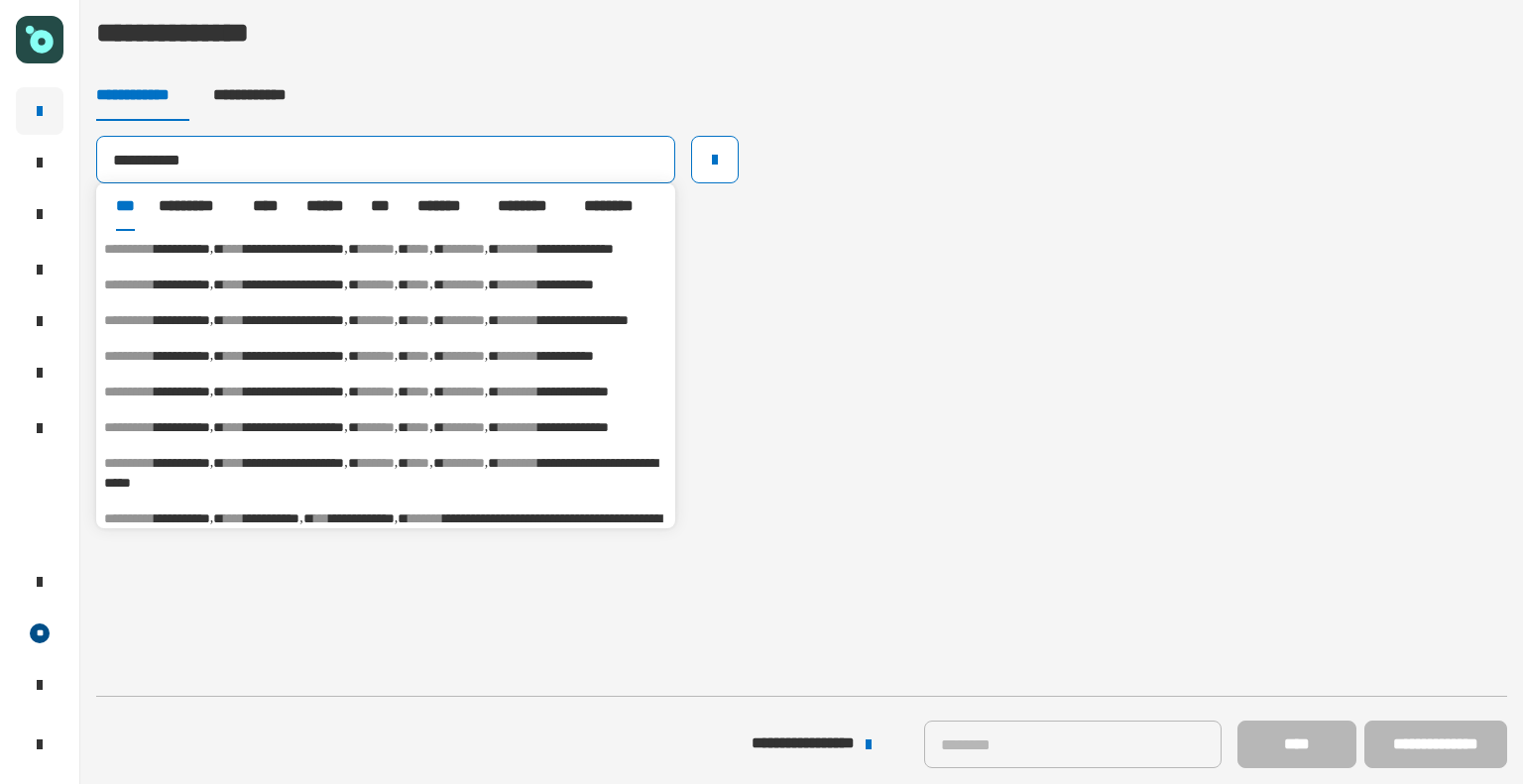 type on "**********" 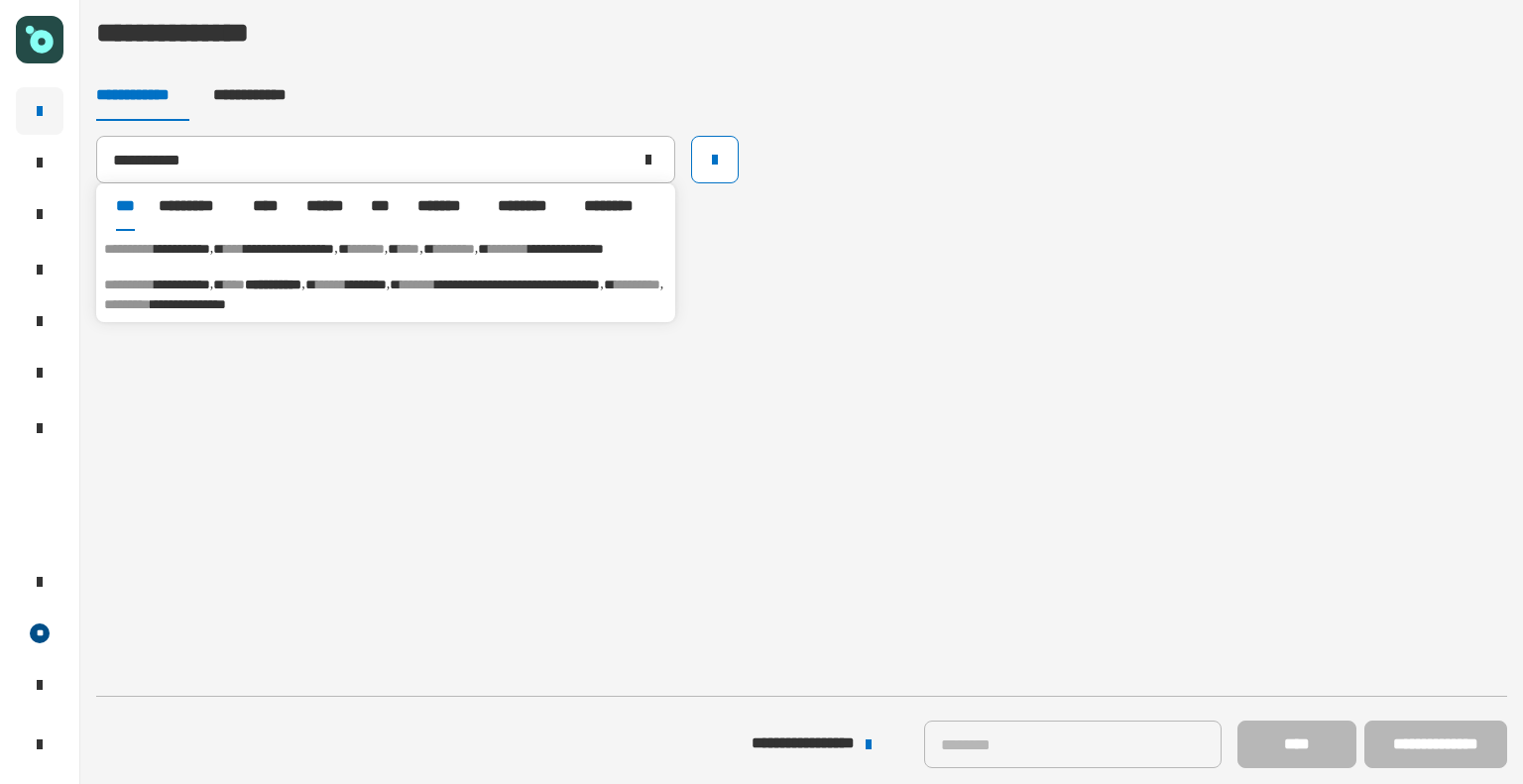 click on "**********" at bounding box center [289, 249] 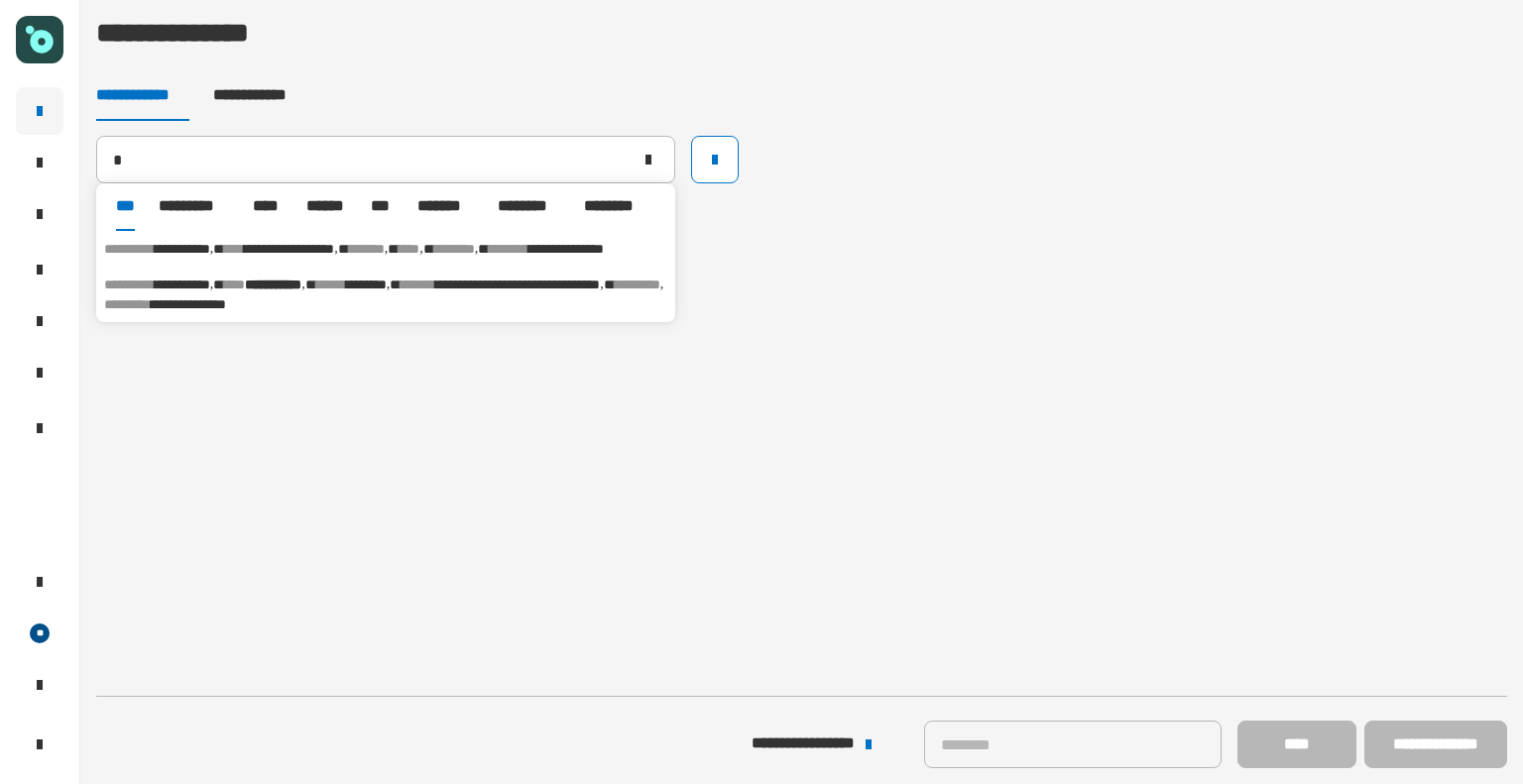 type on "**********" 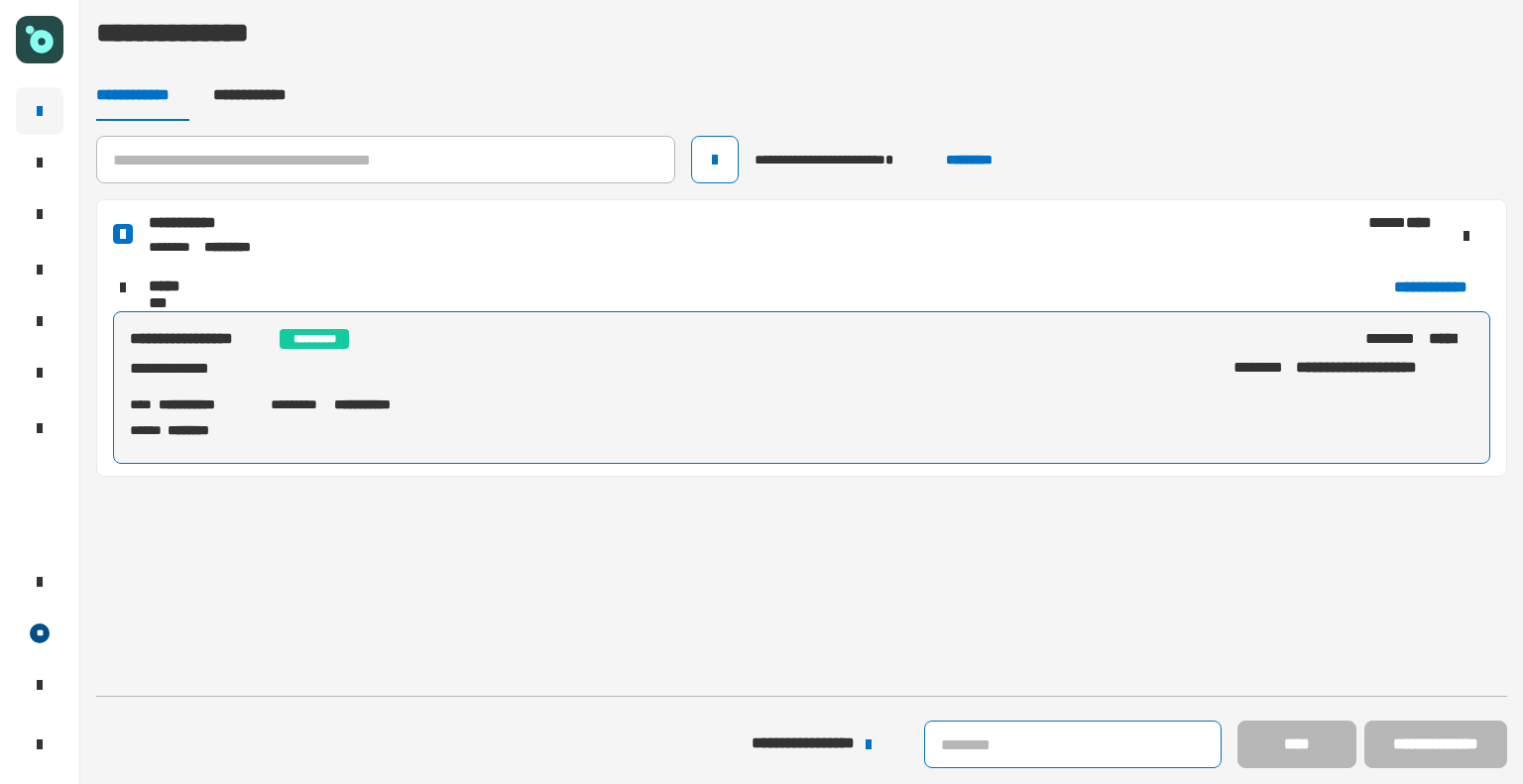 click 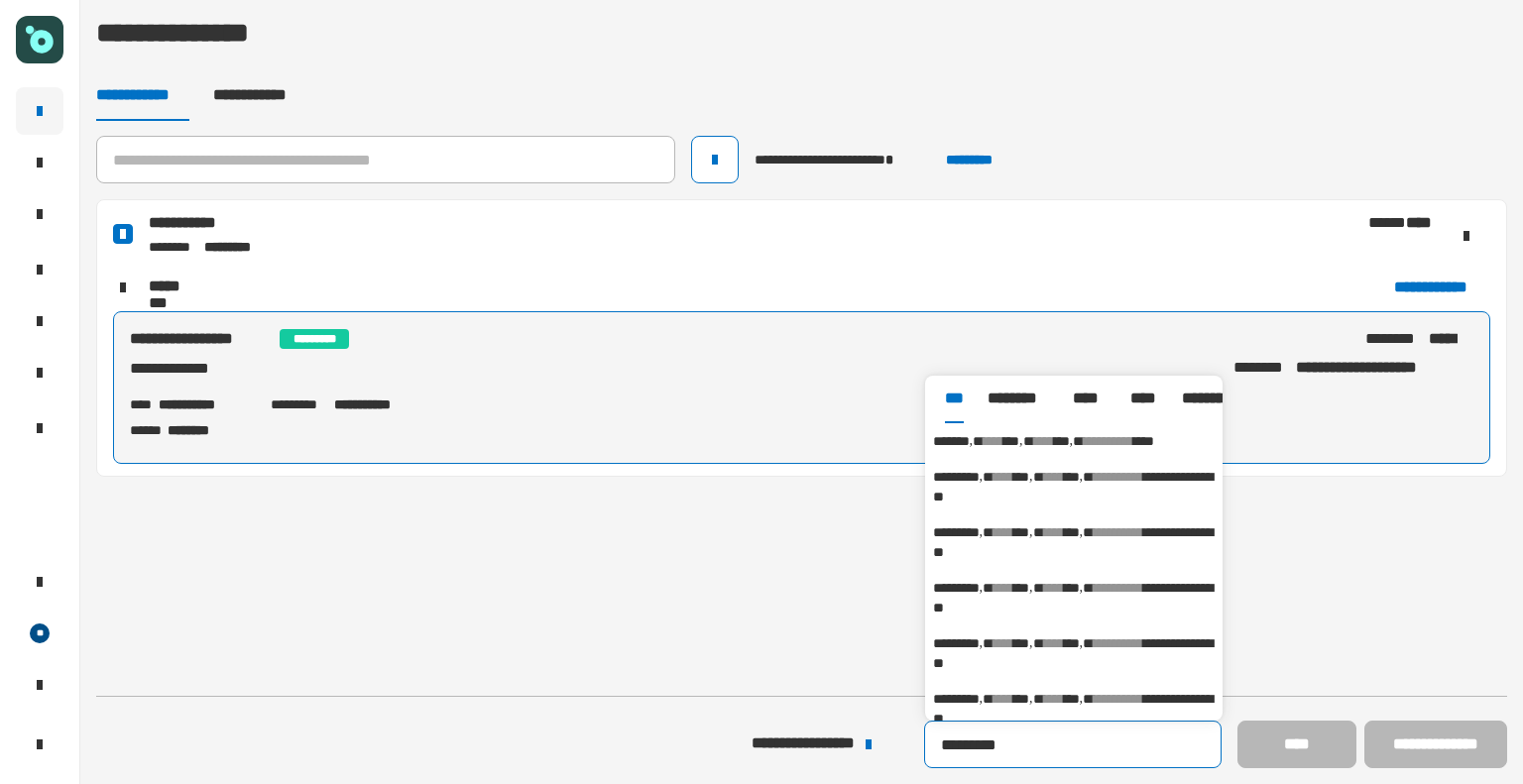 type on "*********" 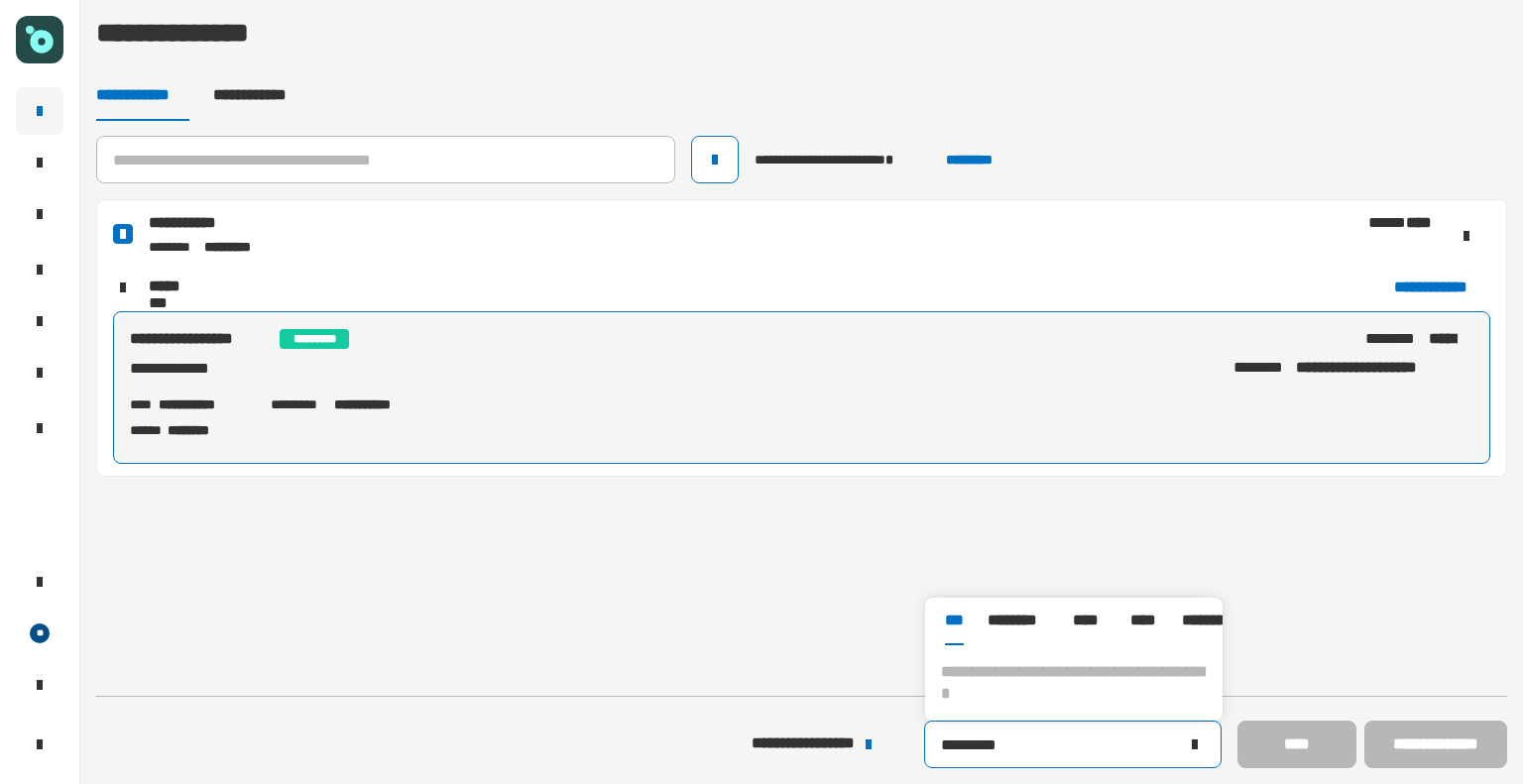 click on "*********" 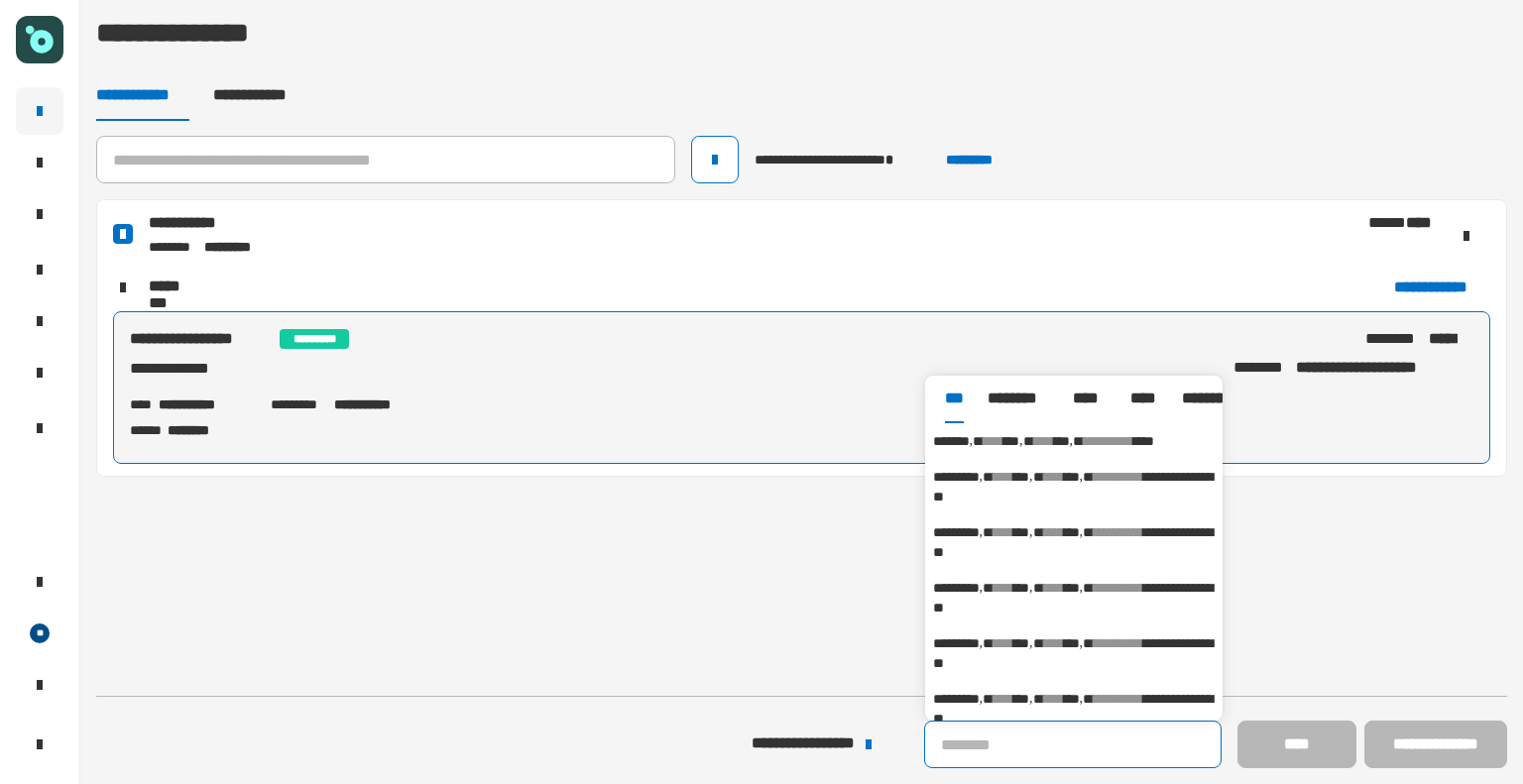 type on "*********" 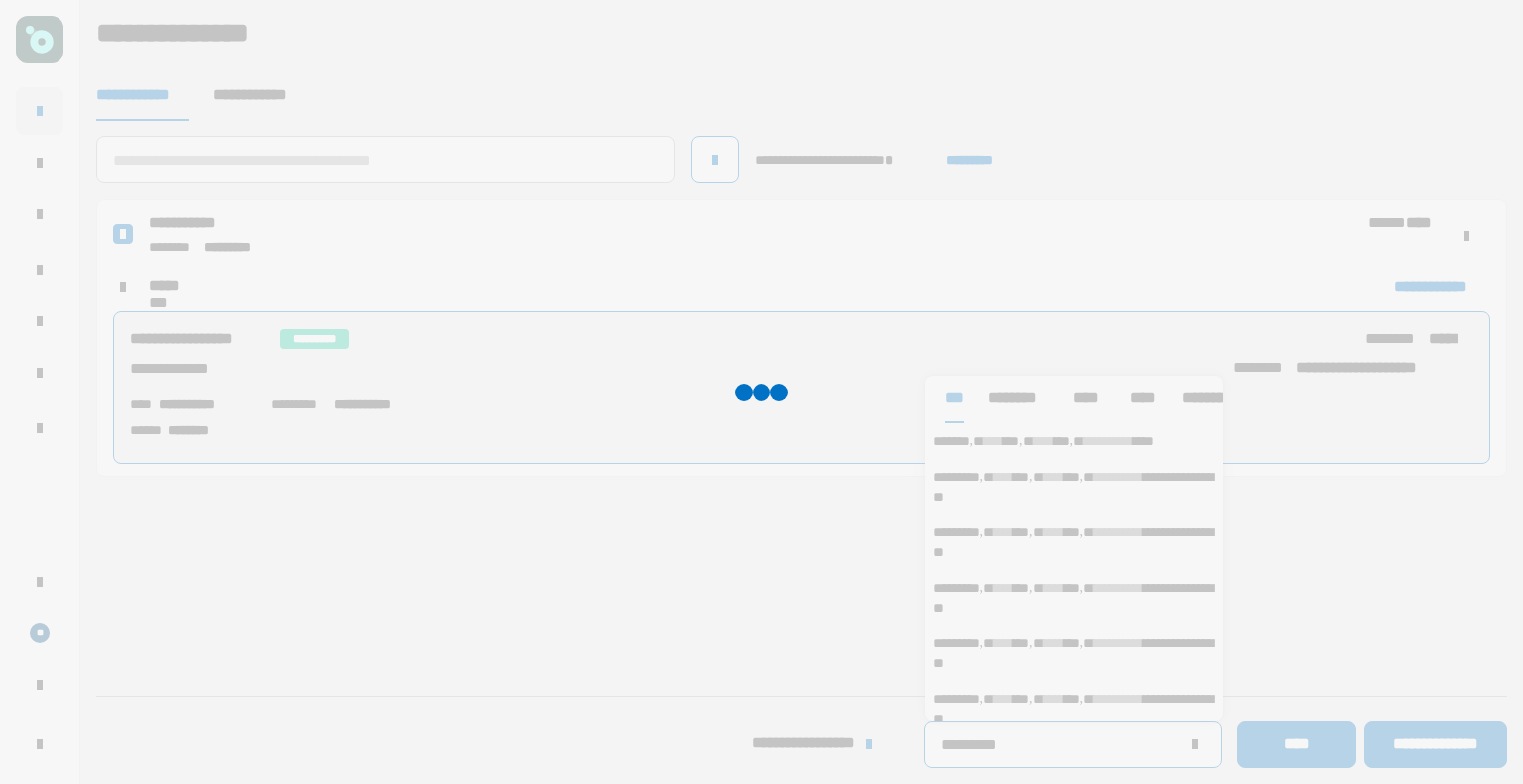 type 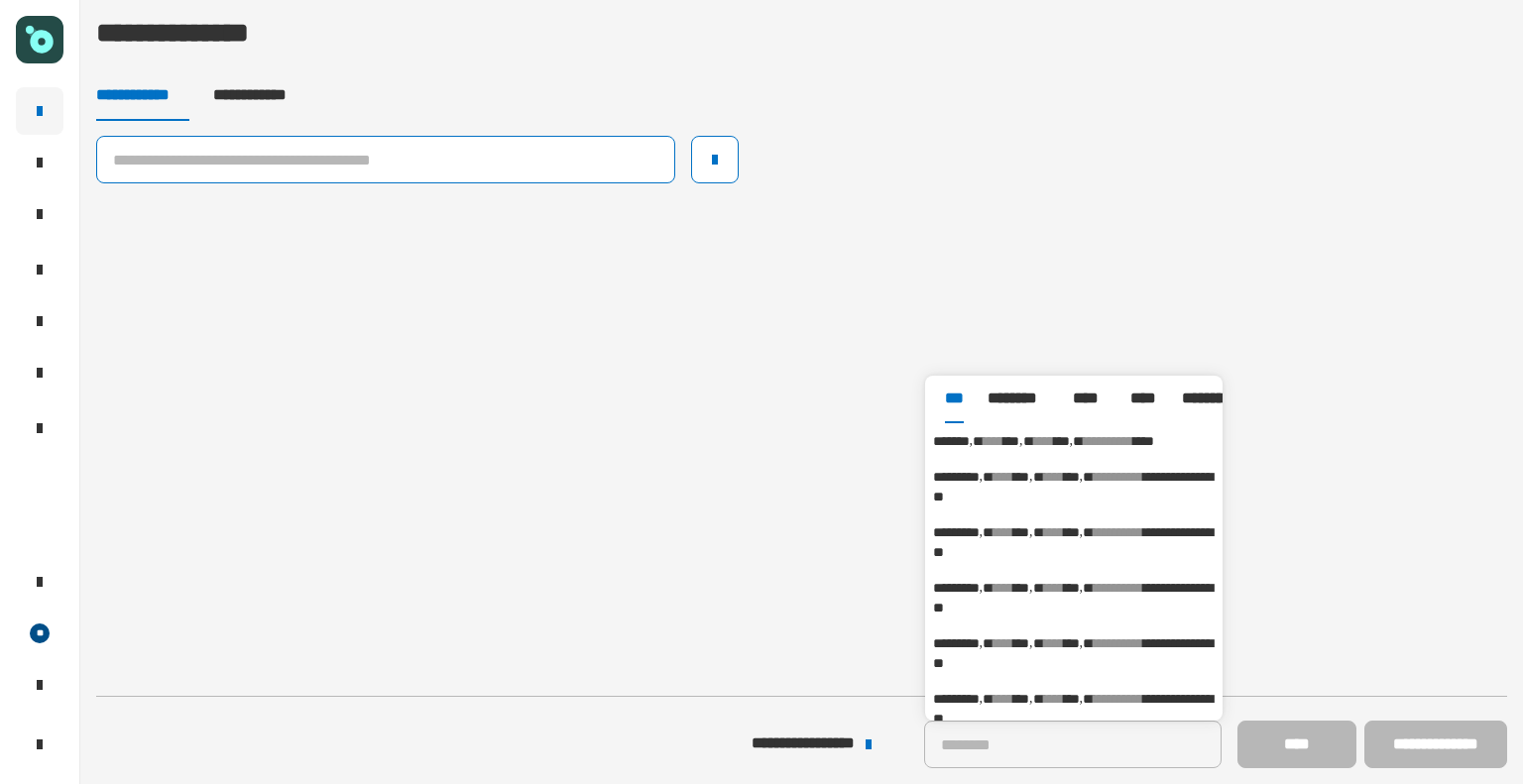 click 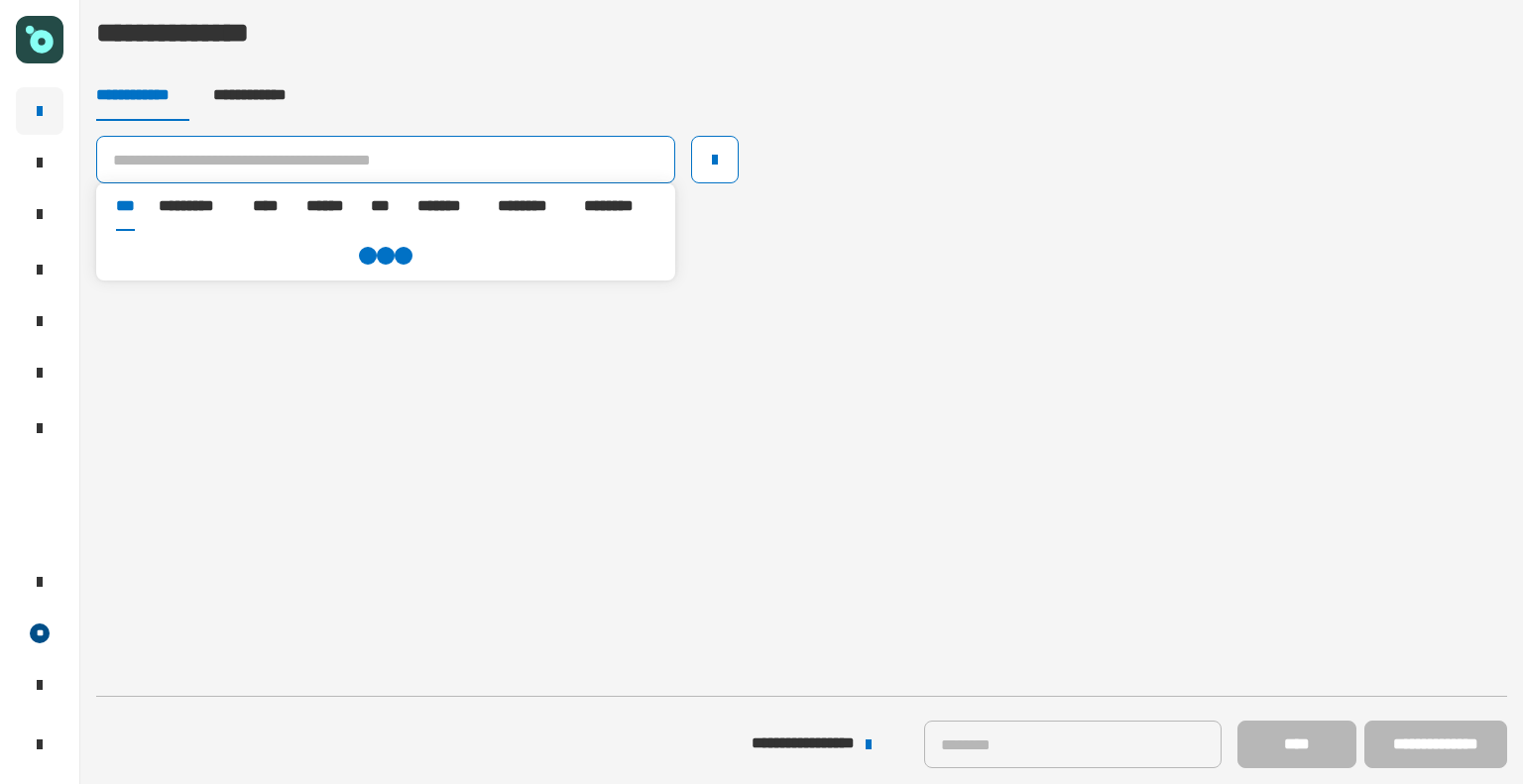 paste on "**********" 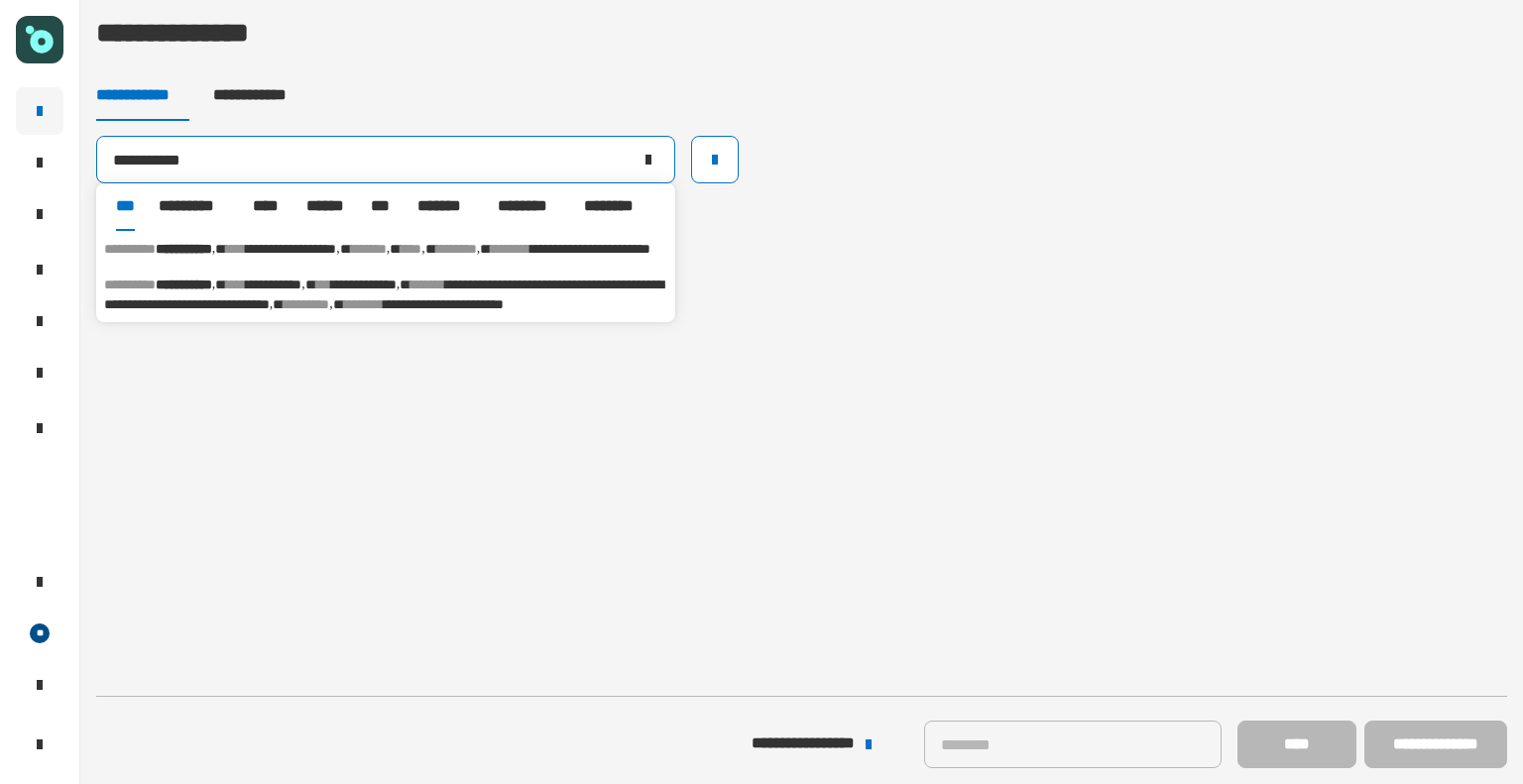 type on "**********" 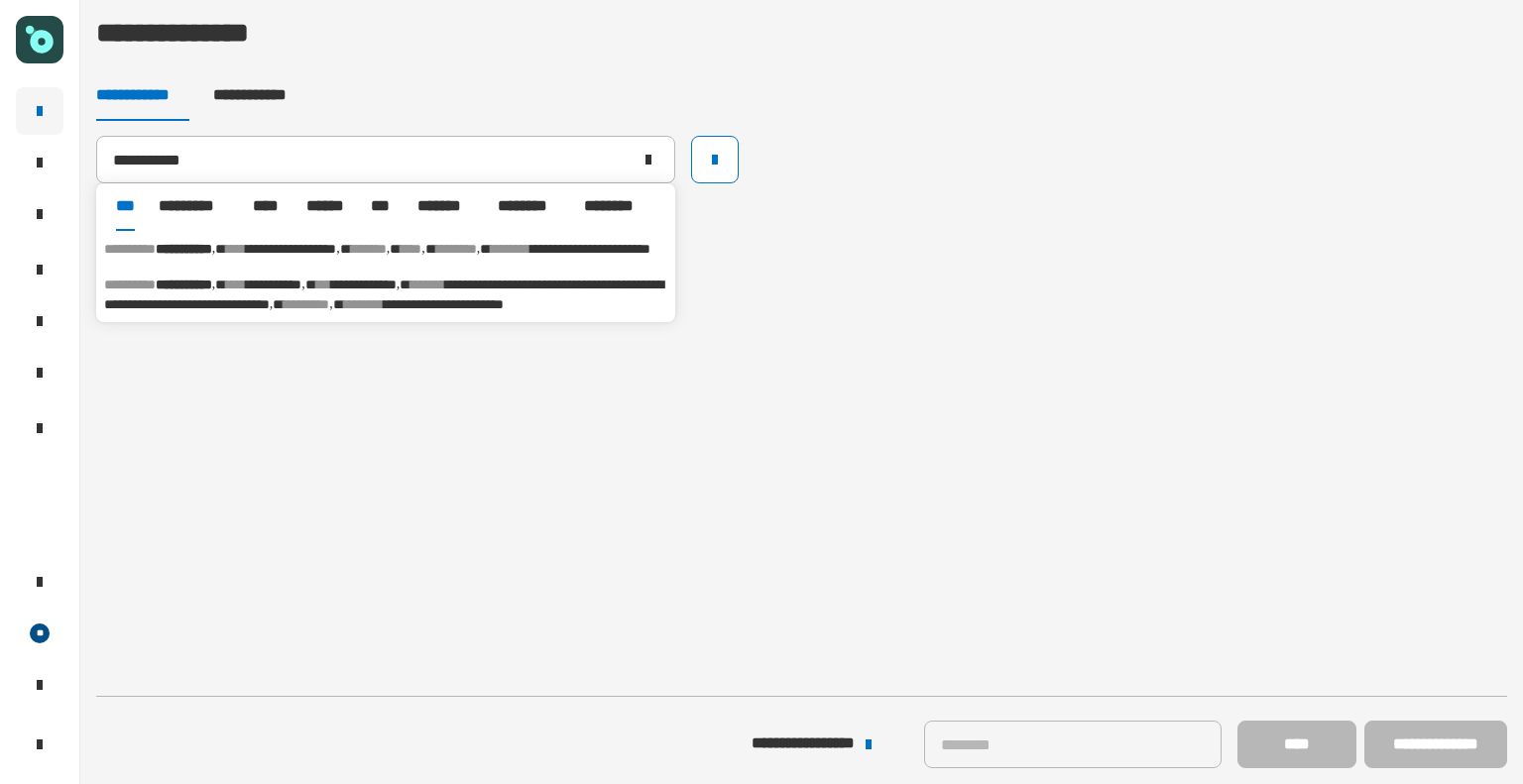 click on "**********" at bounding box center (291, 249) 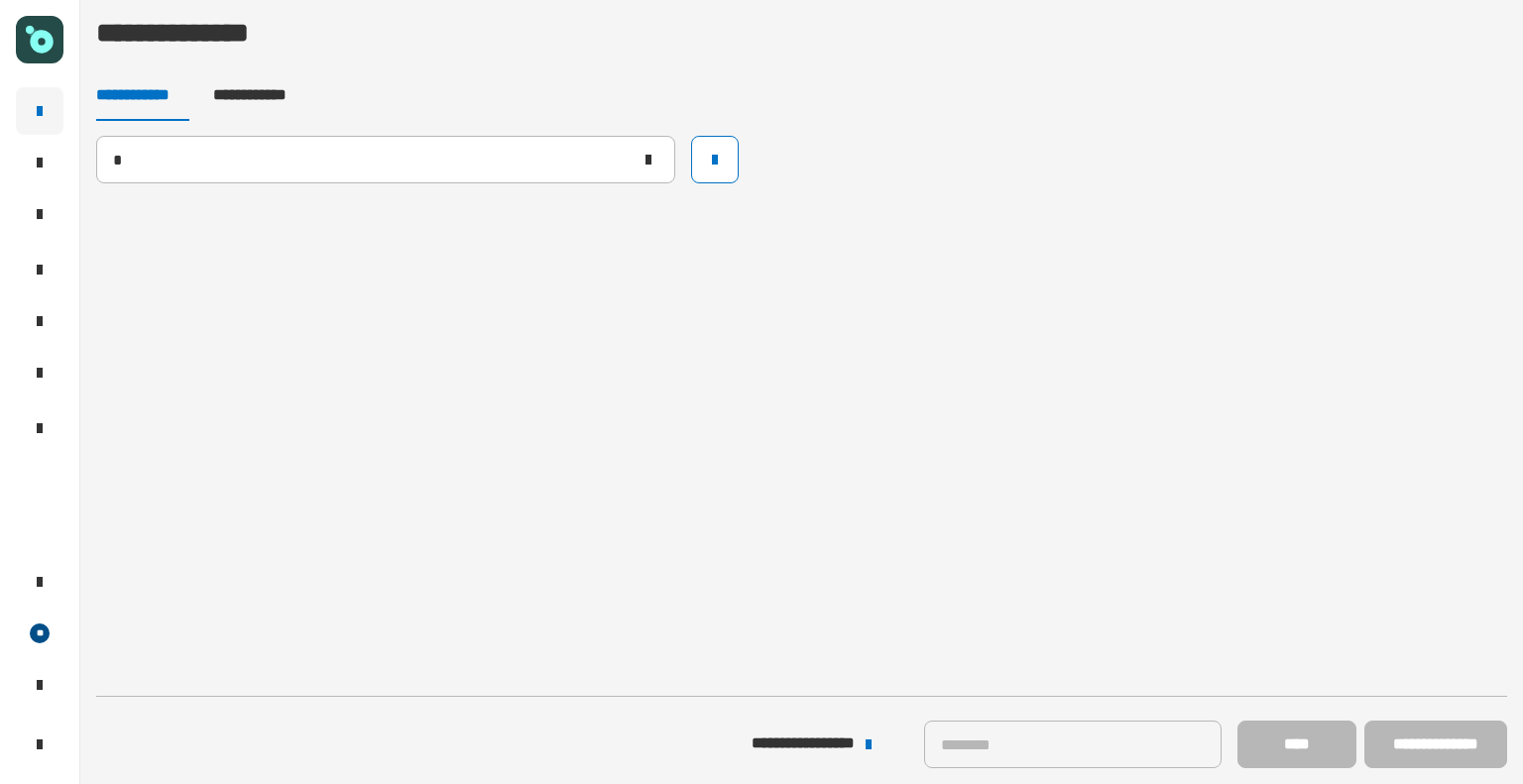 type 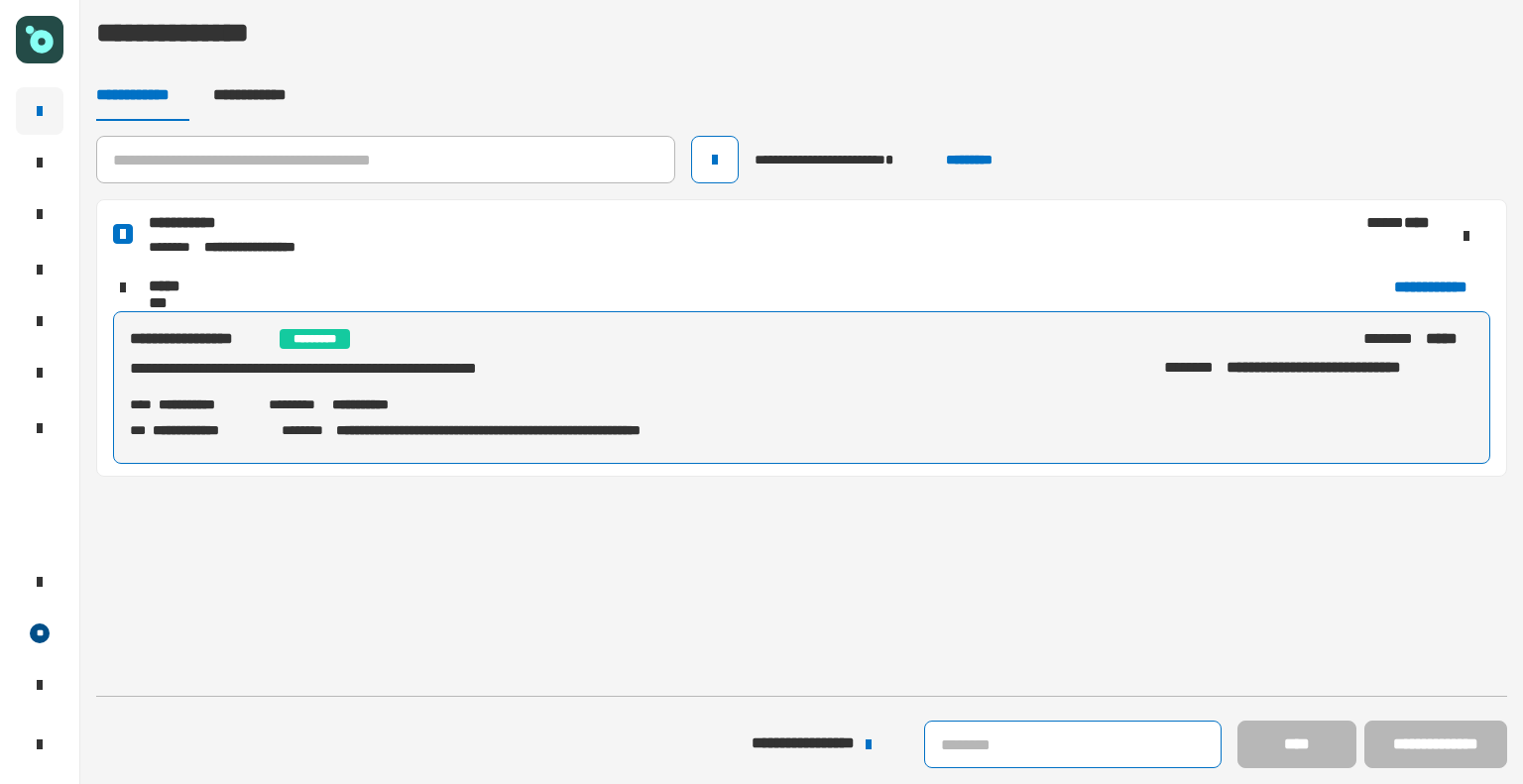 click 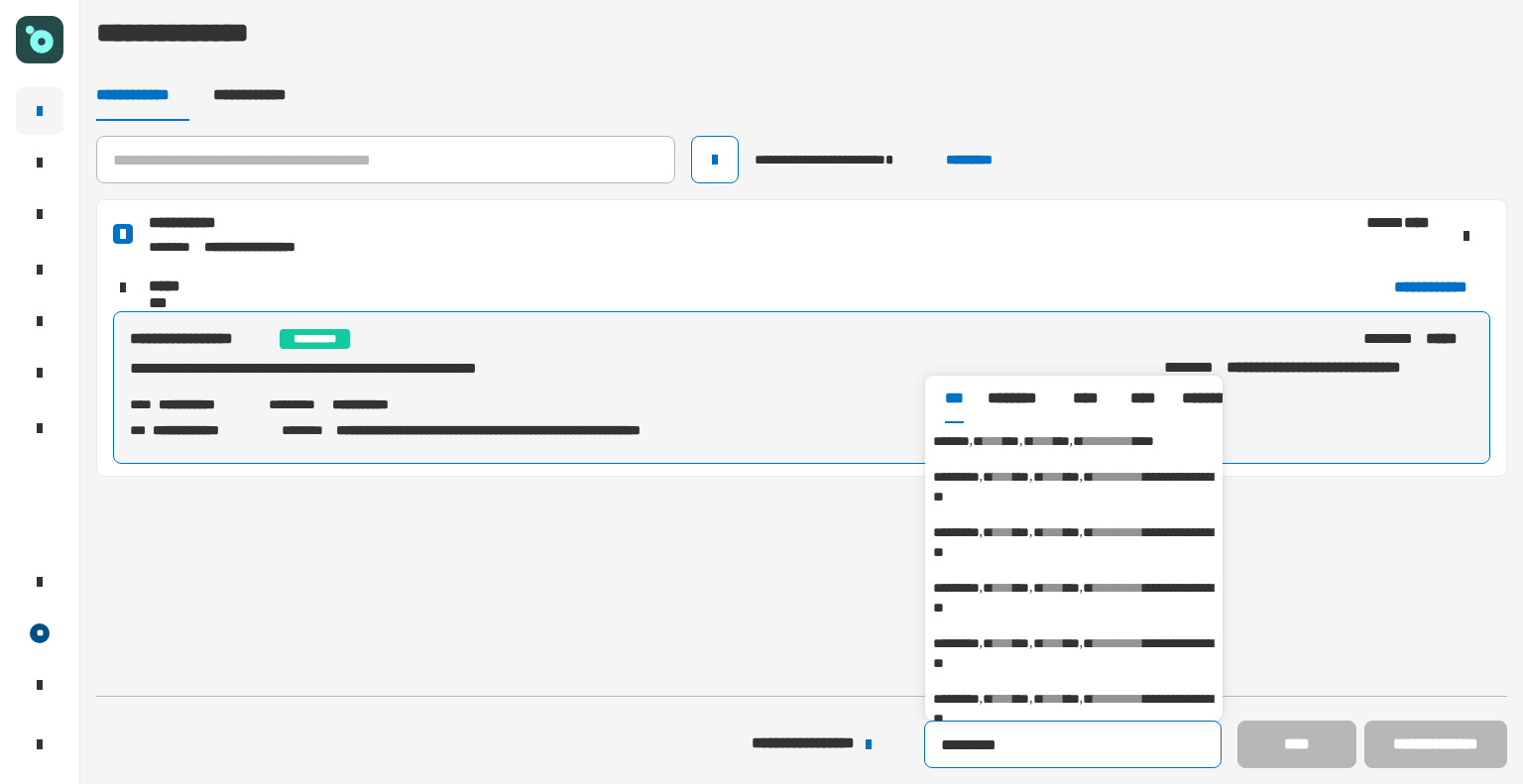 type on "*********" 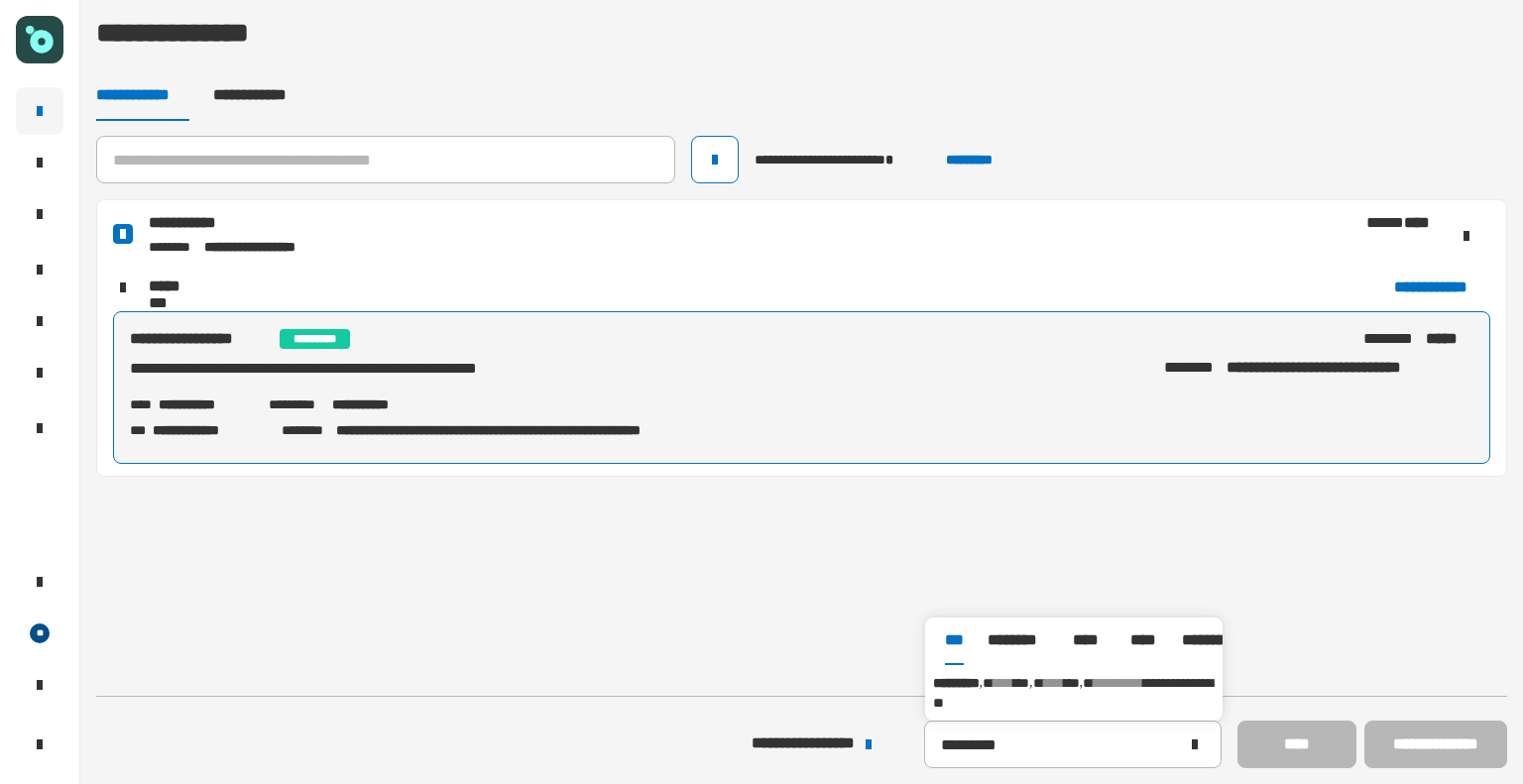 click on "**********" at bounding box center (1073, 693) 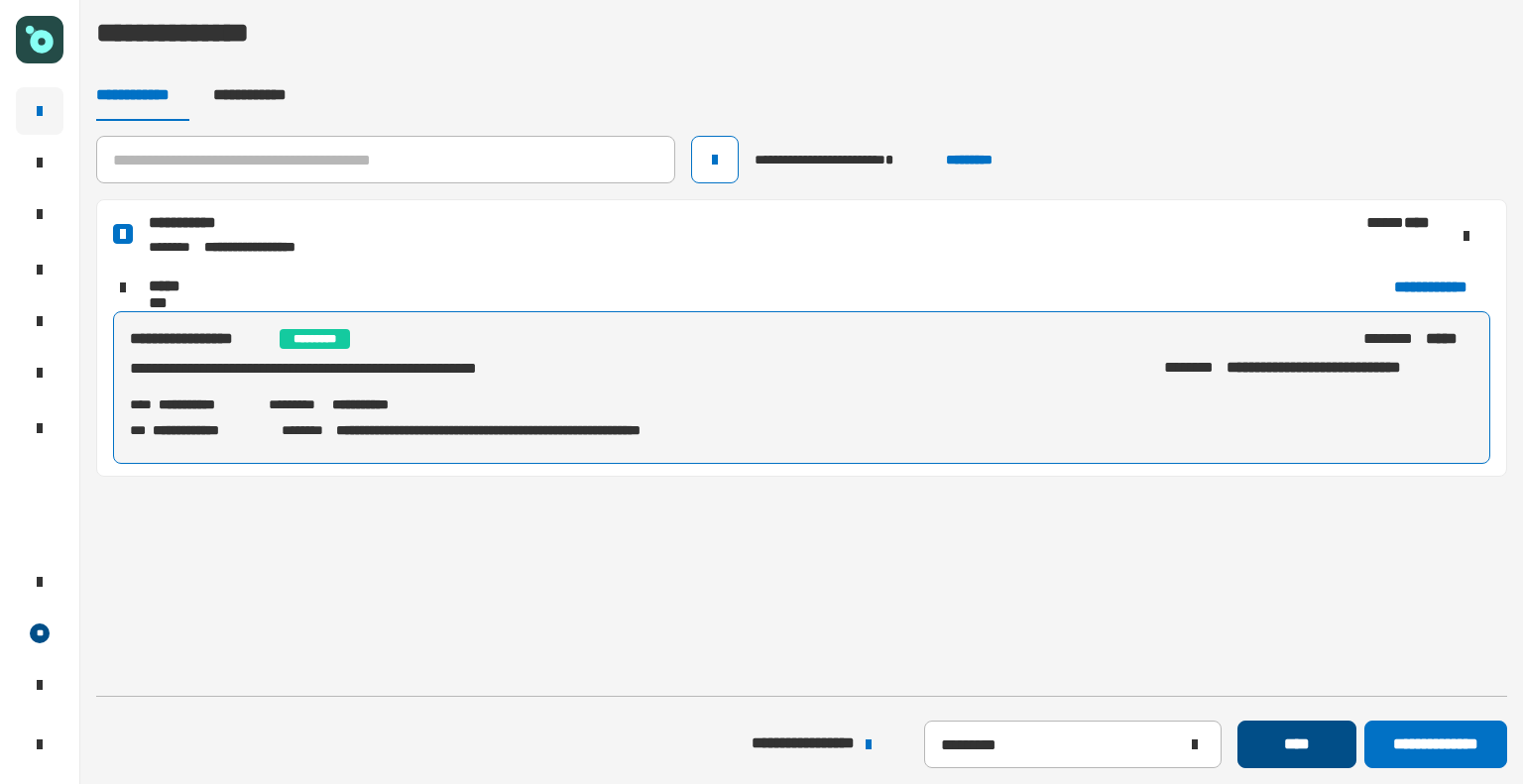 click on "****" 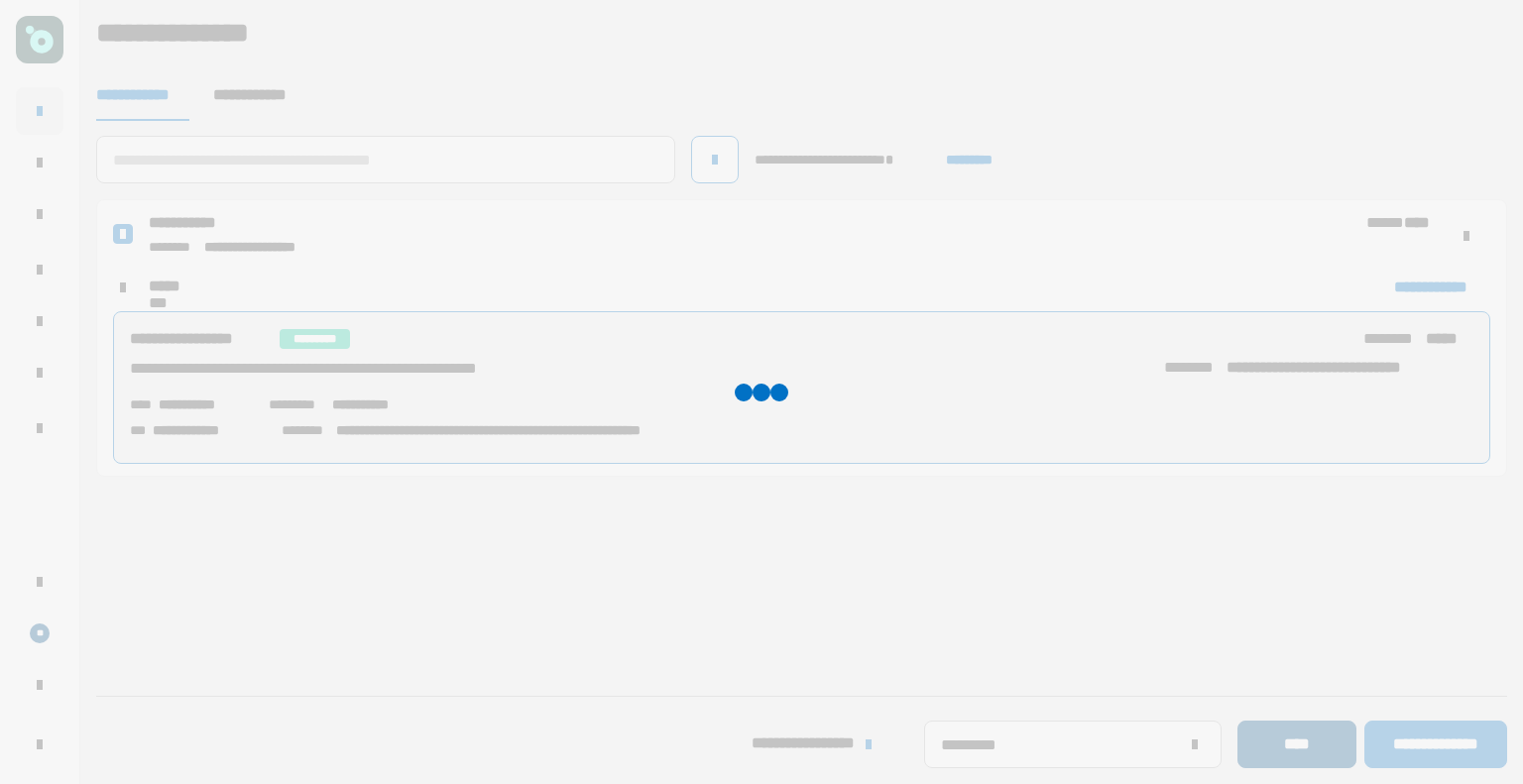 type 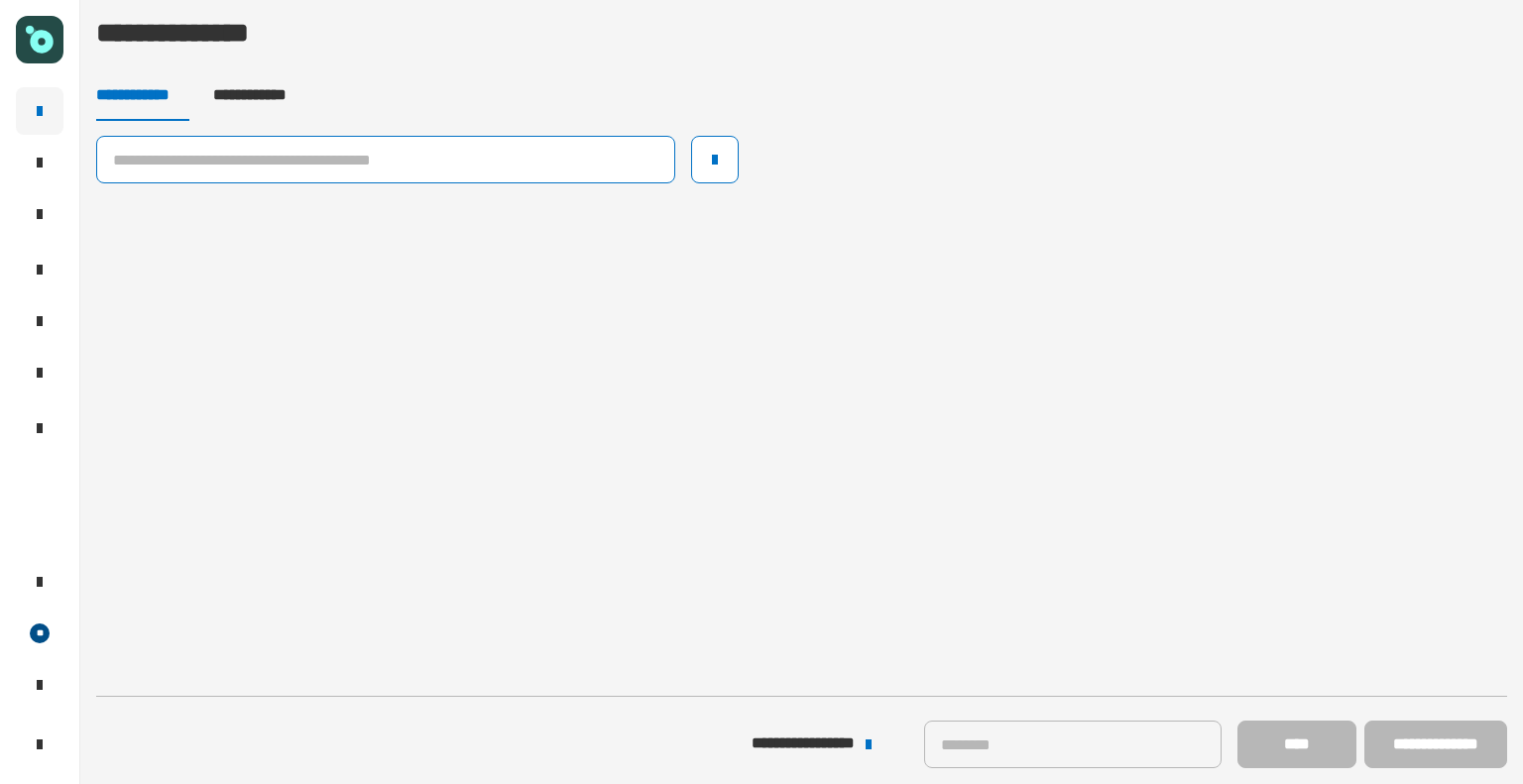 click 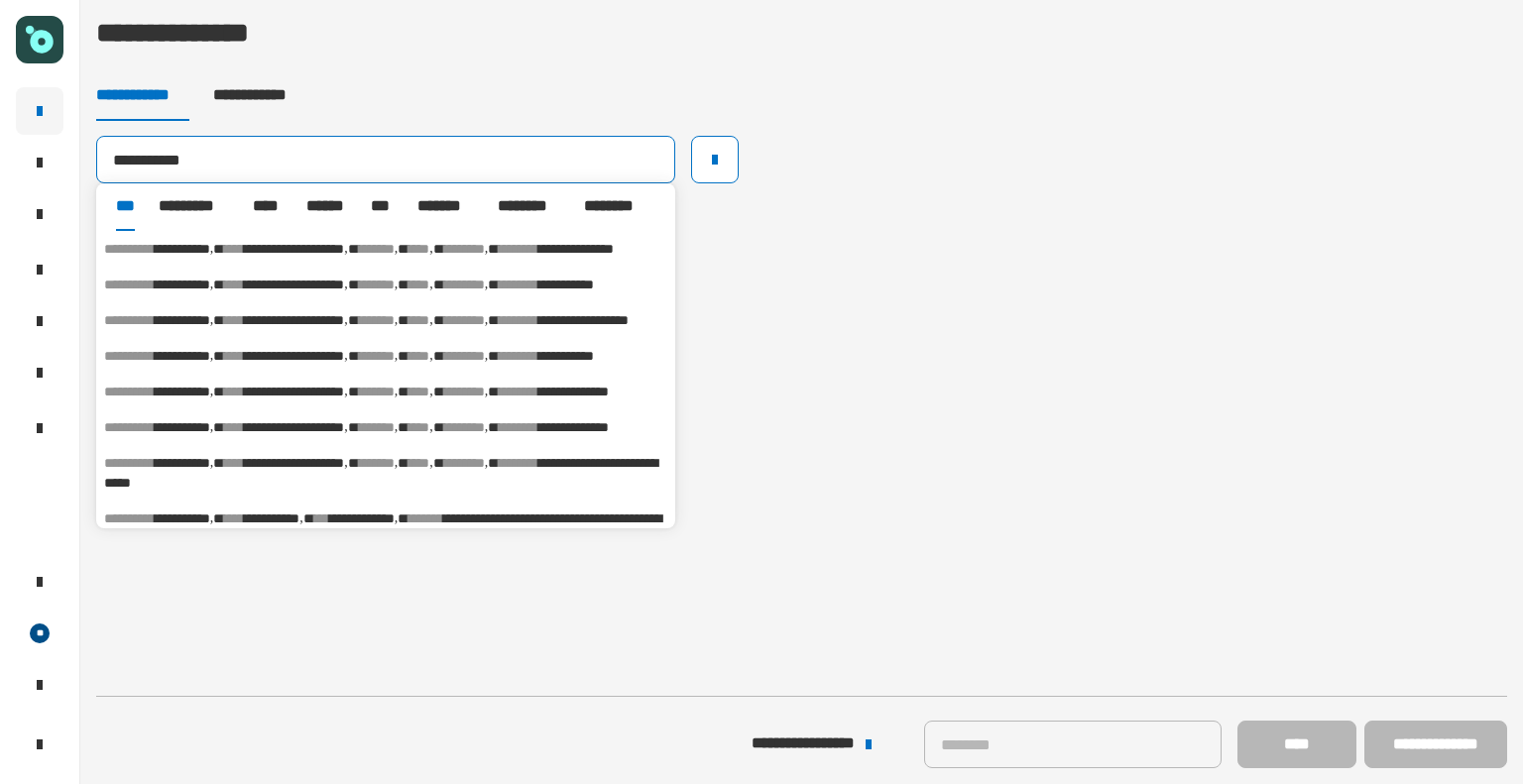 type on "**********" 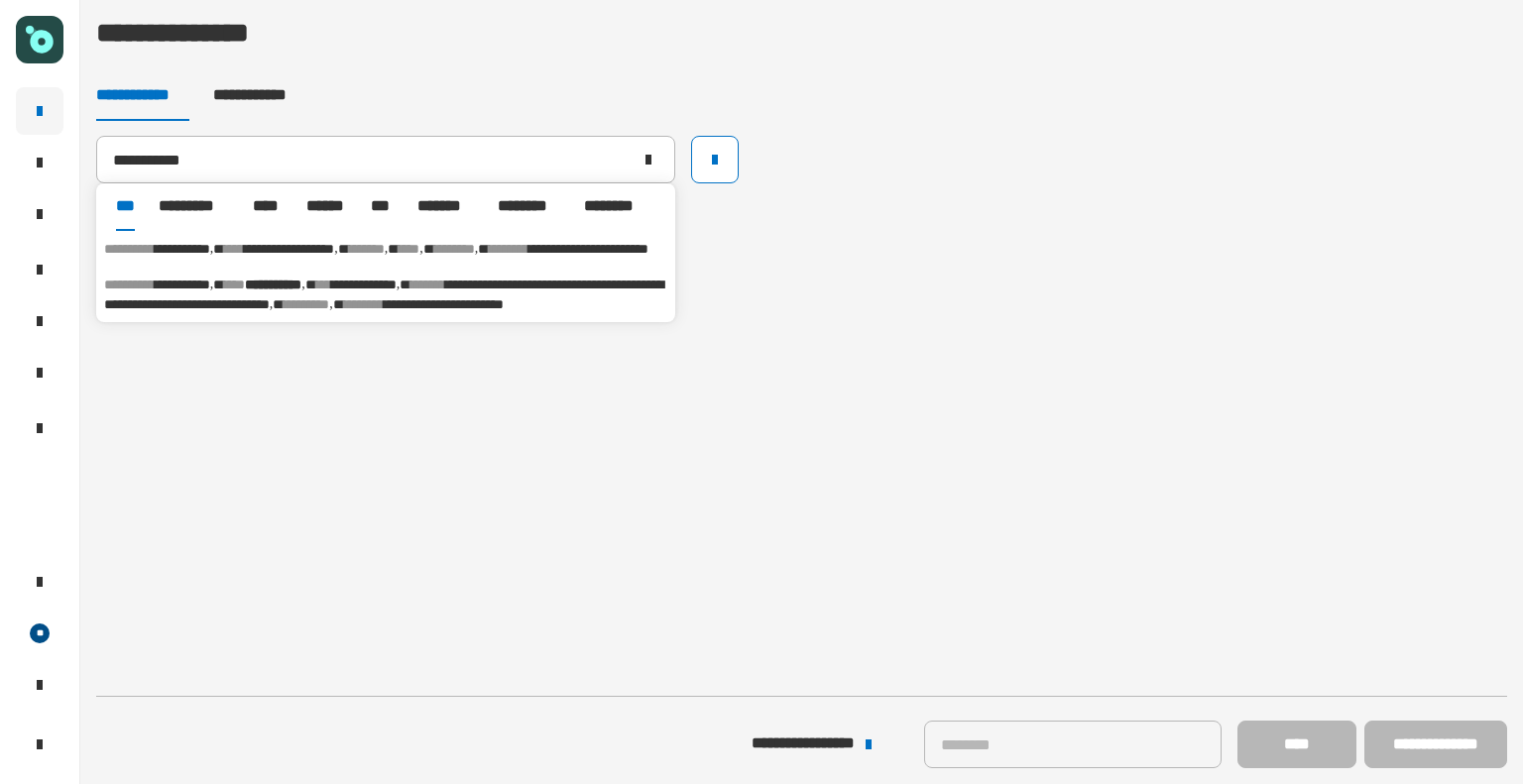click on "**********" at bounding box center (386, 249) 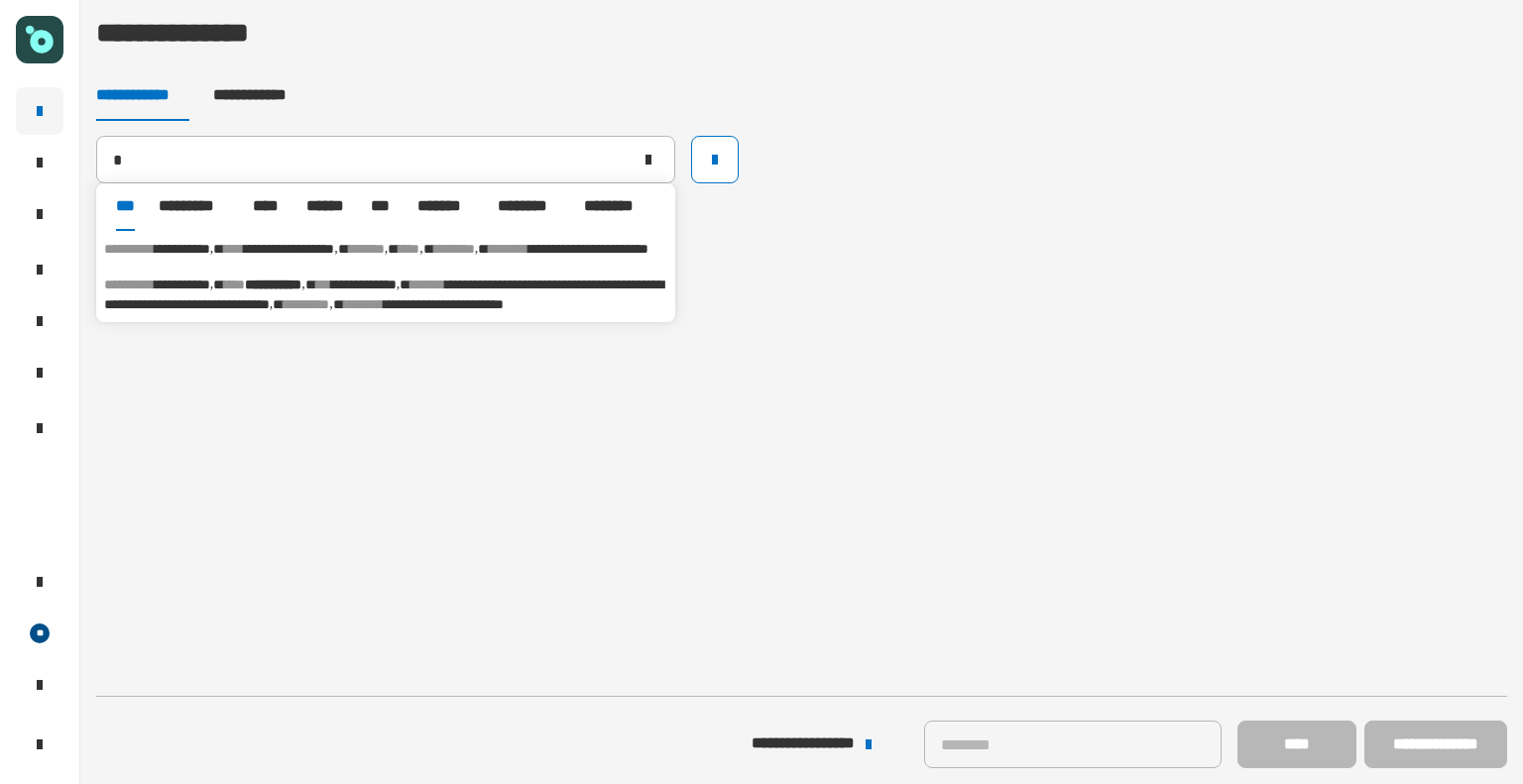 type 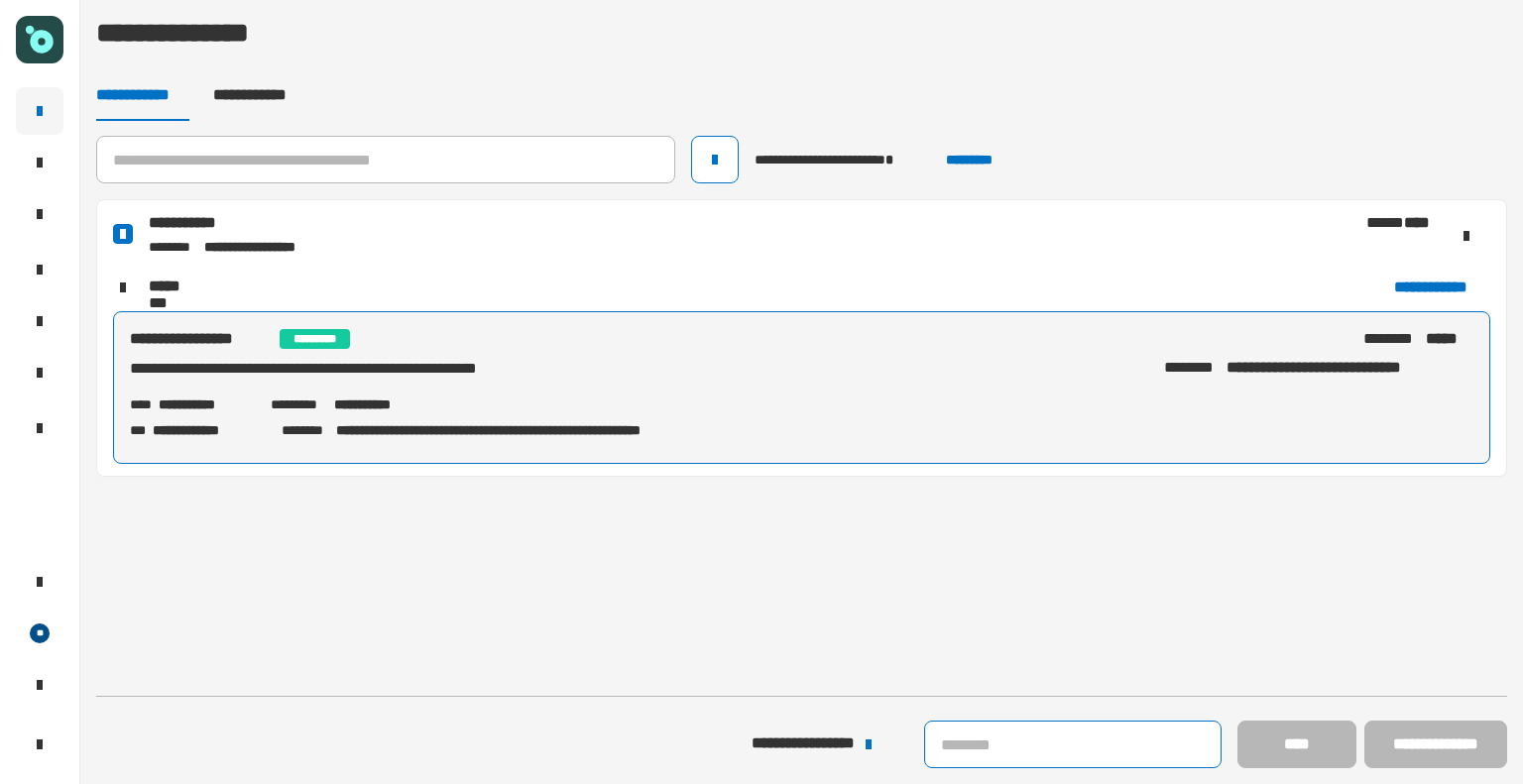 click 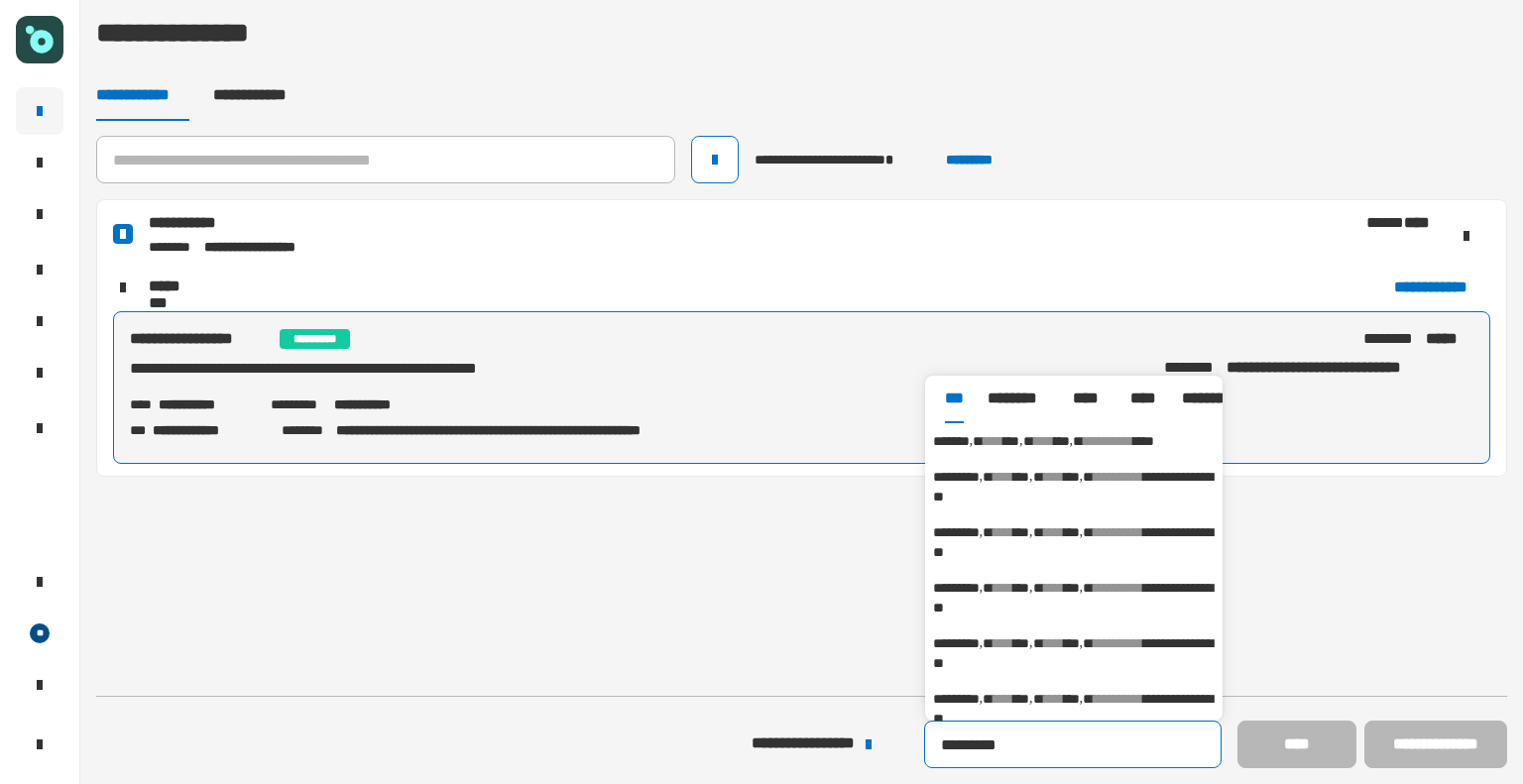 type on "*********" 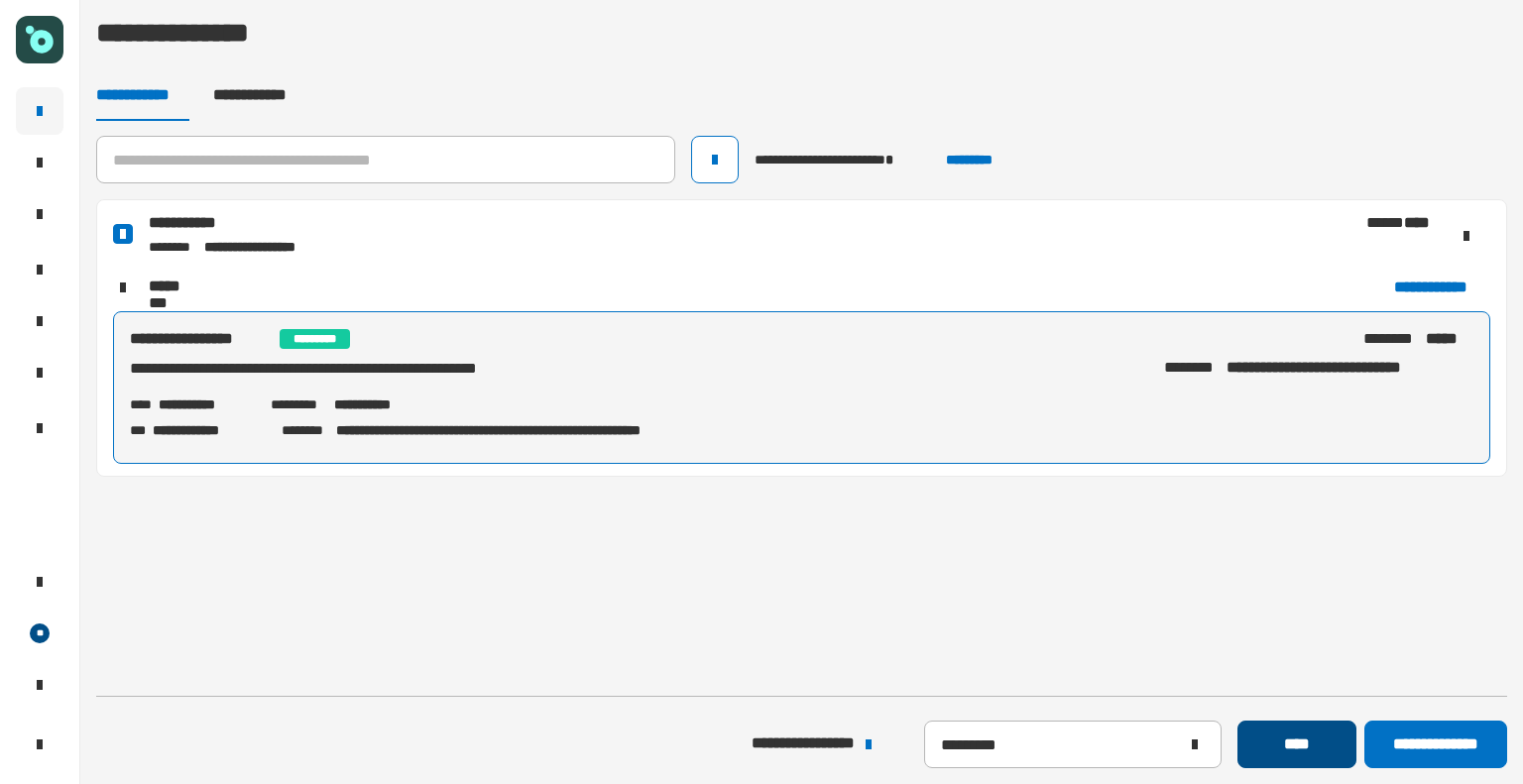 click on "****" 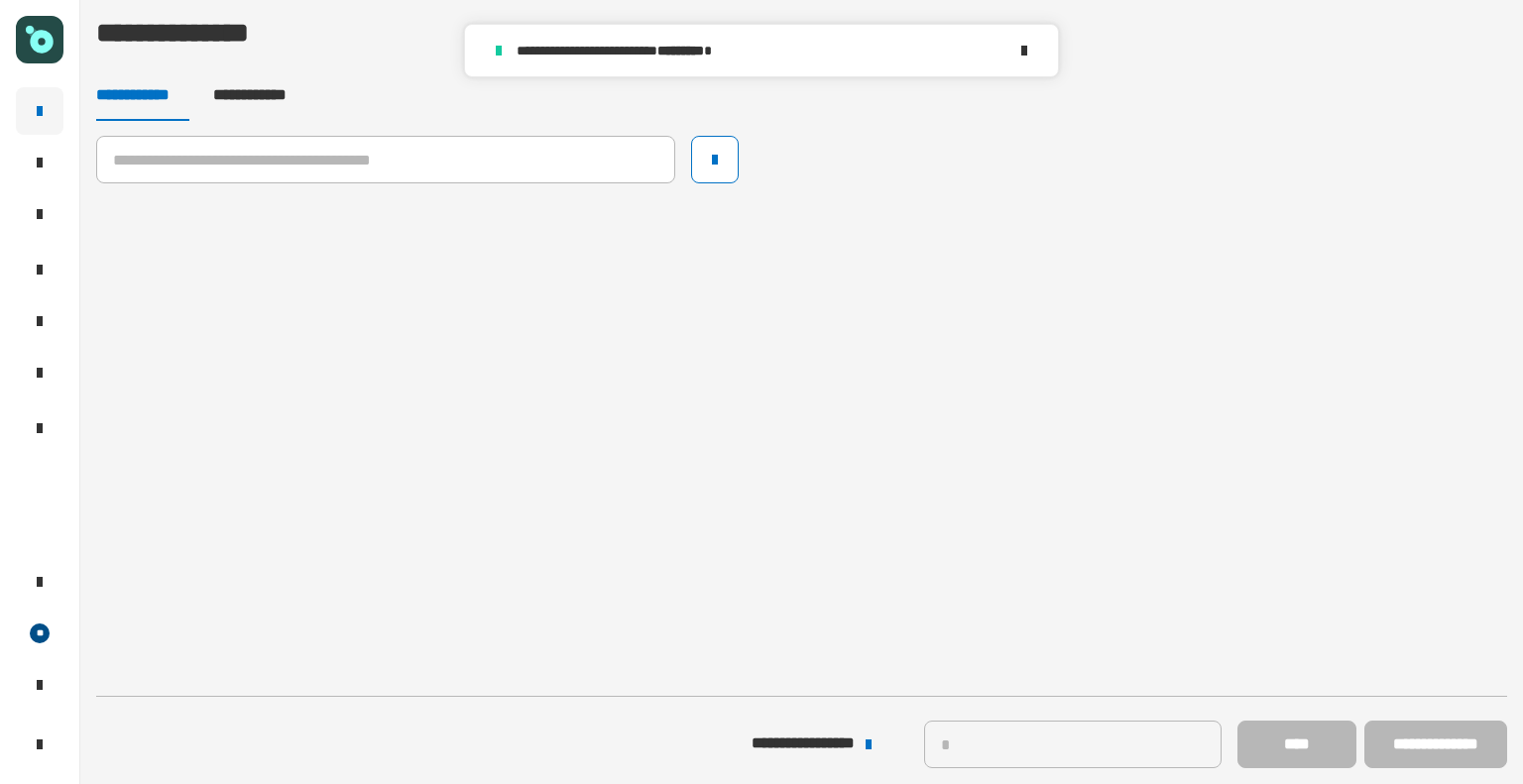type 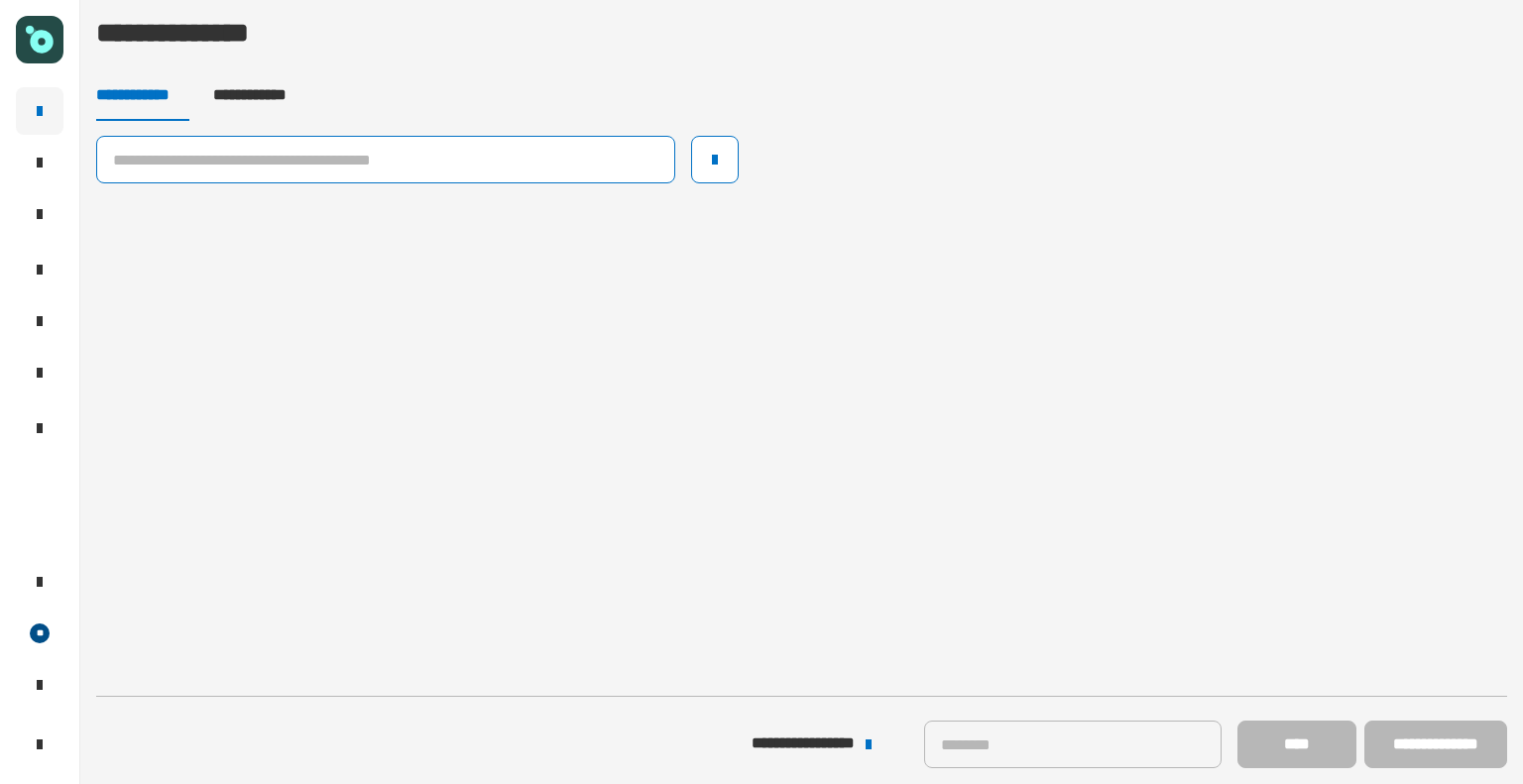 click 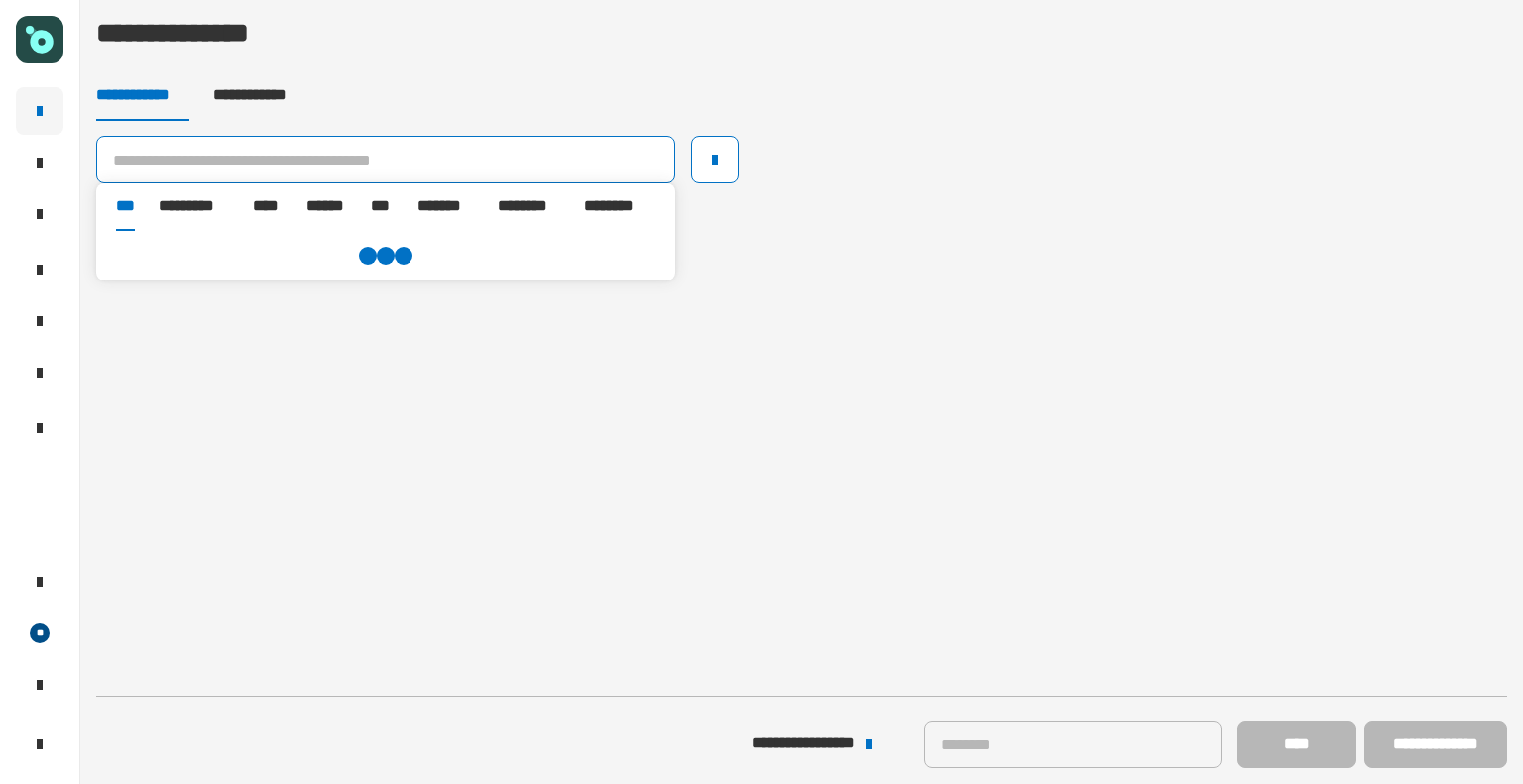 paste on "**********" 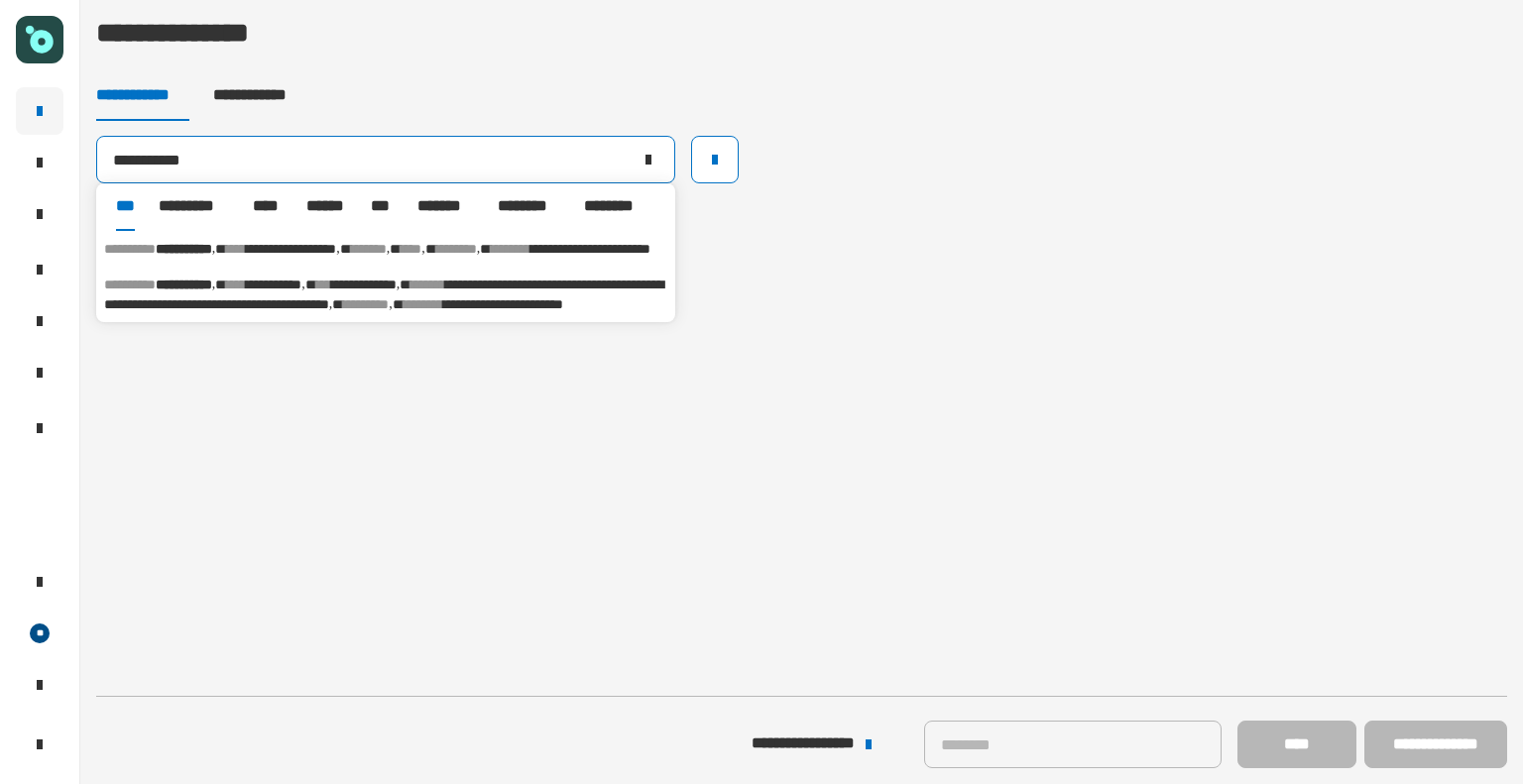 type on "**********" 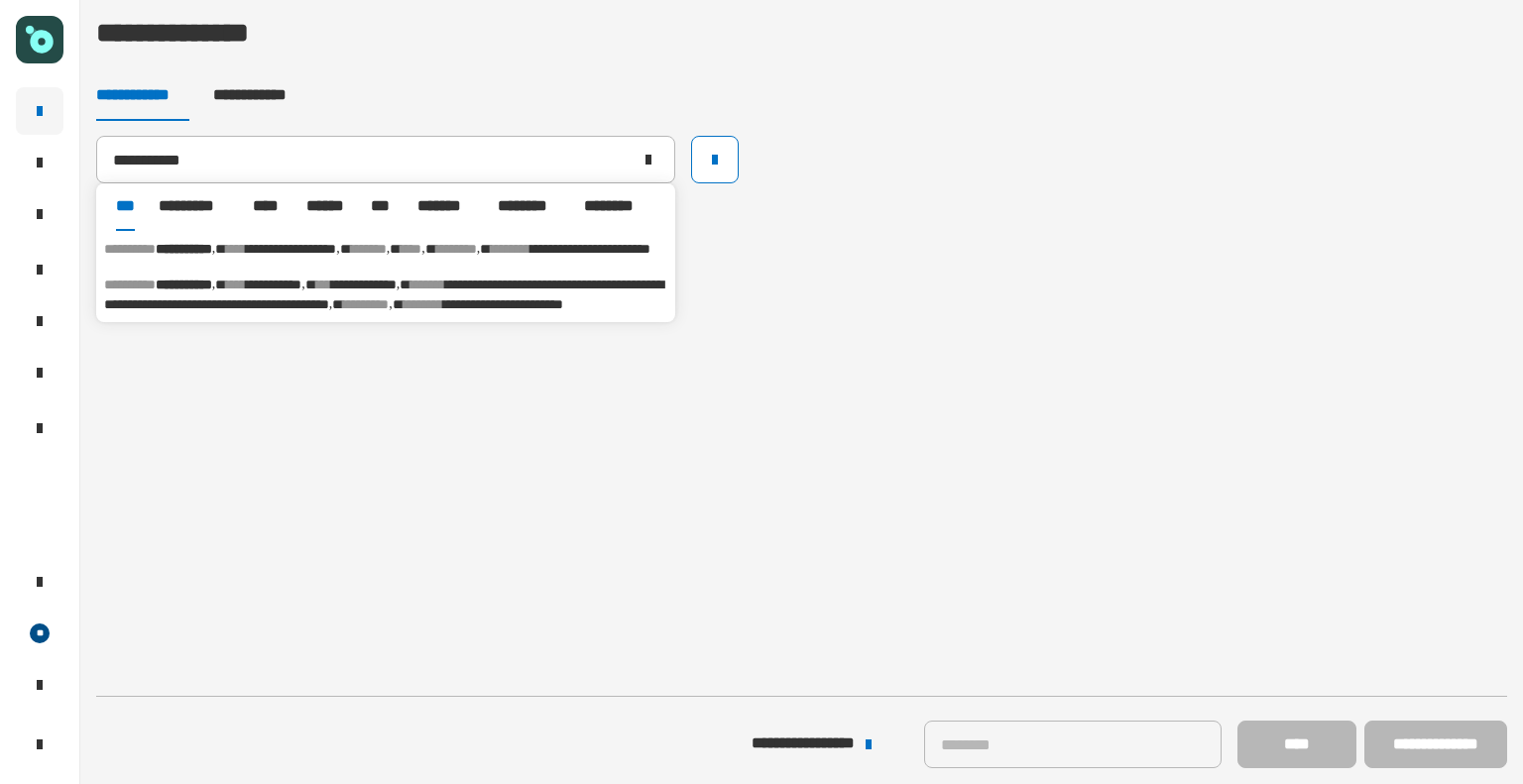 click on "***" at bounding box center (410, 249) 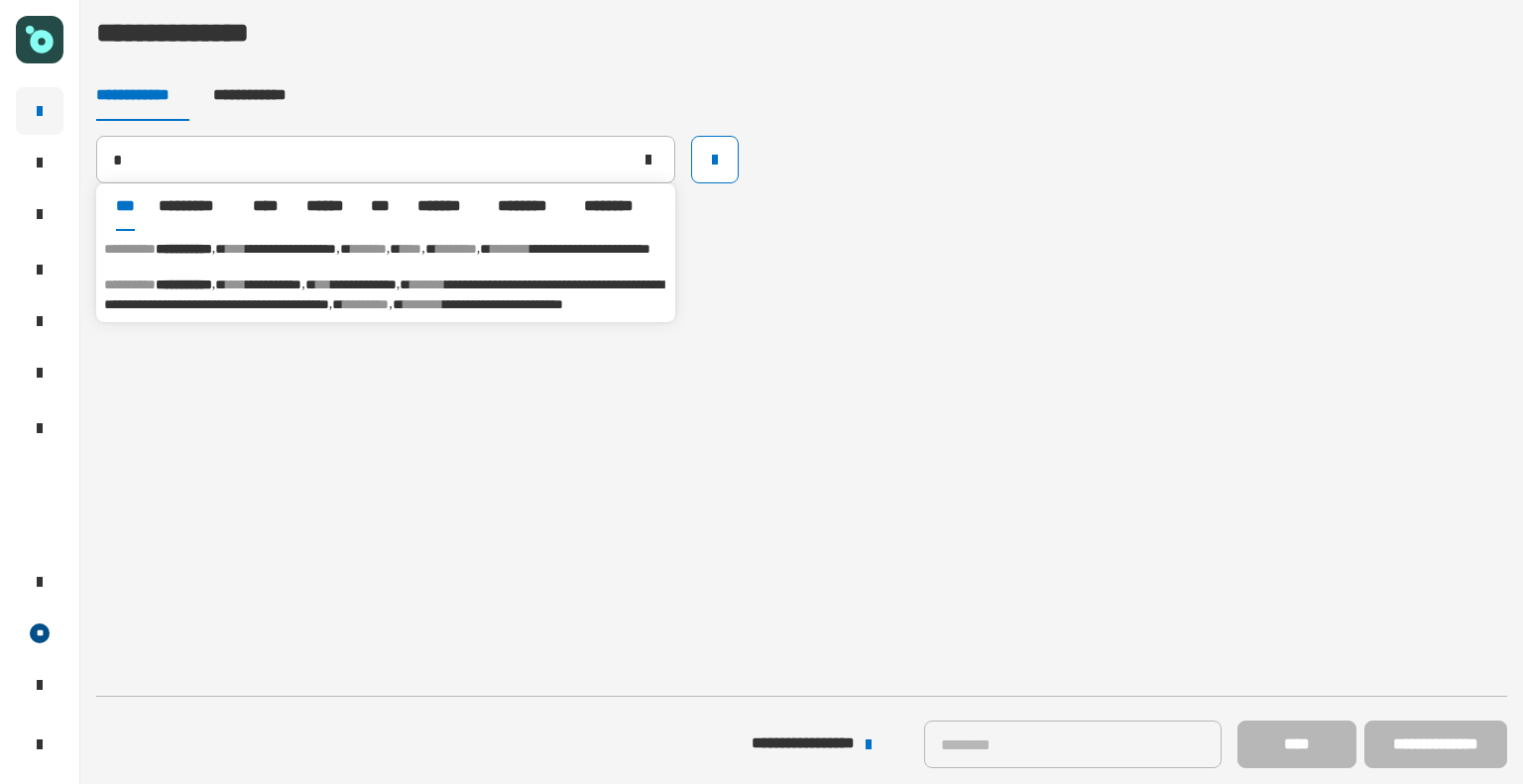 type 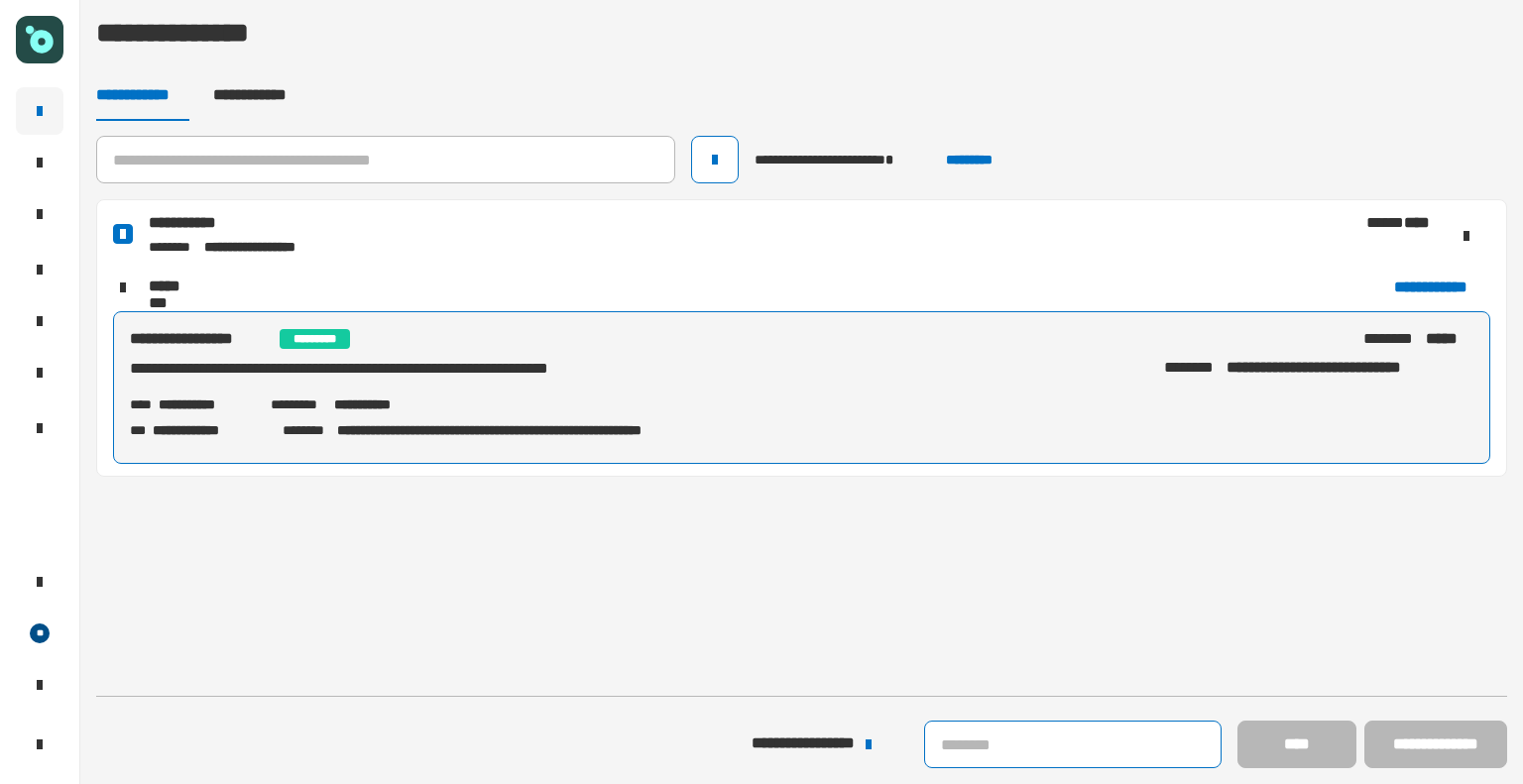 click 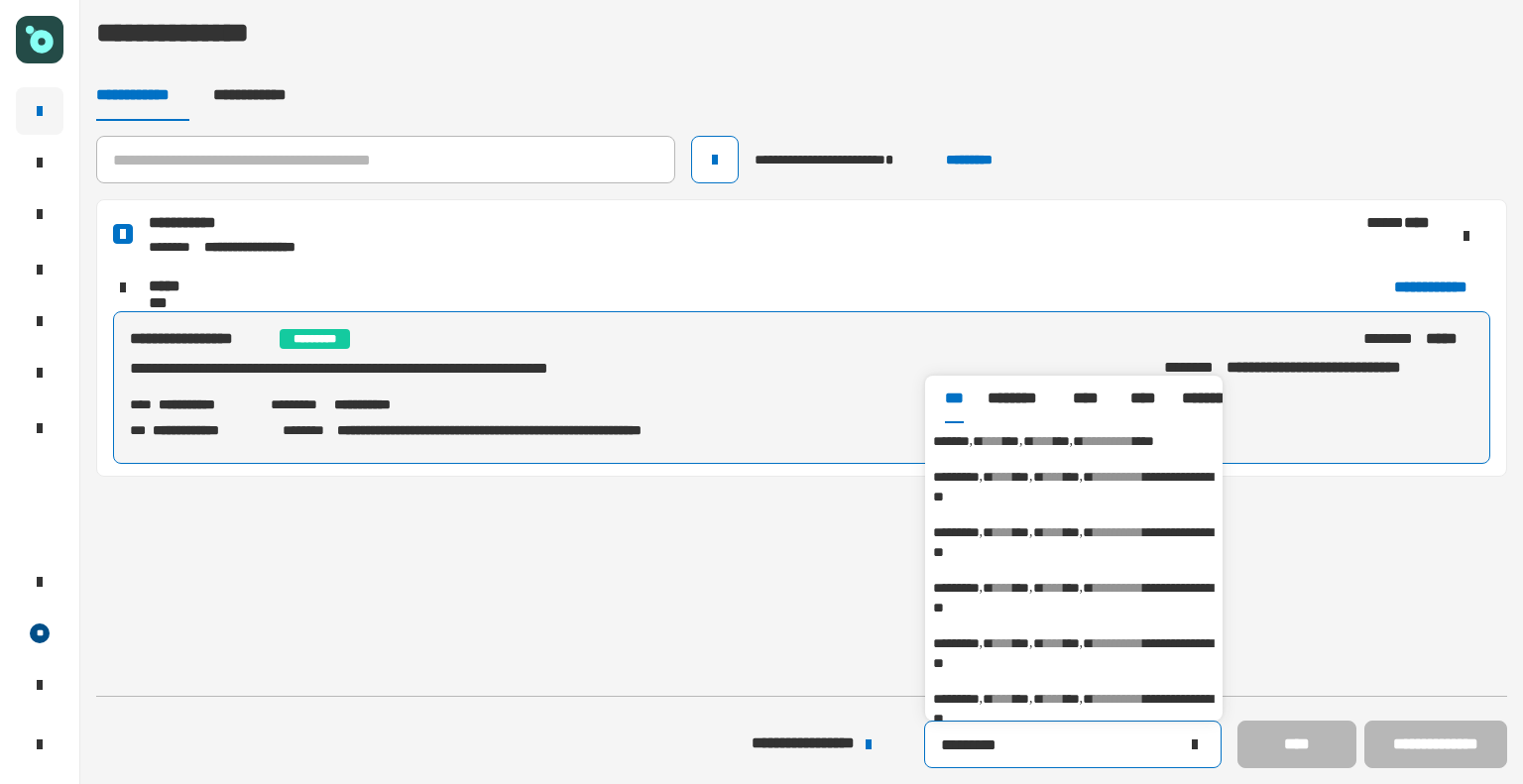 type on "*********" 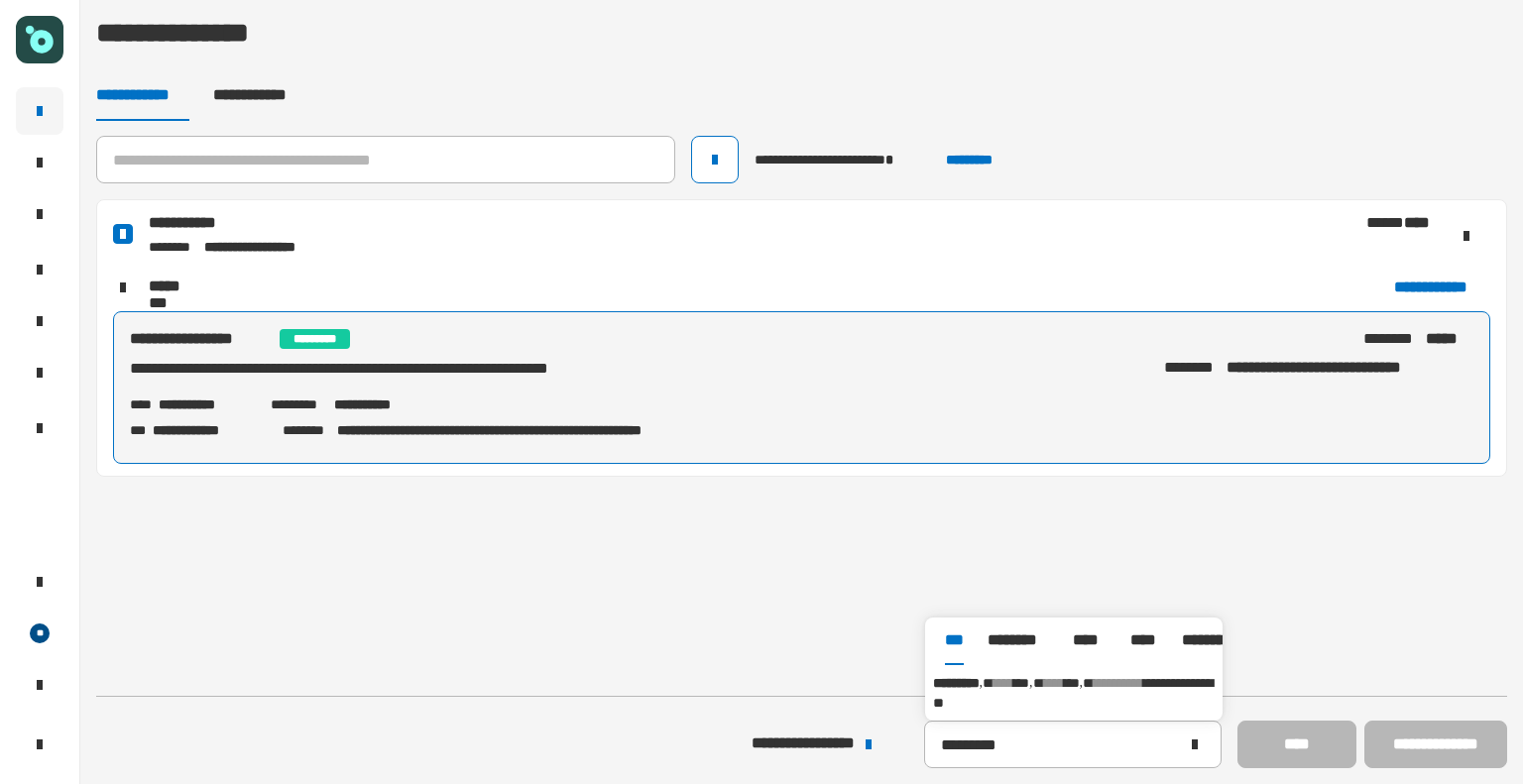 click on "**********" at bounding box center (1074, 693) 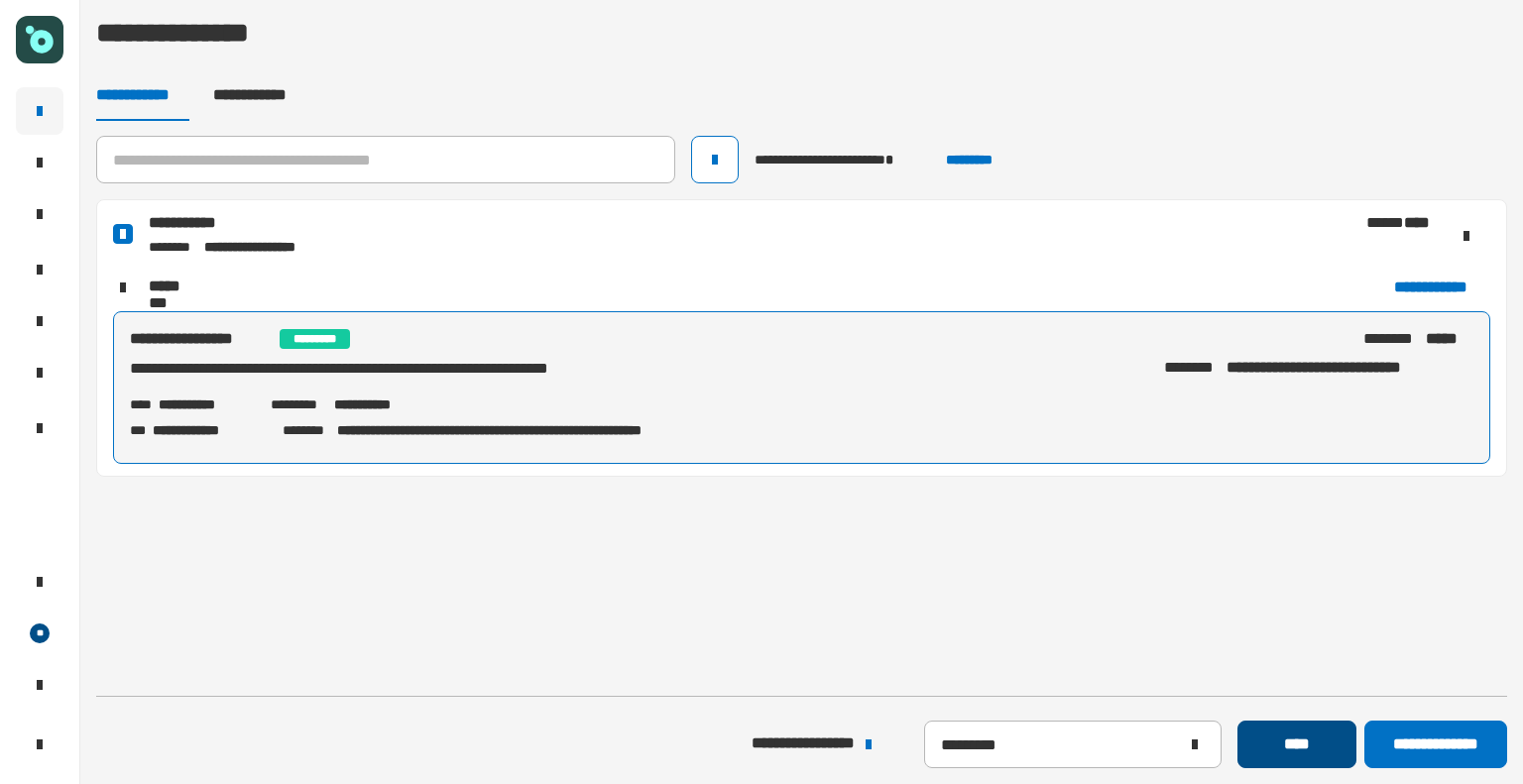 click on "****" 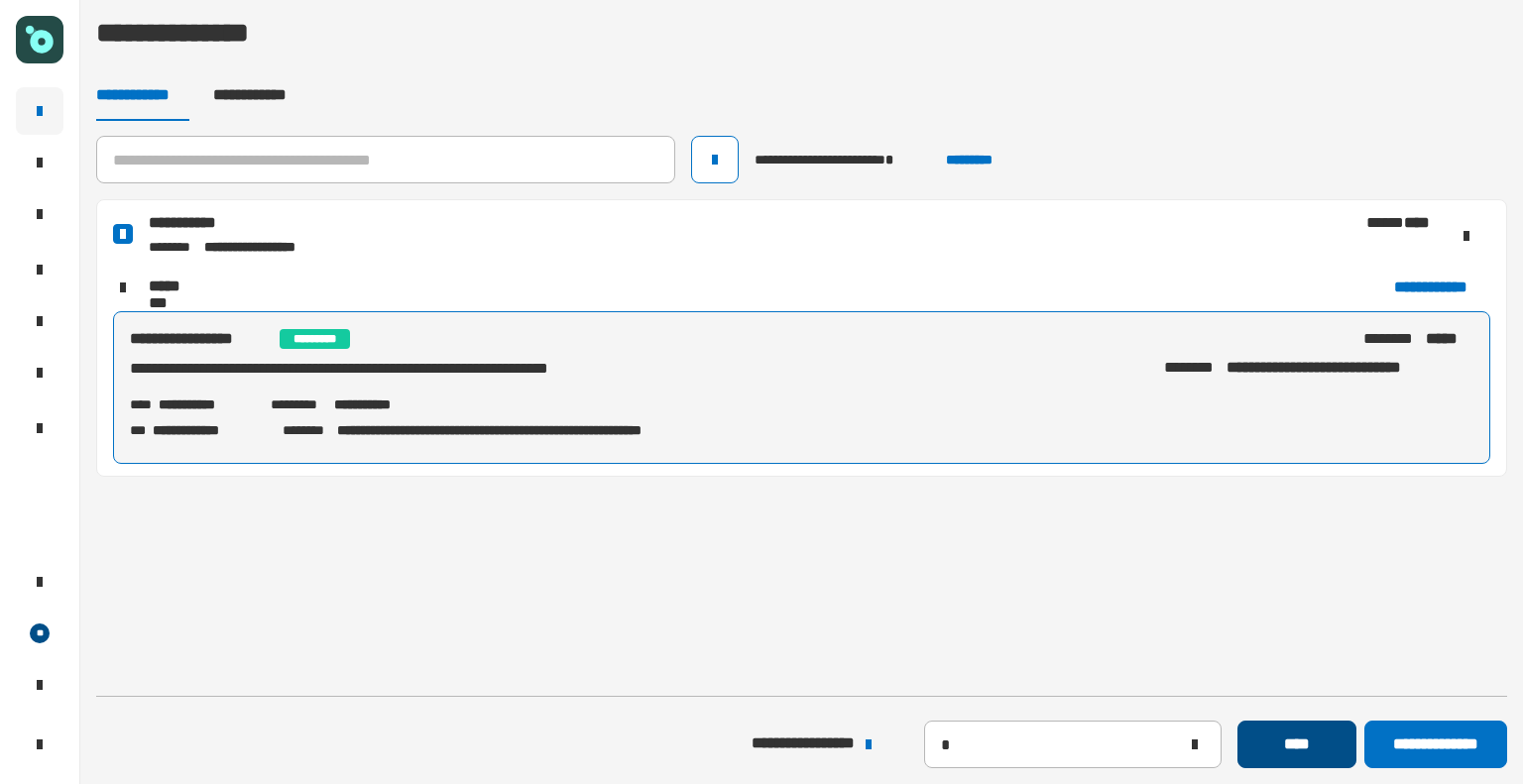 type 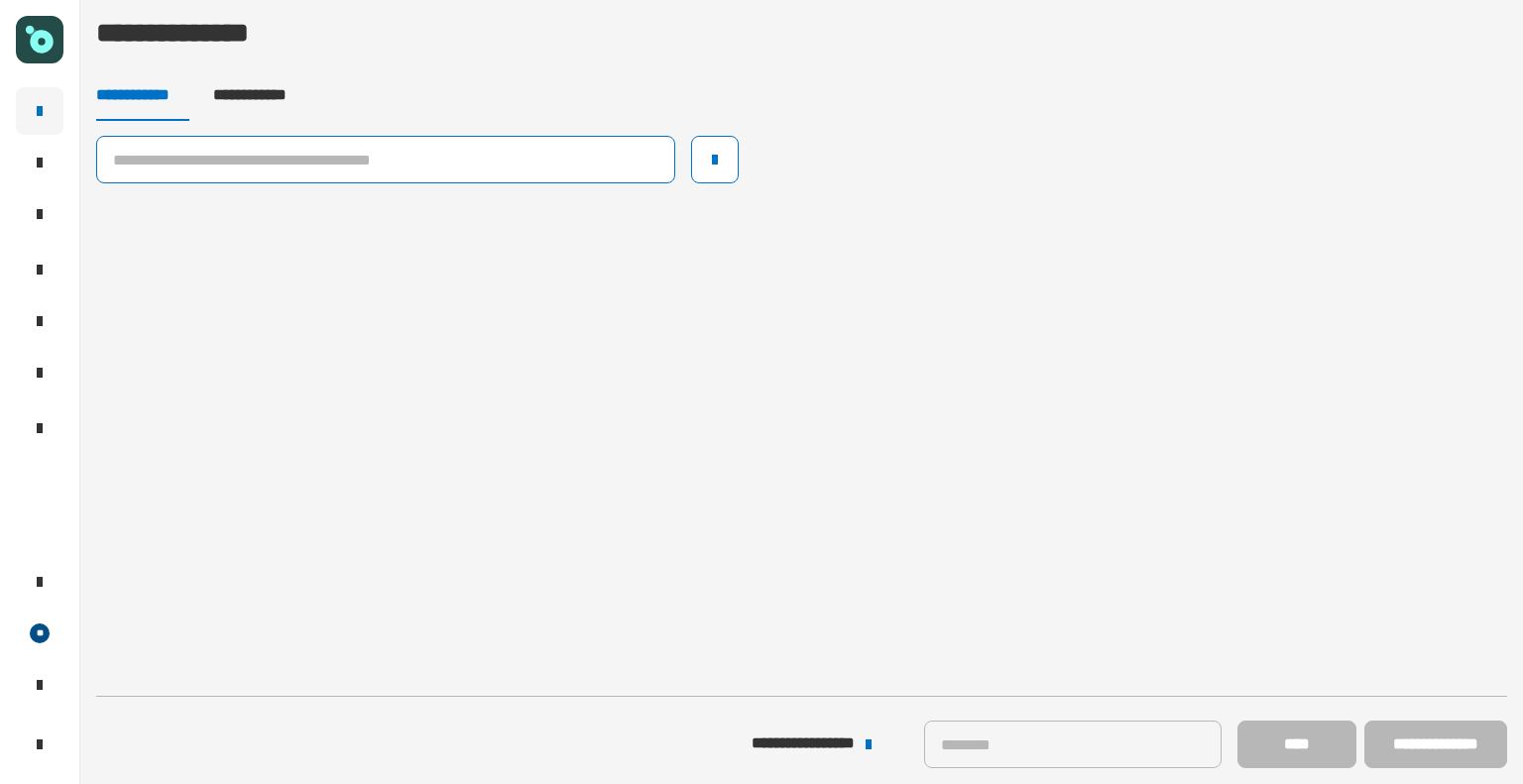 click 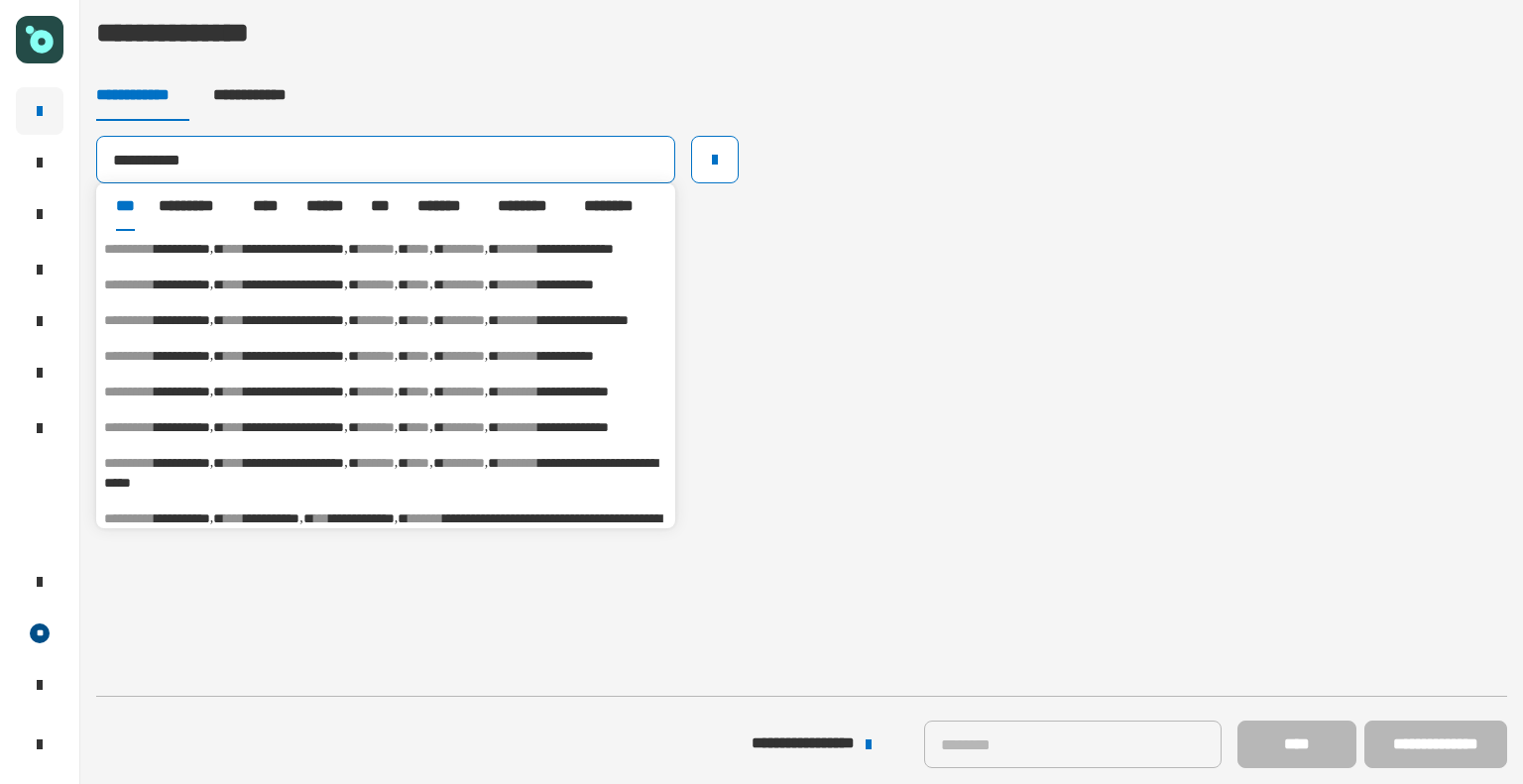 type on "**********" 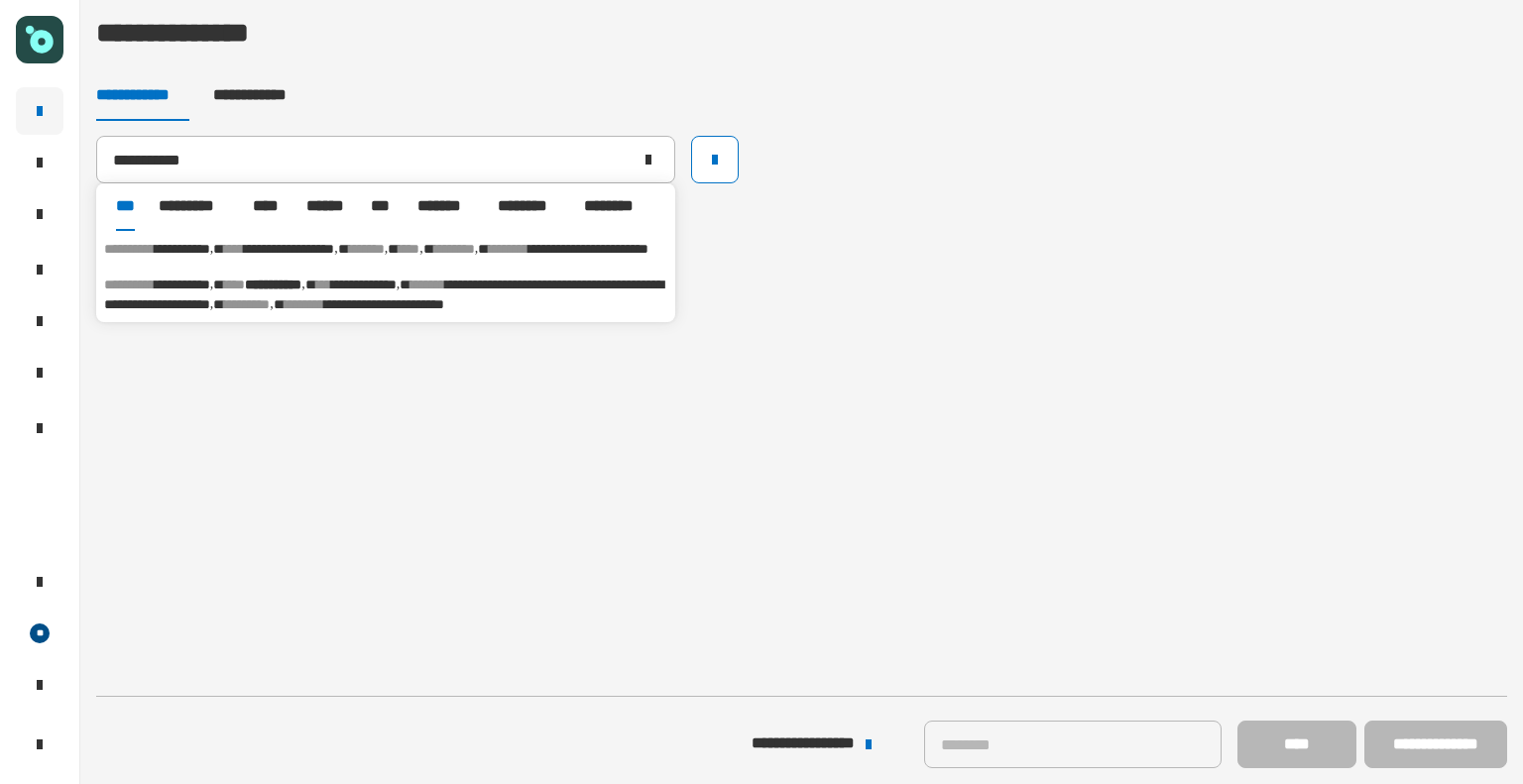 click on "**********" at bounding box center (386, 294) 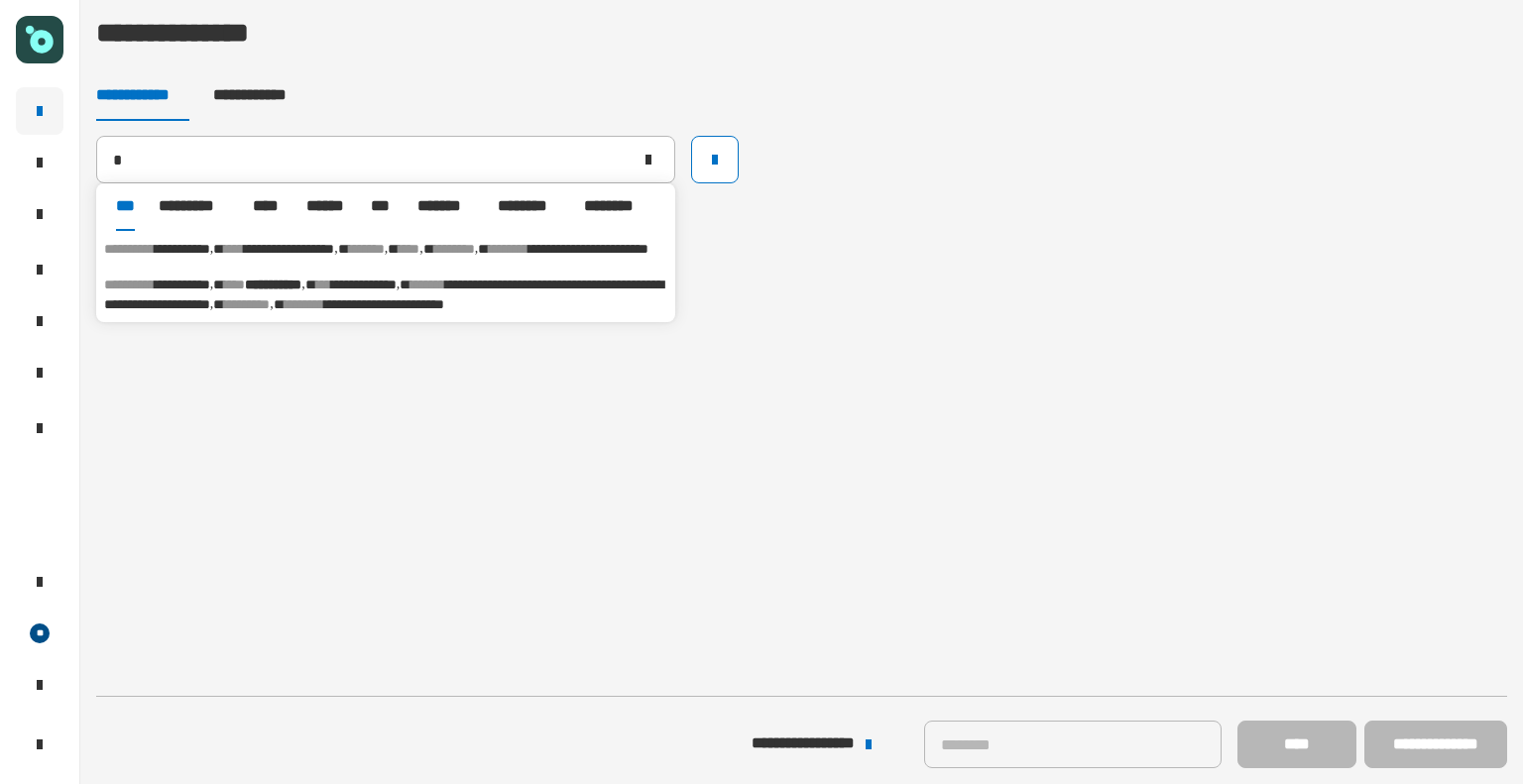 type 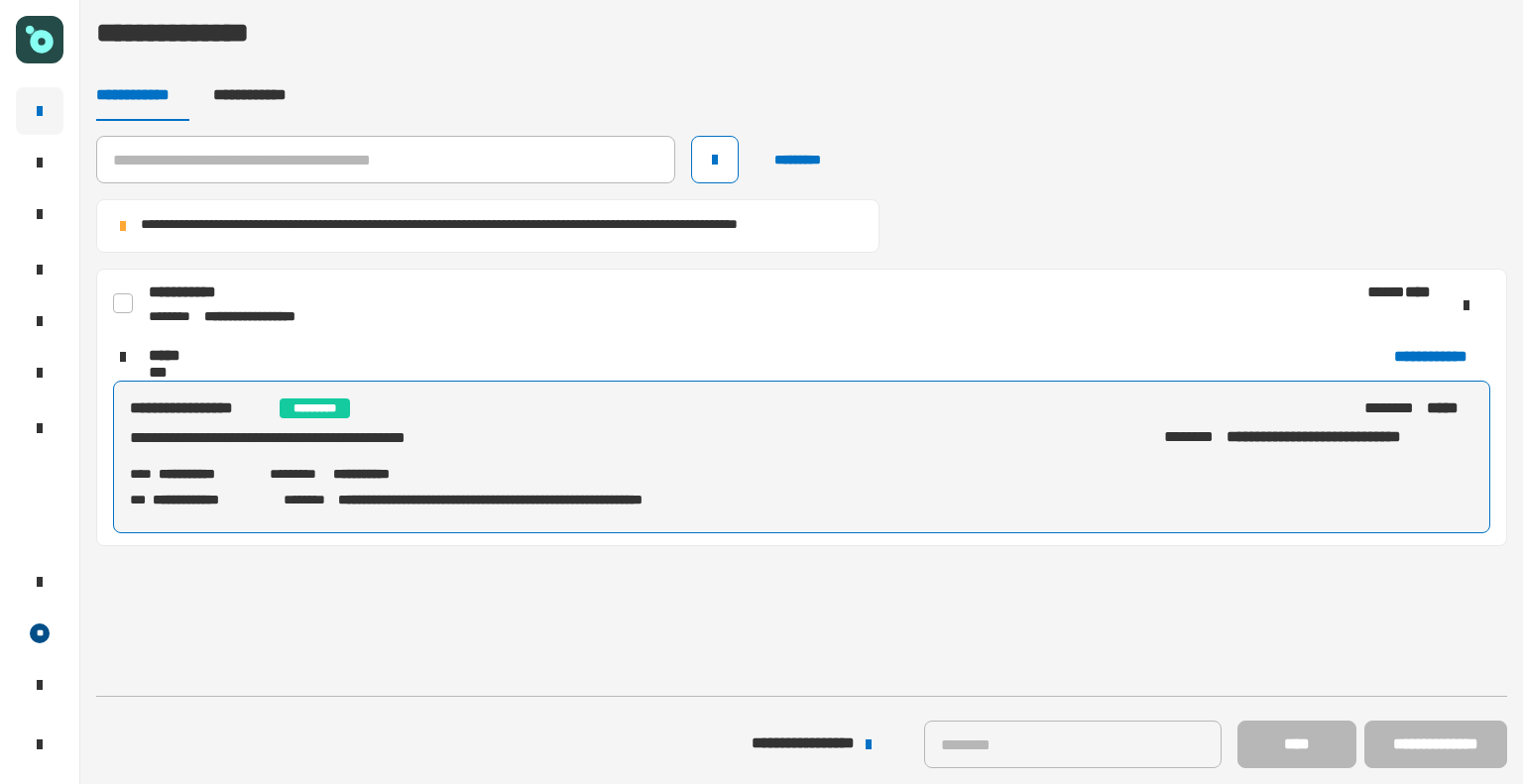 click 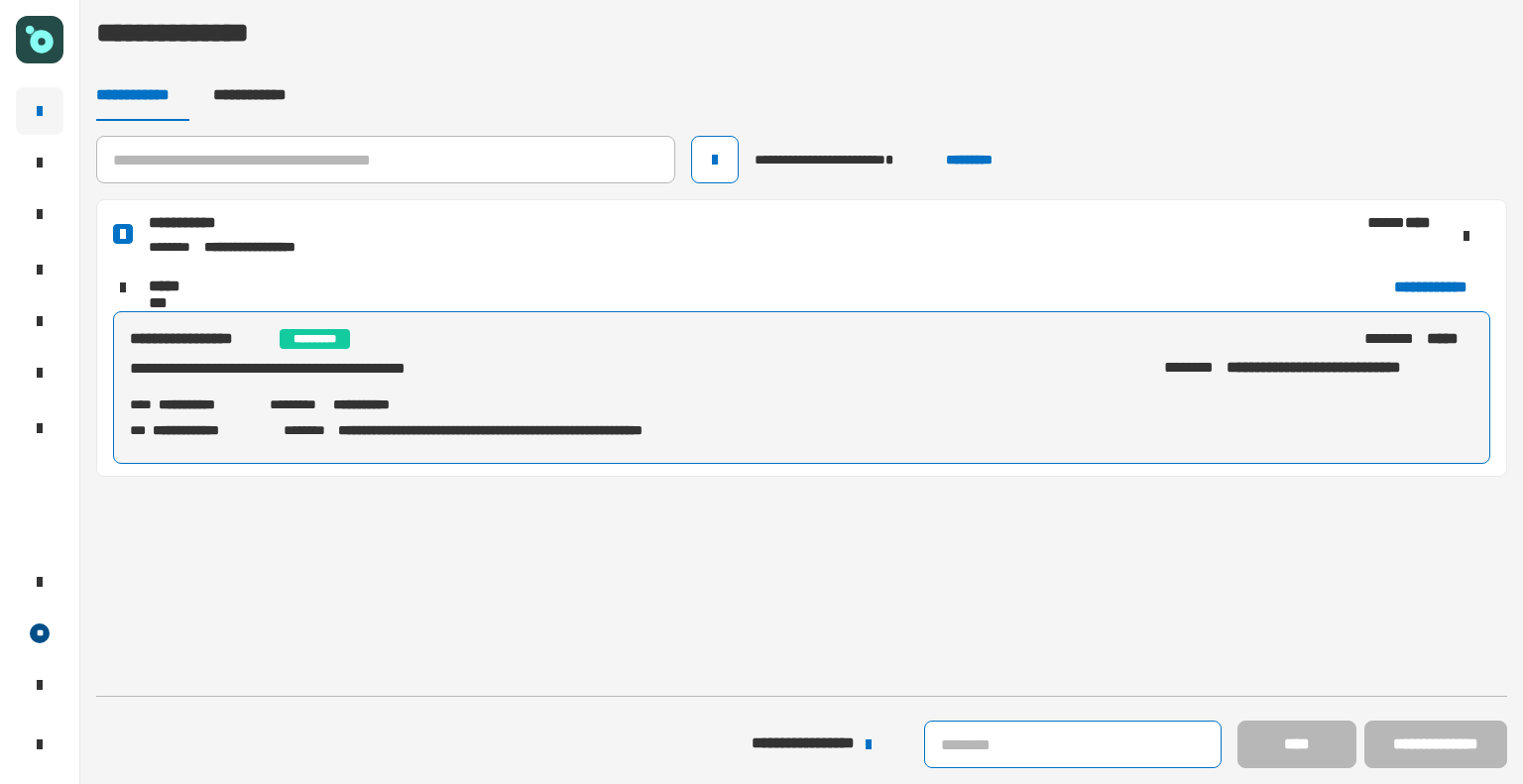 click 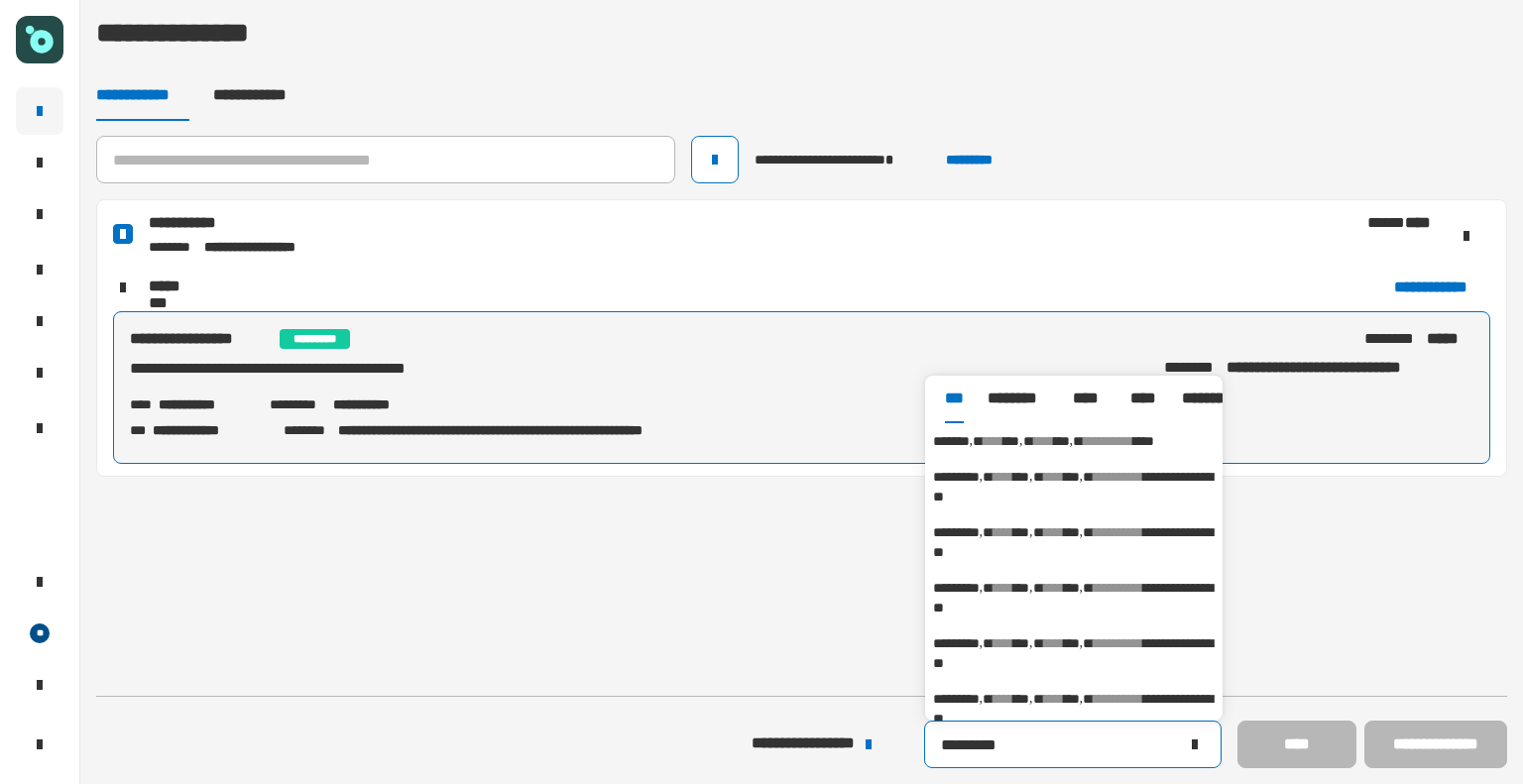 type on "*********" 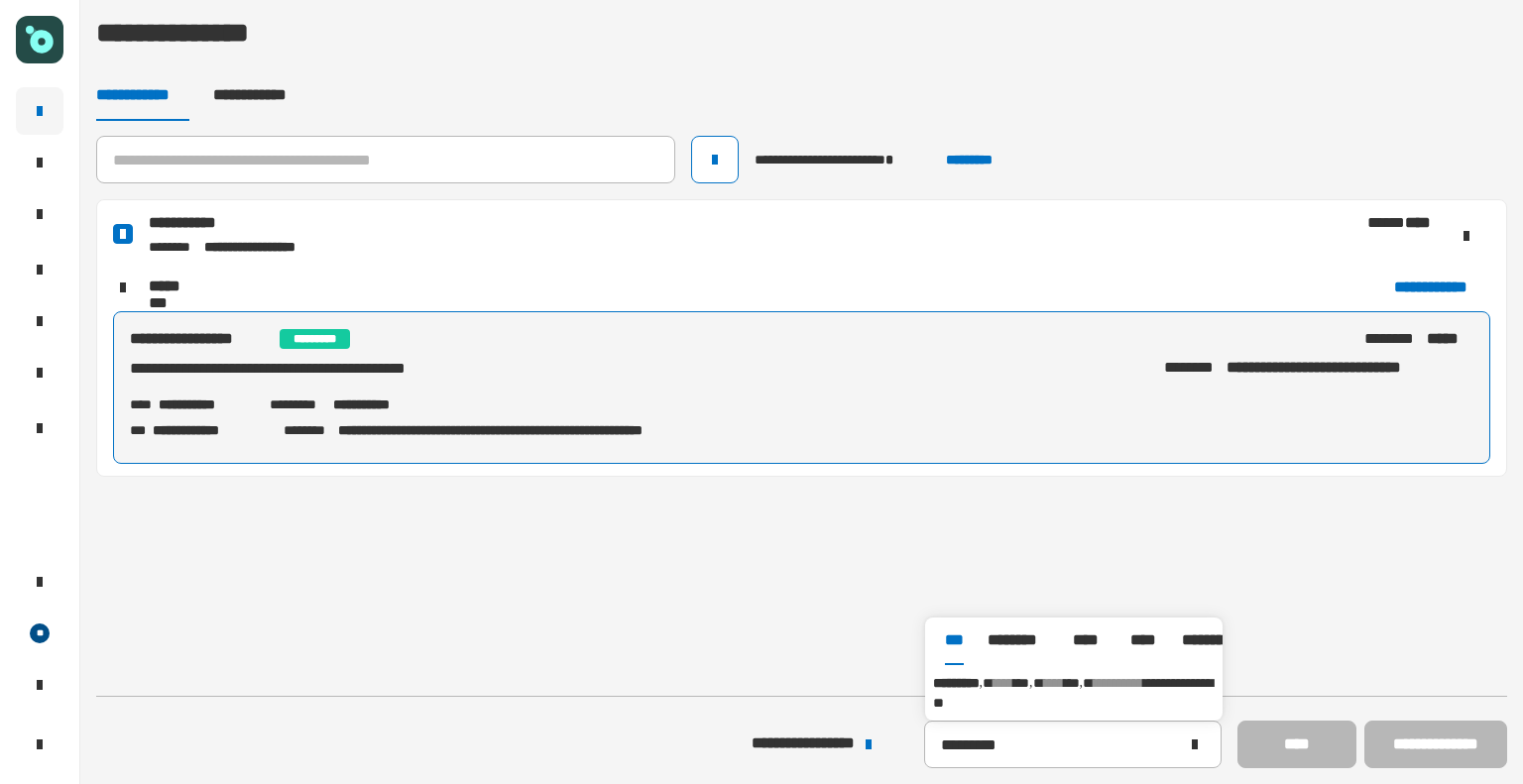click on "**********" at bounding box center (1073, 693) 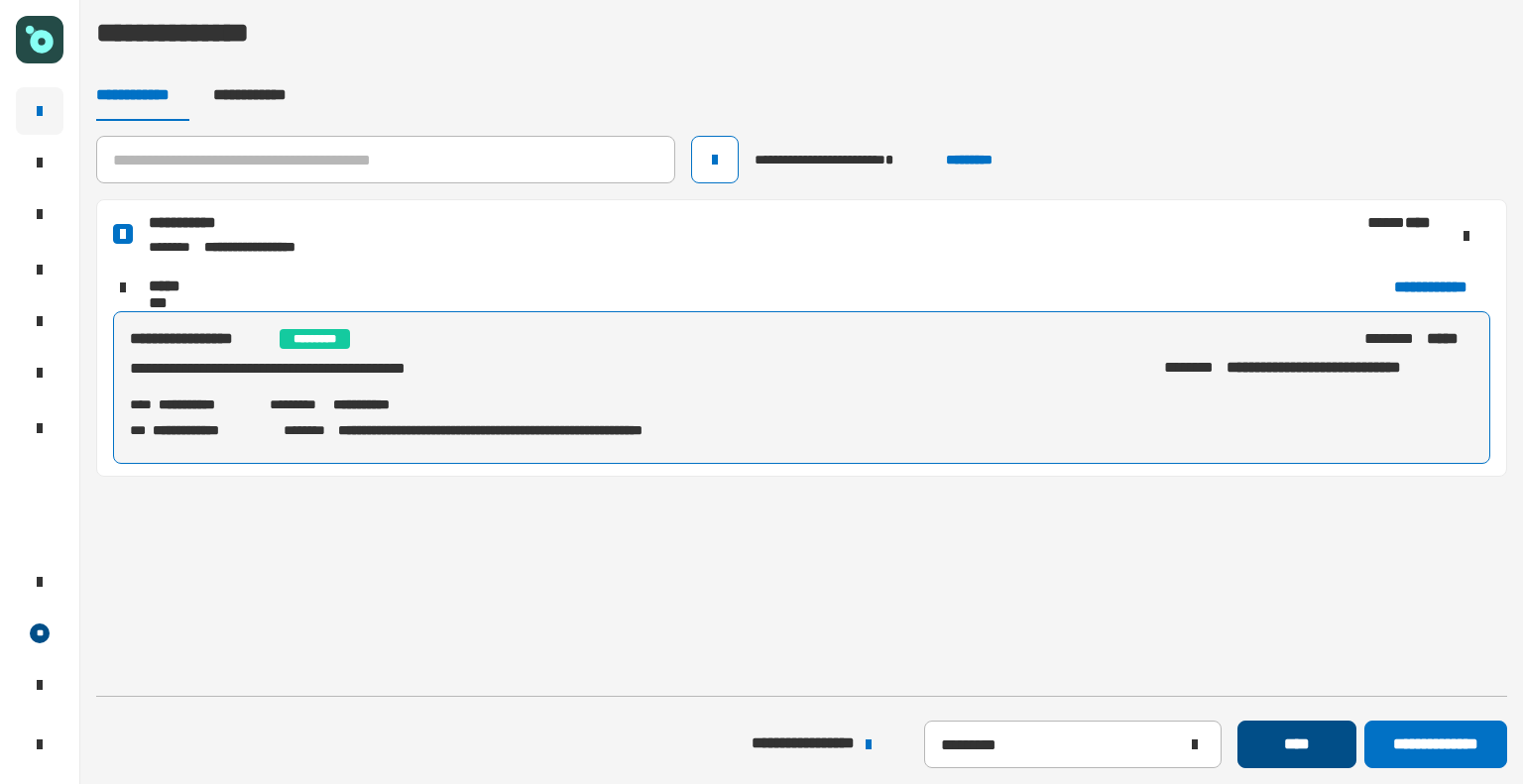 click on "****" 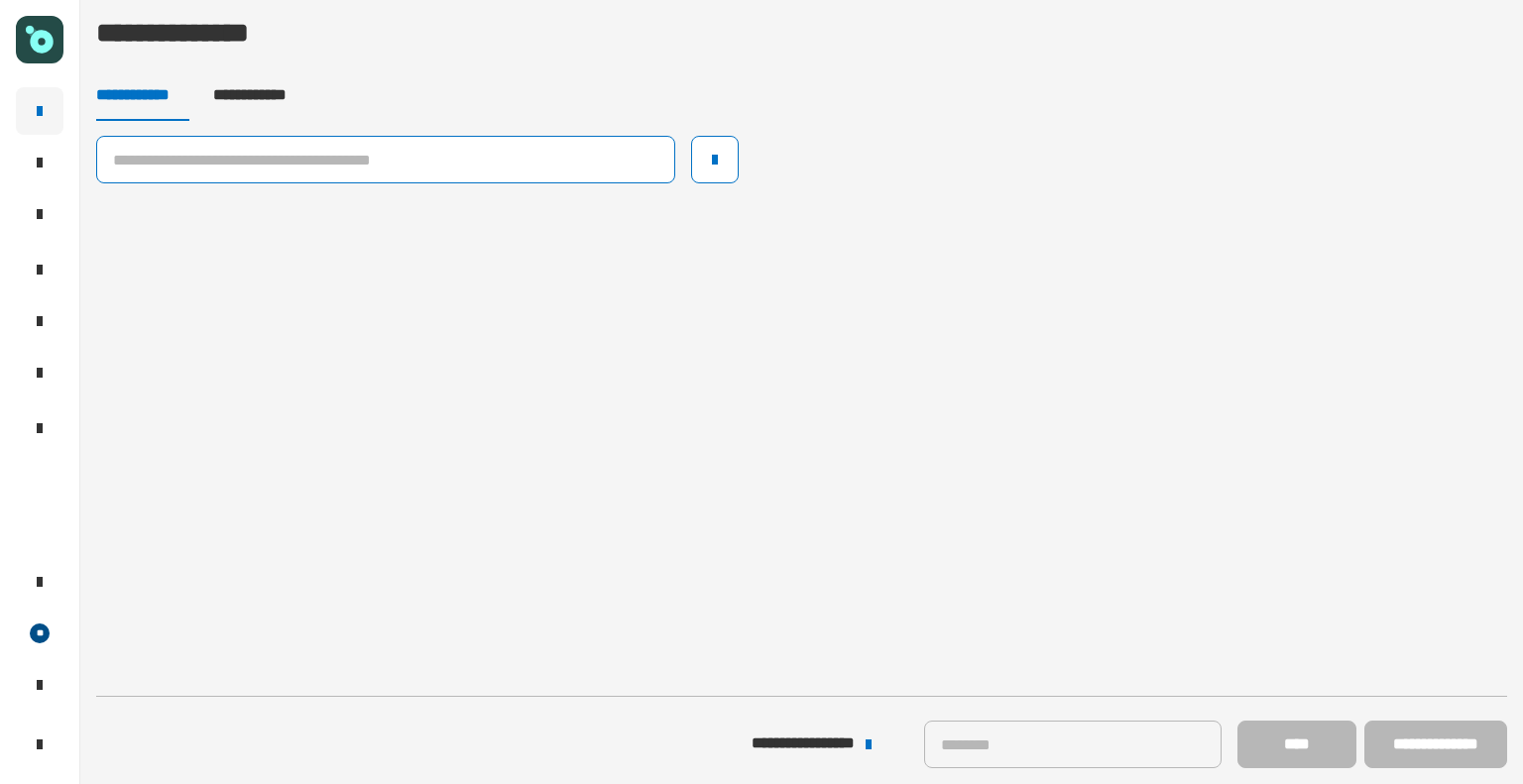 click 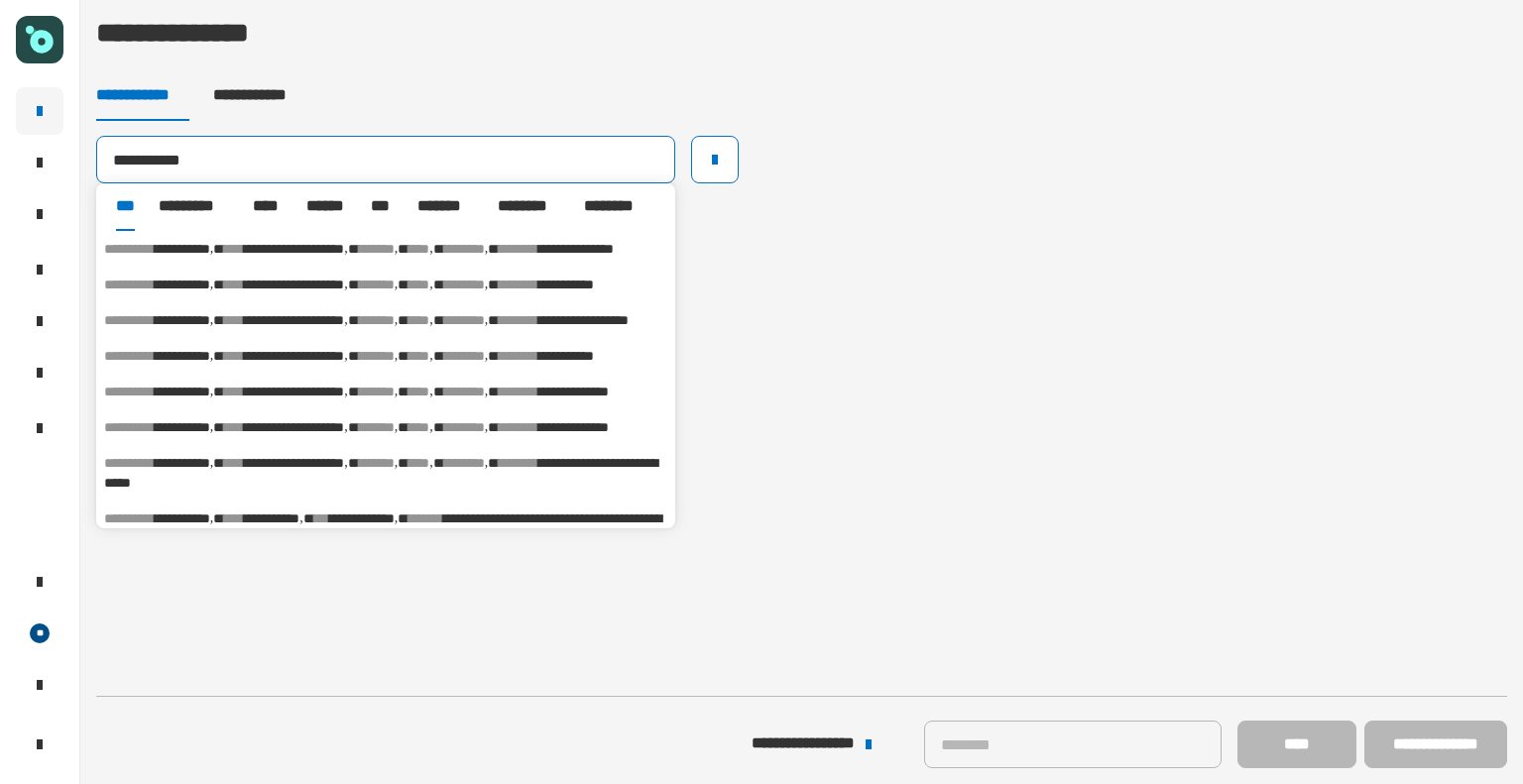 type on "**********" 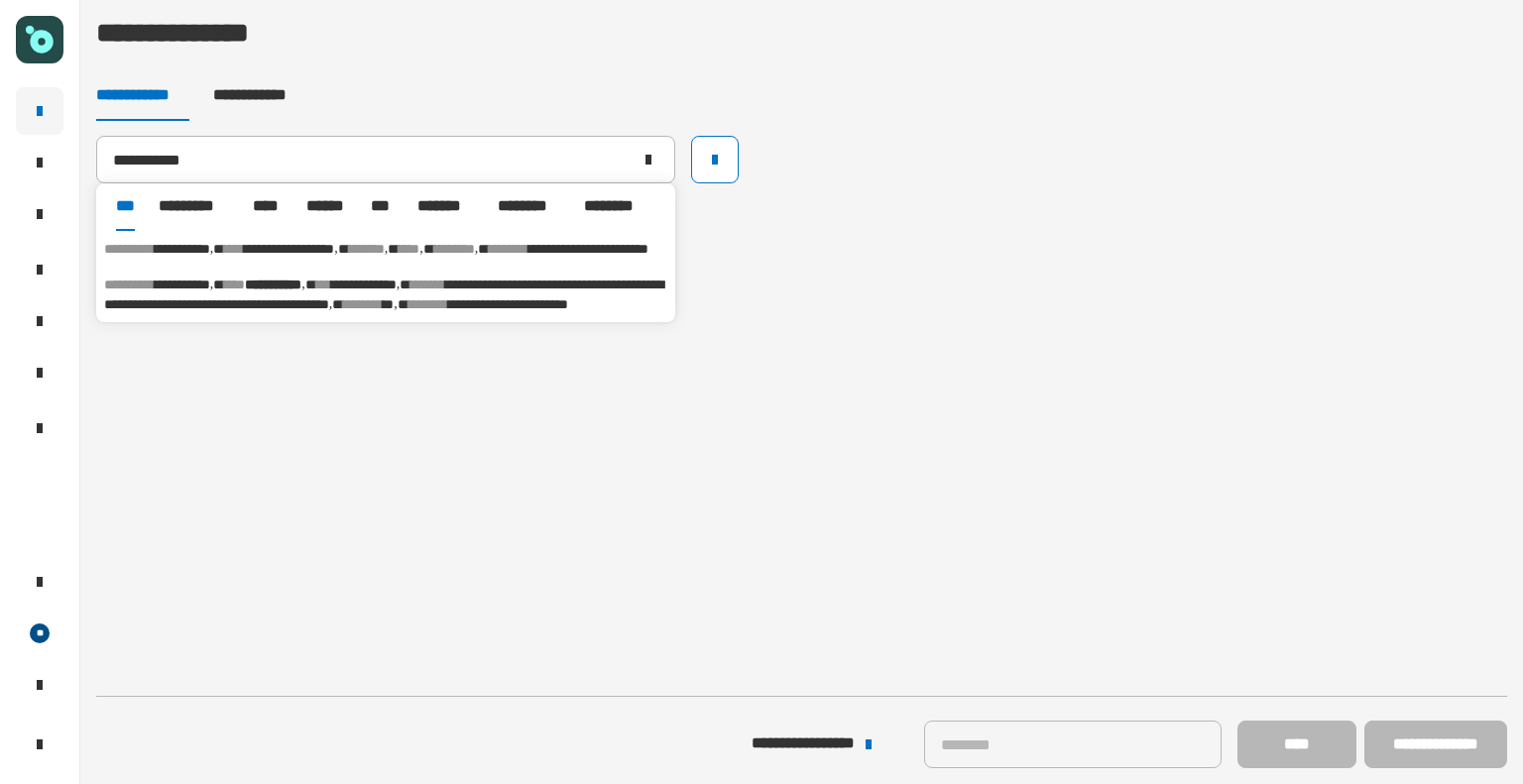 click on "**********" at bounding box center (386, 249) 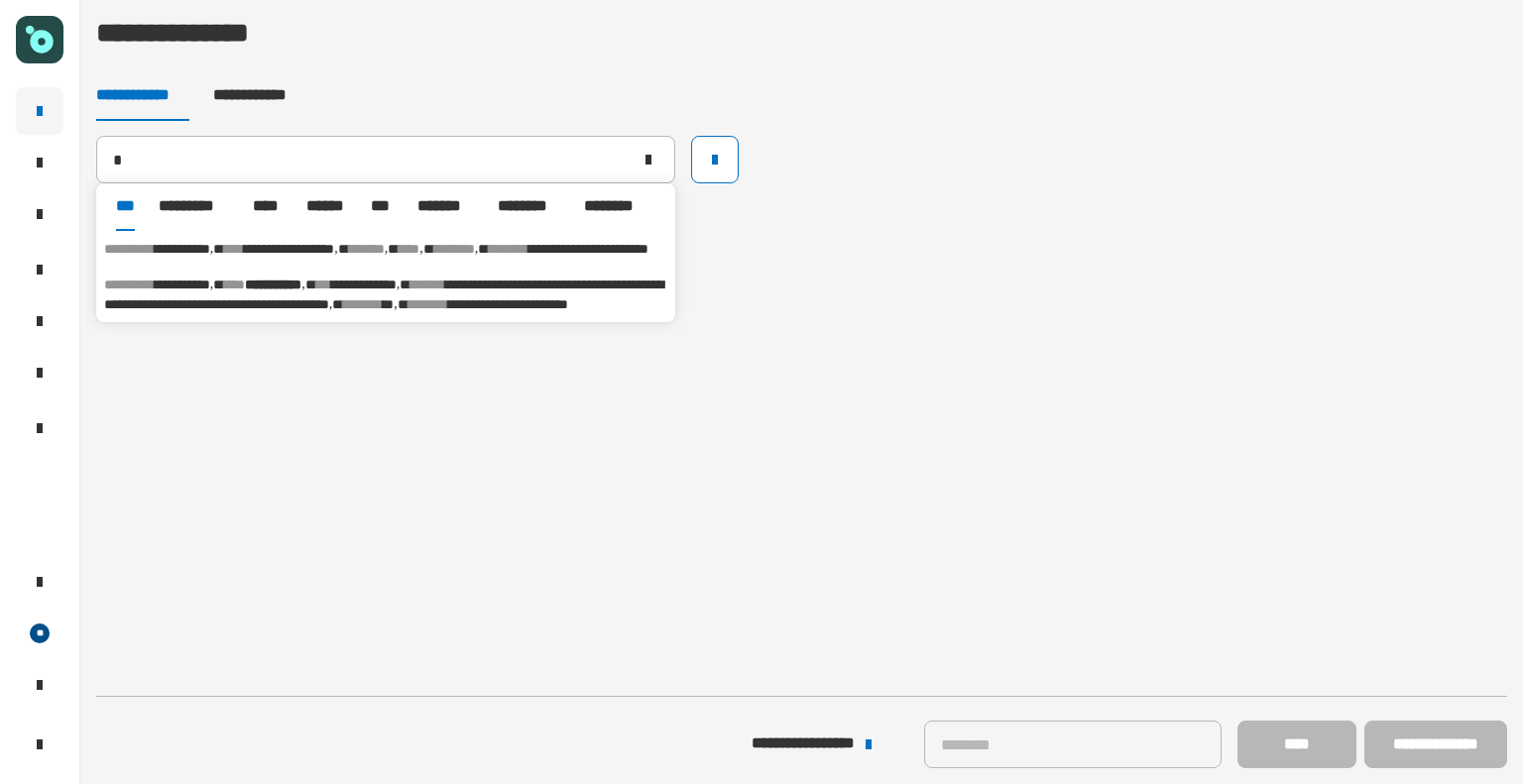 type on "**********" 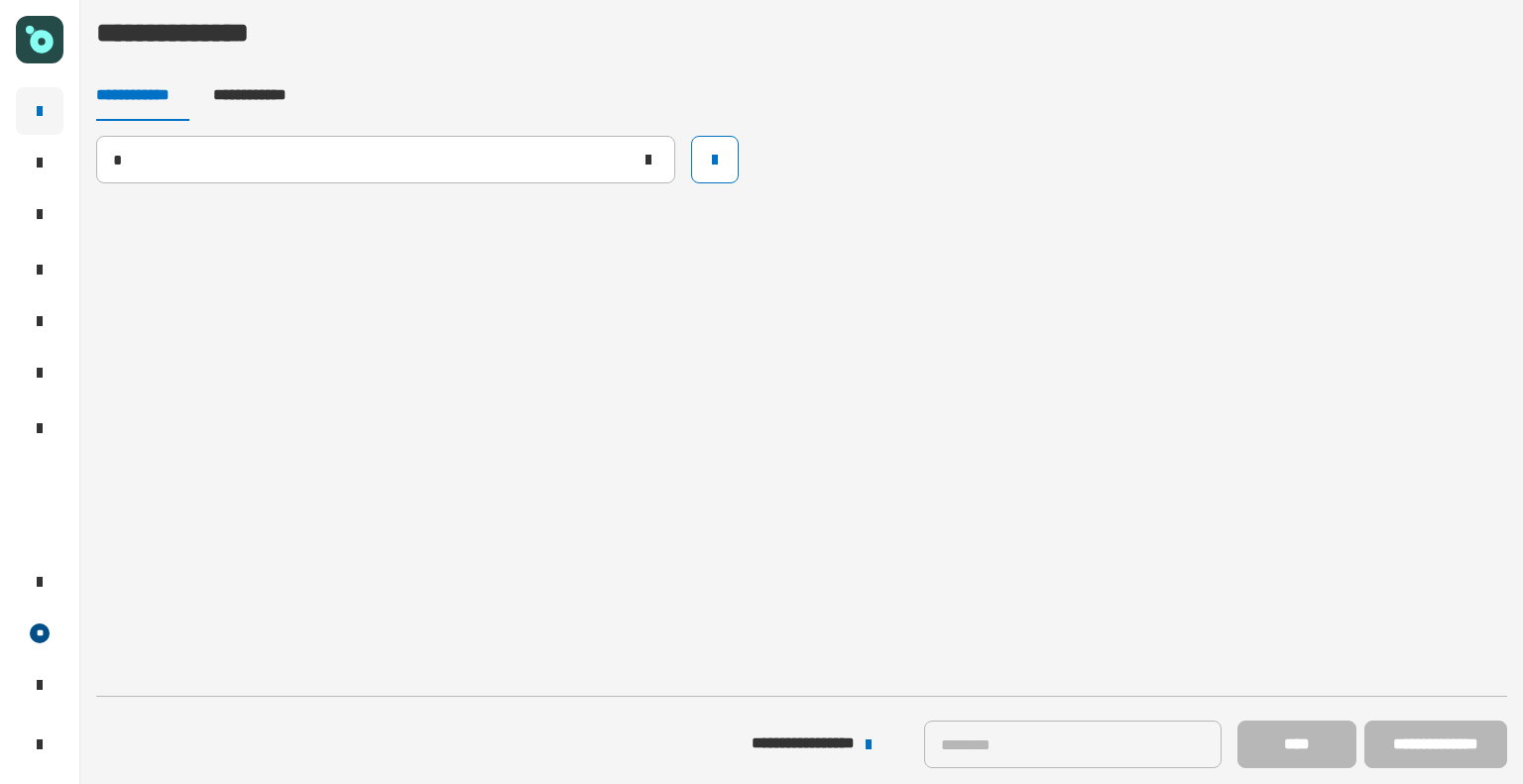 type 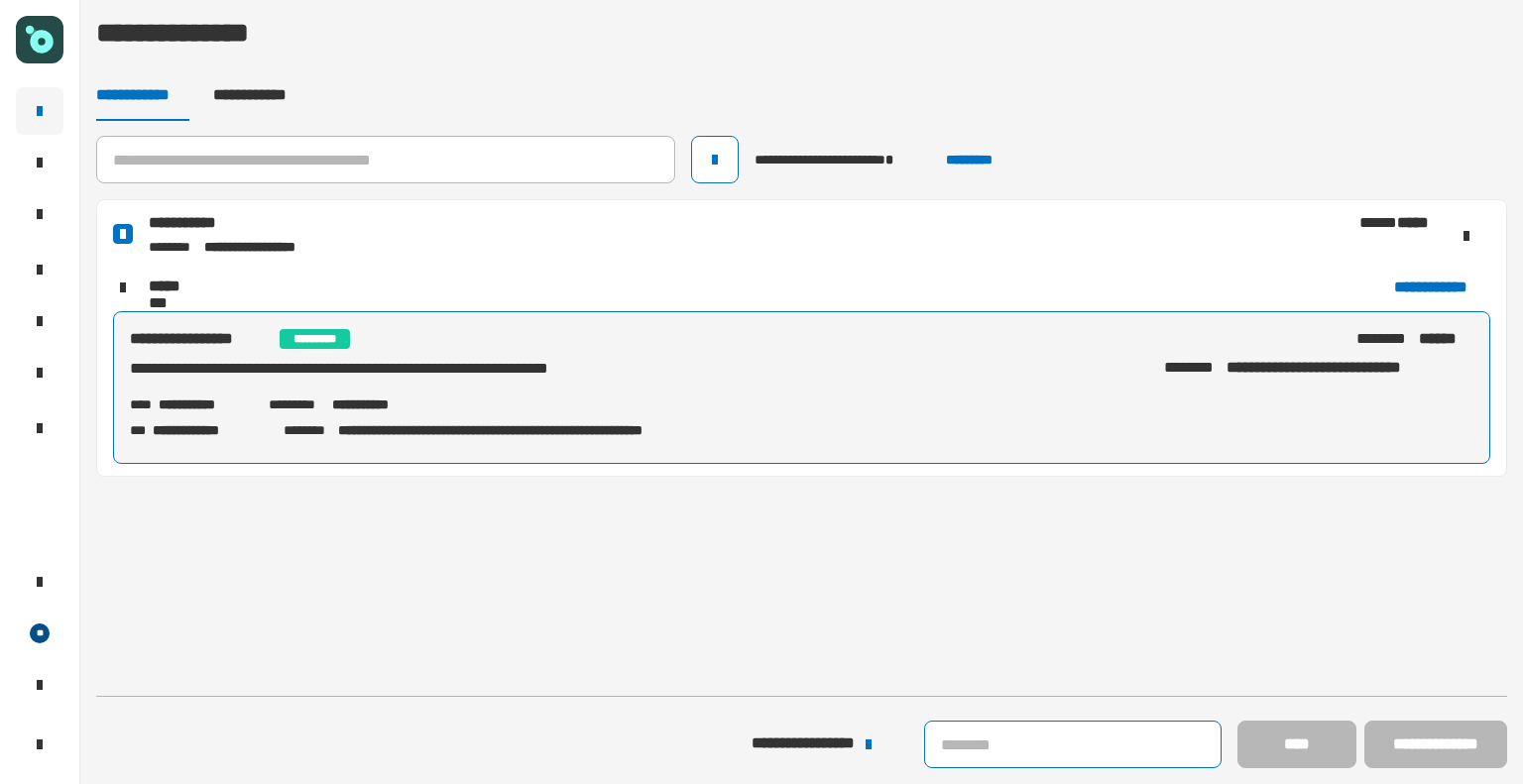 click 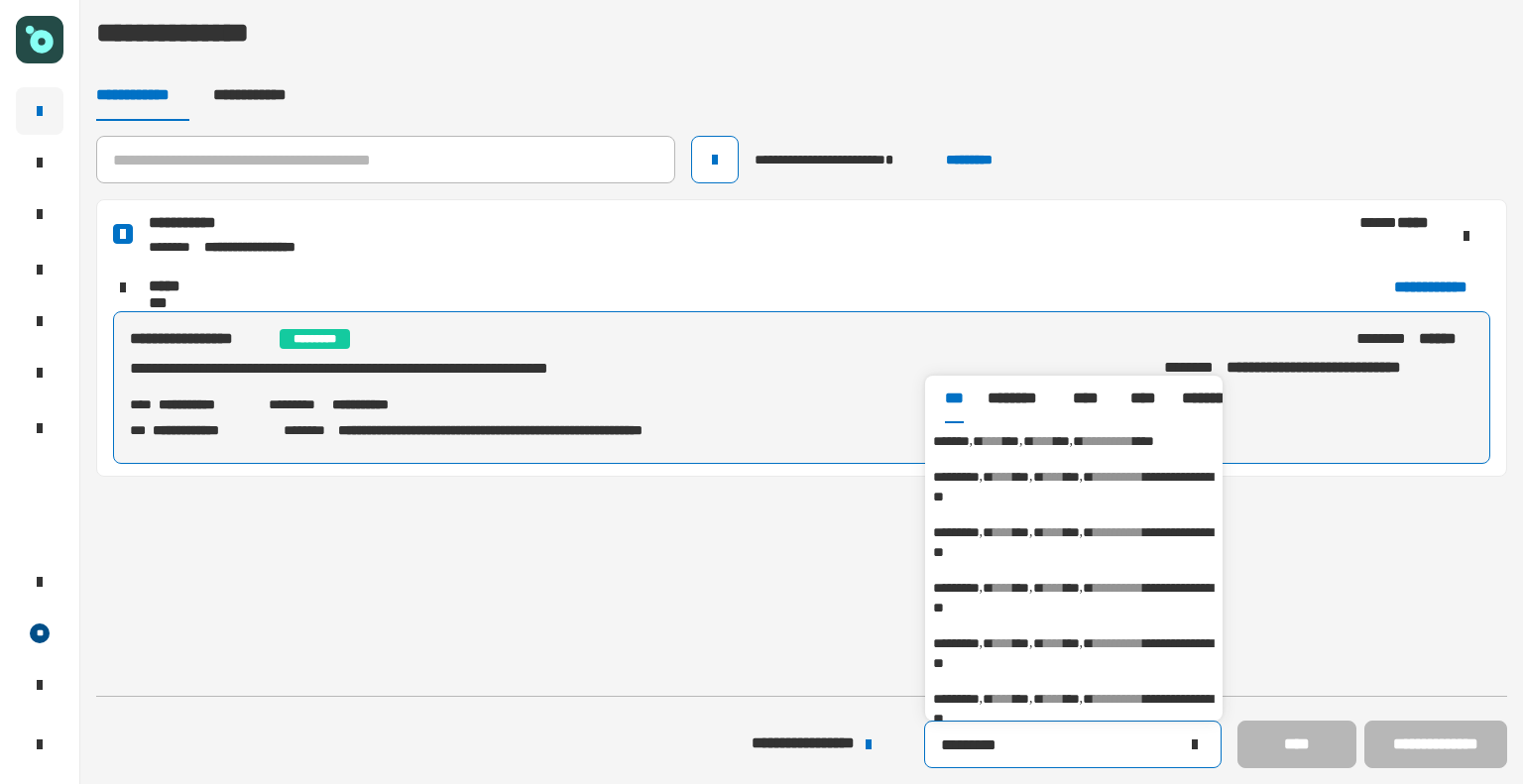 type on "*********" 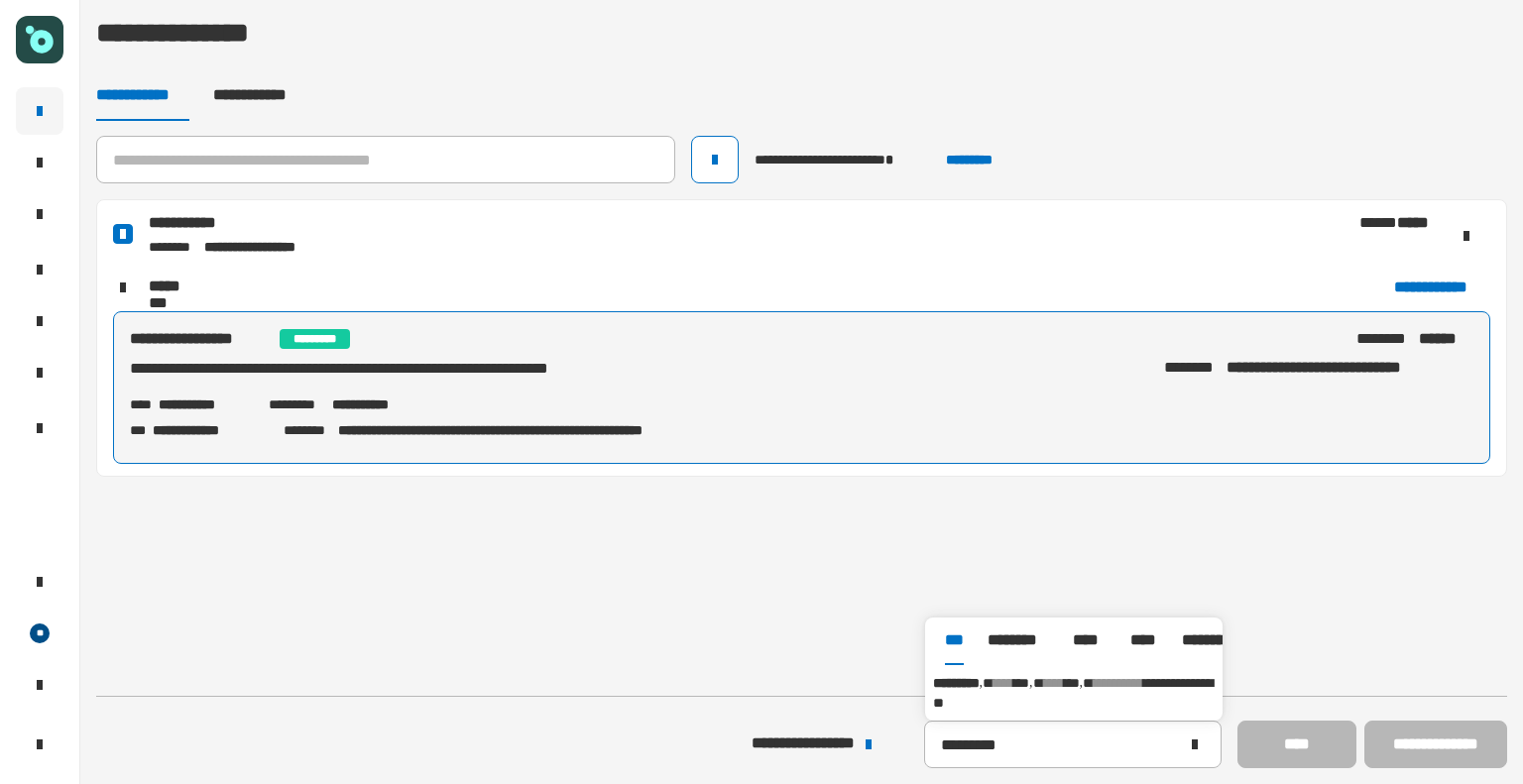 click on "**********" at bounding box center [1074, 693] 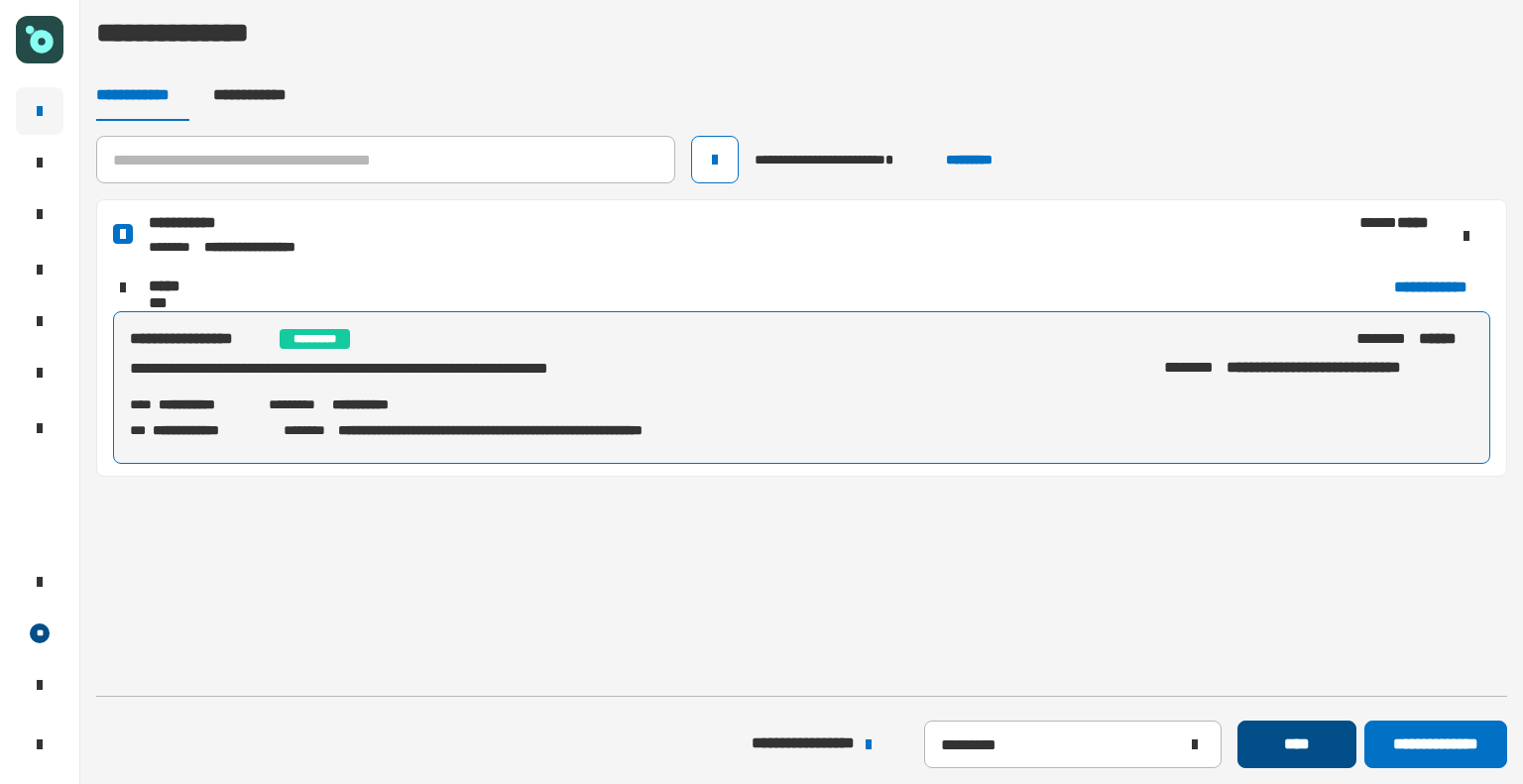 click on "****" 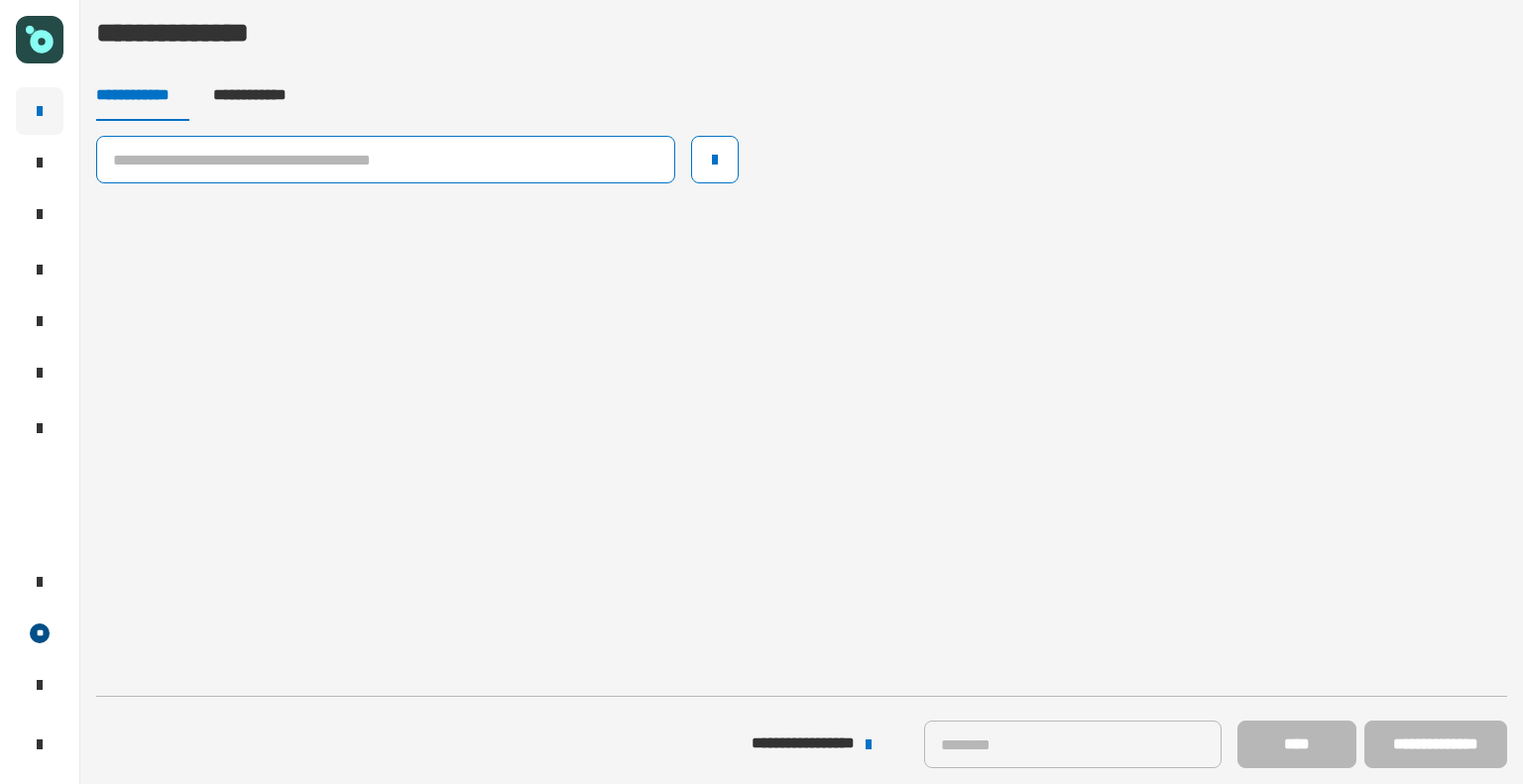 drag, startPoint x: 173, startPoint y: 268, endPoint x: 206, endPoint y: 170, distance: 103.40696 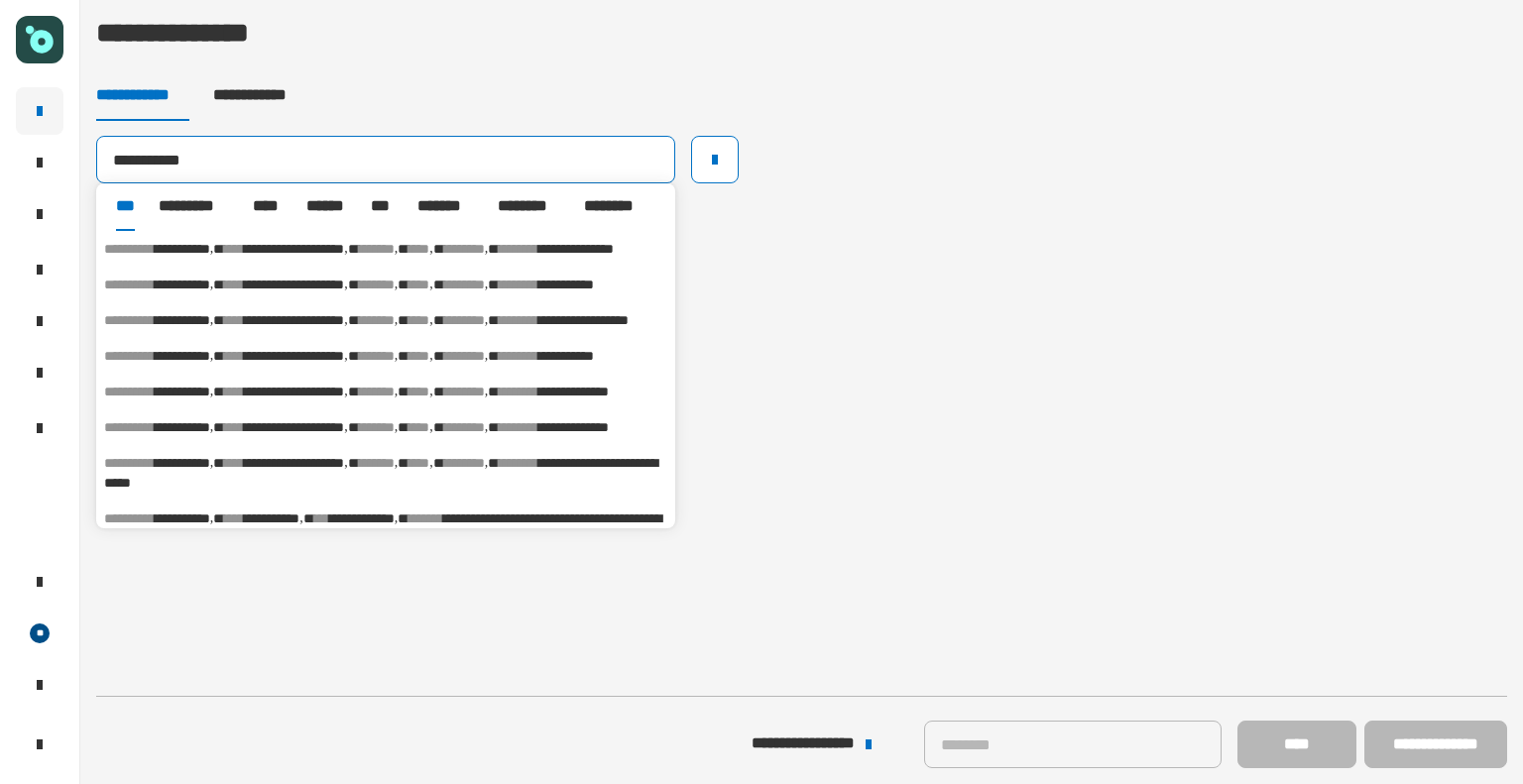 type on "**********" 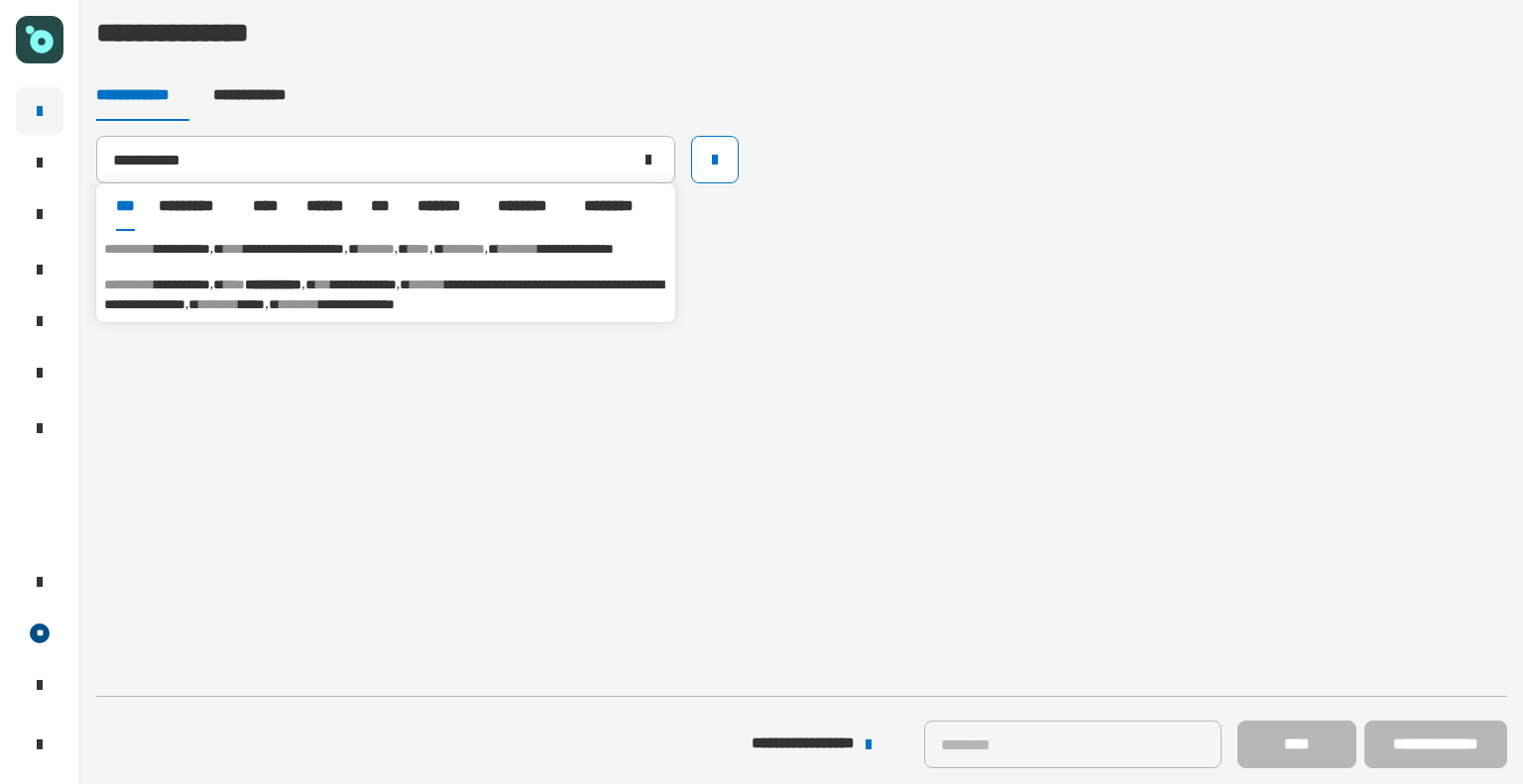 click on "**********" at bounding box center (386, 249) 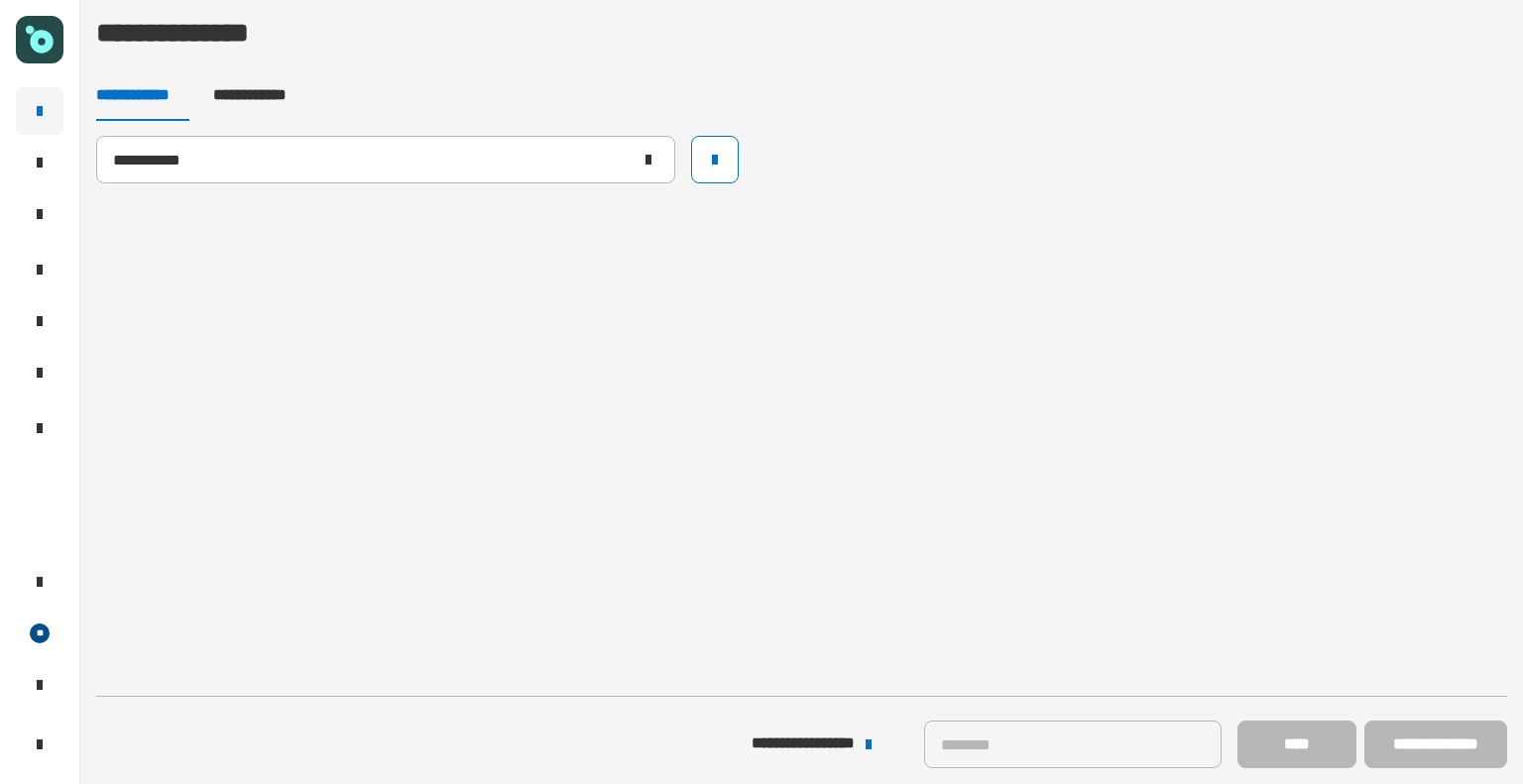 type on "**********" 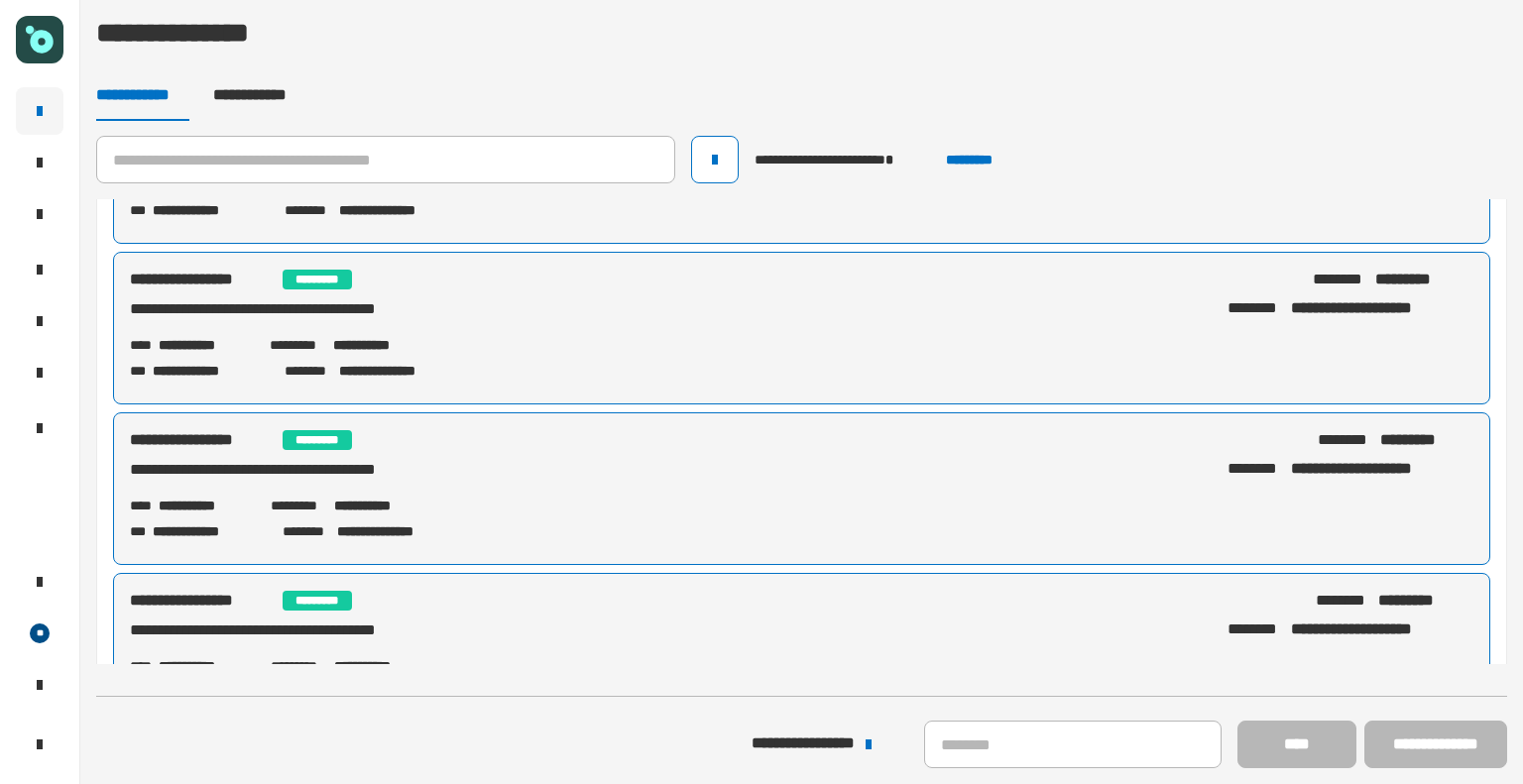 scroll, scrollTop: 291, scrollLeft: 0, axis: vertical 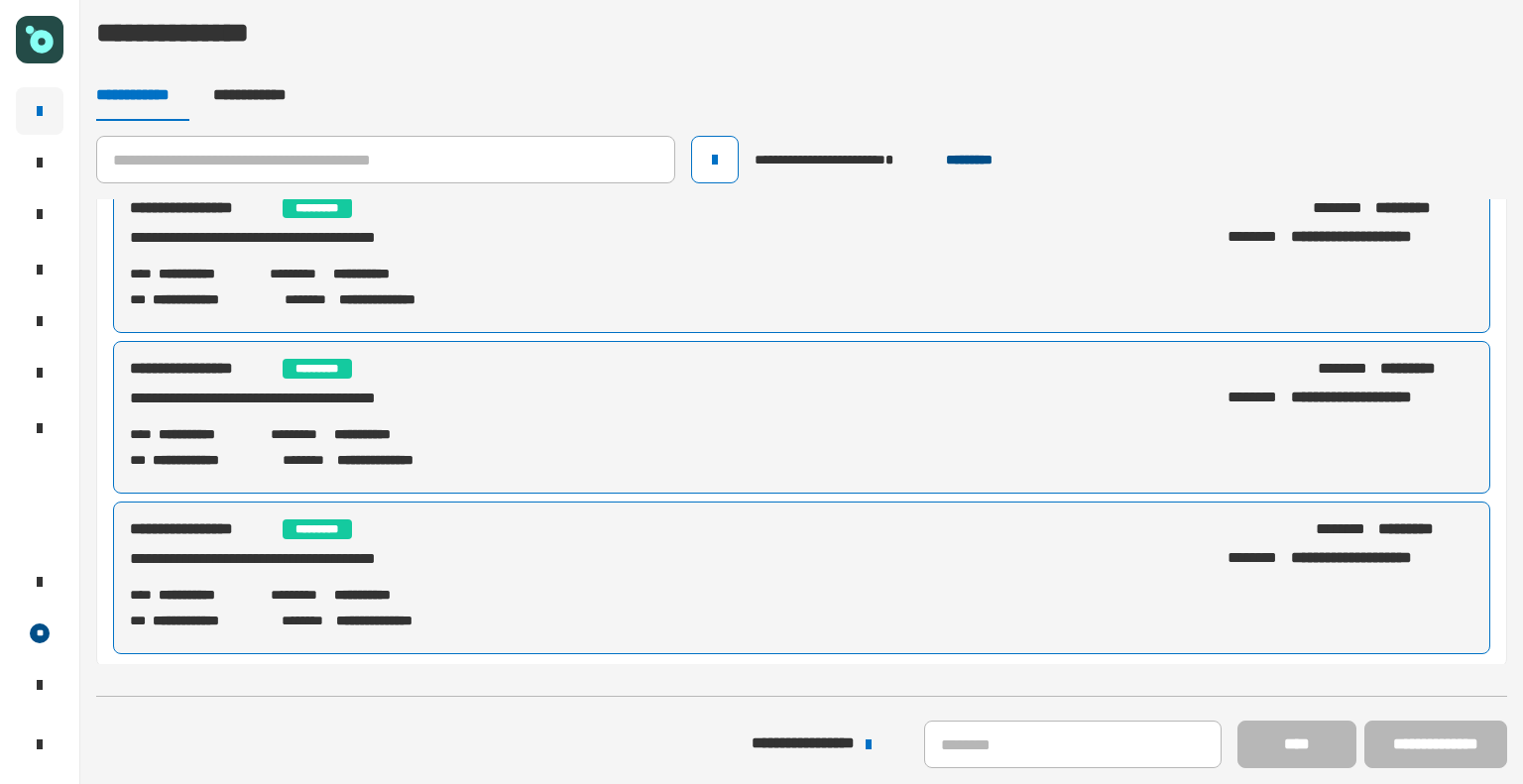 click on "*********" 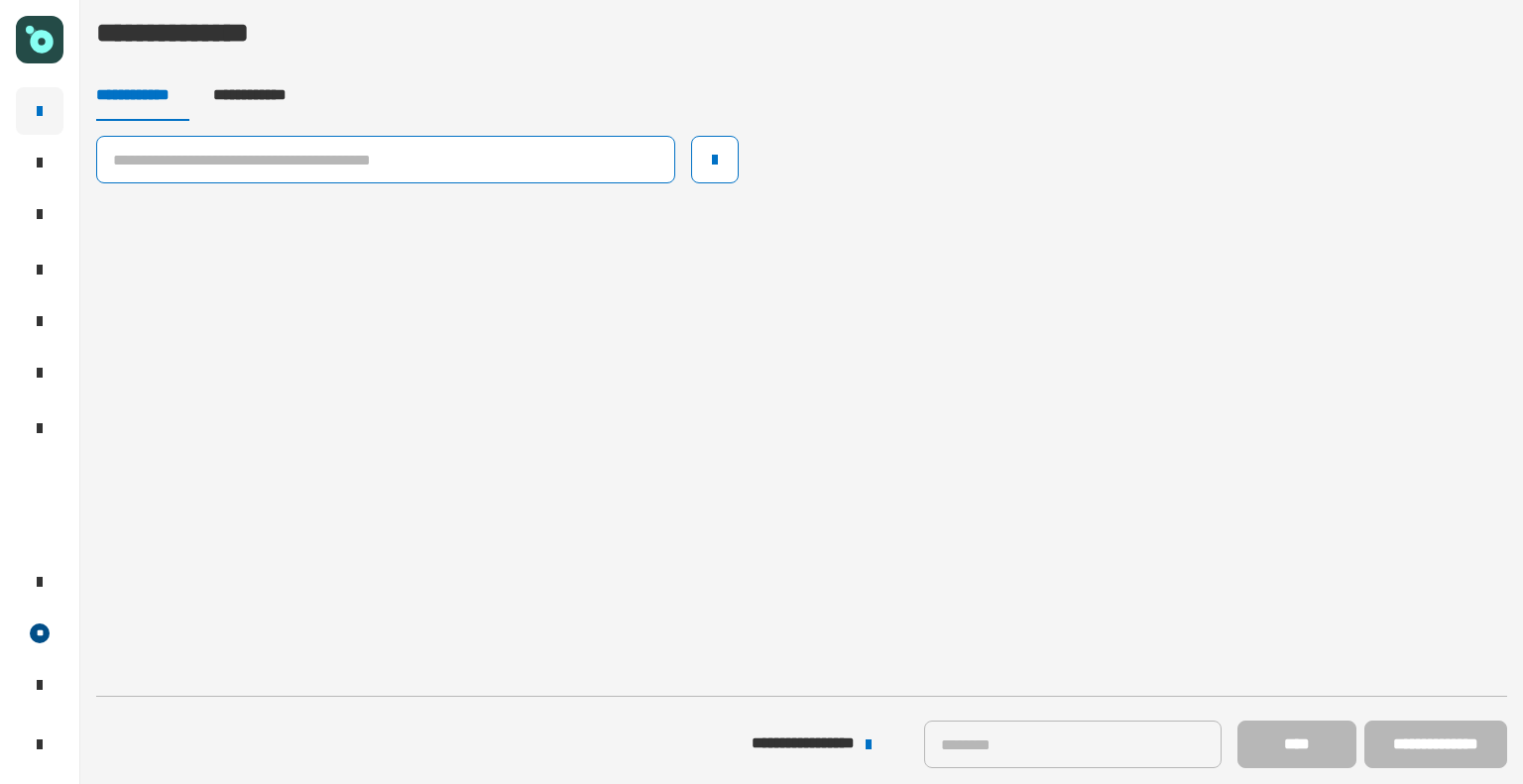 click 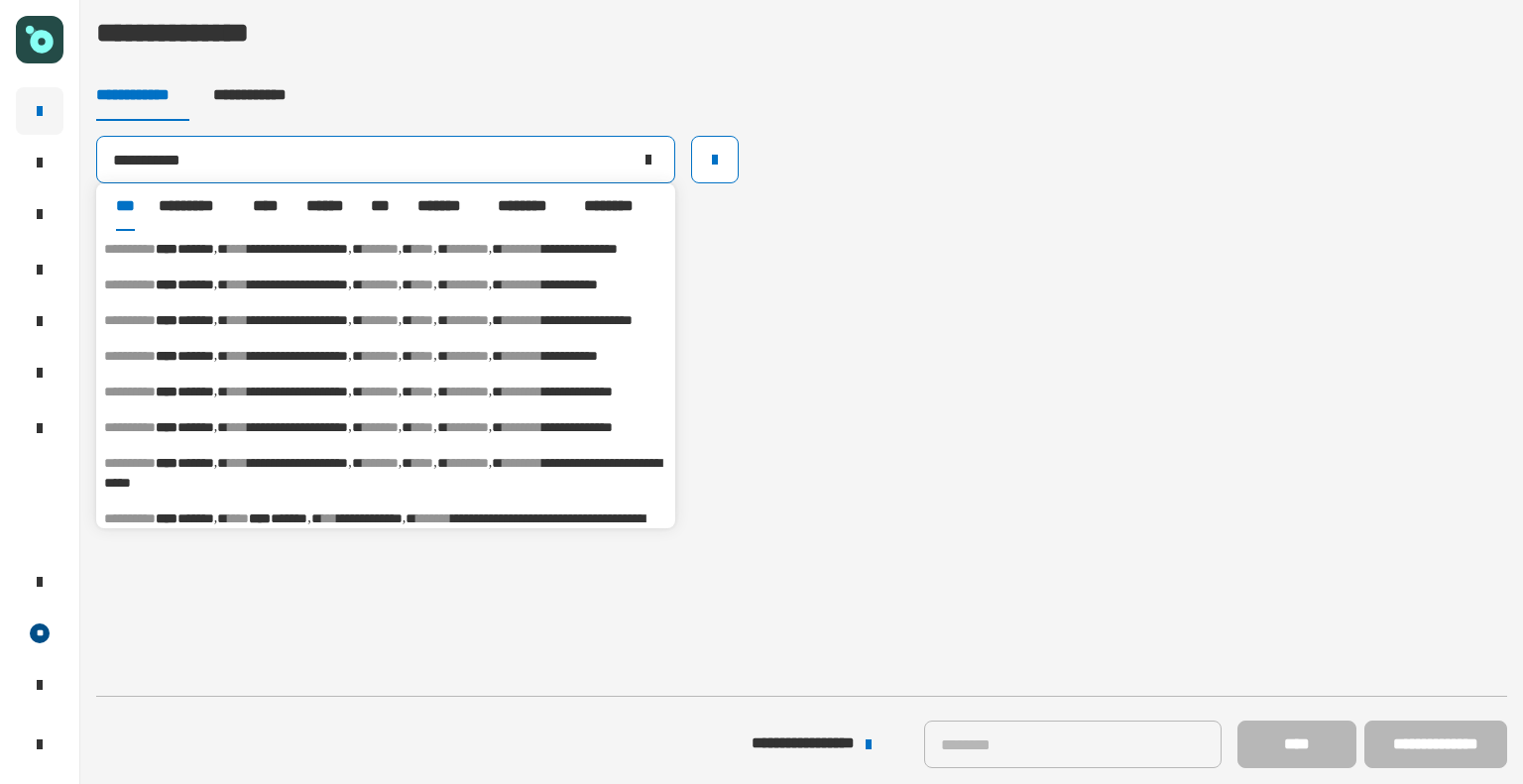 type on "**********" 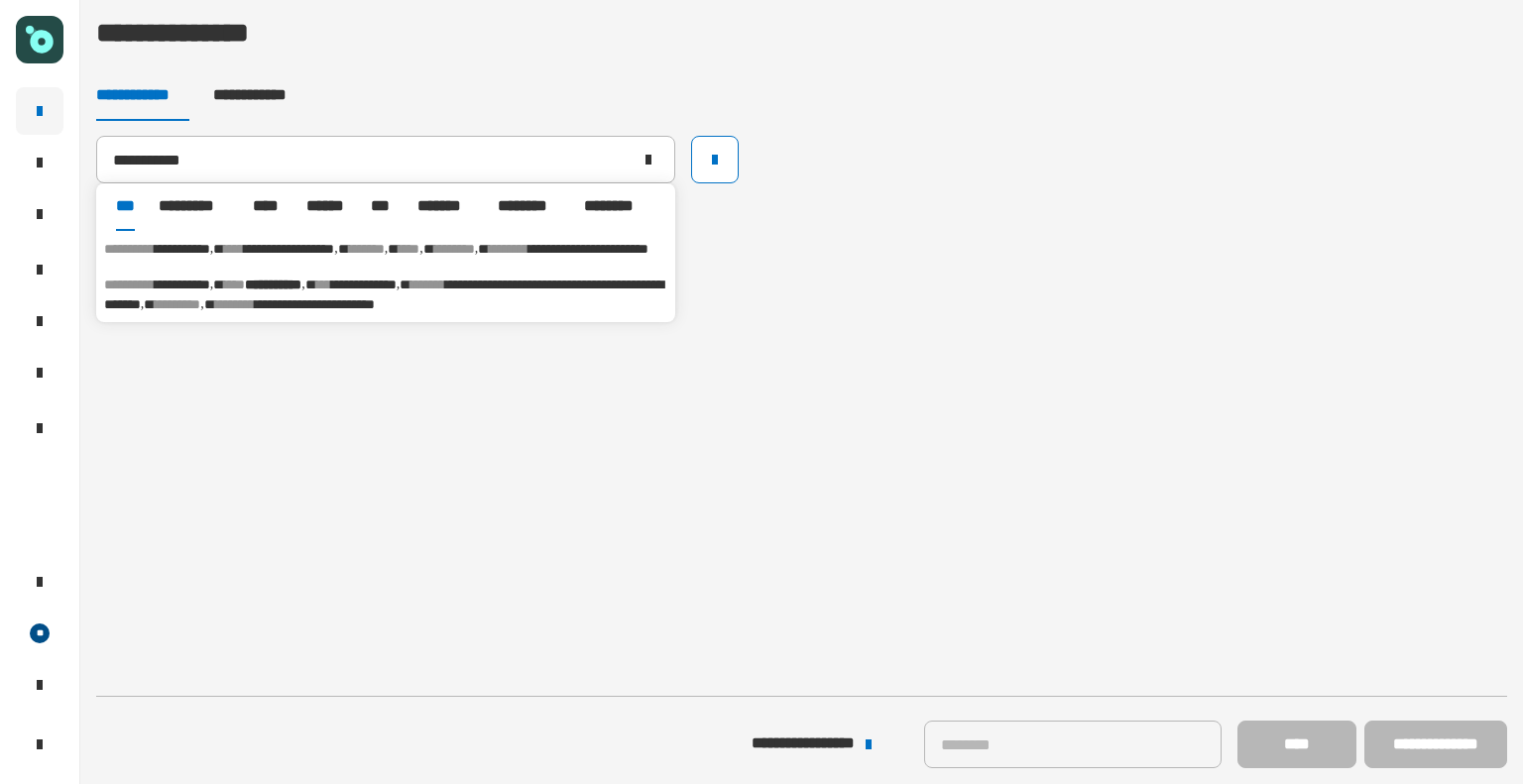 click on "**********" at bounding box center [386, 249] 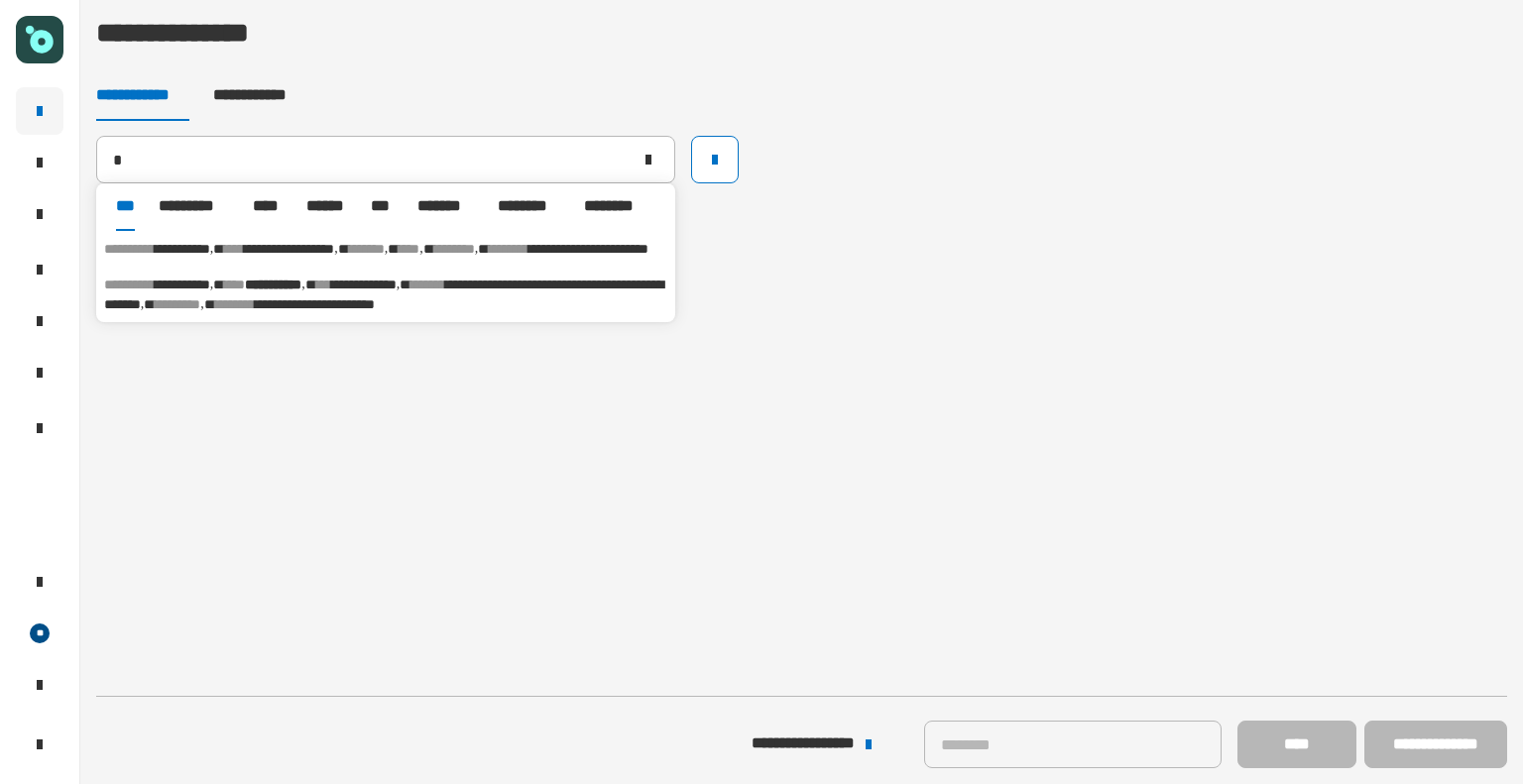 type on "**********" 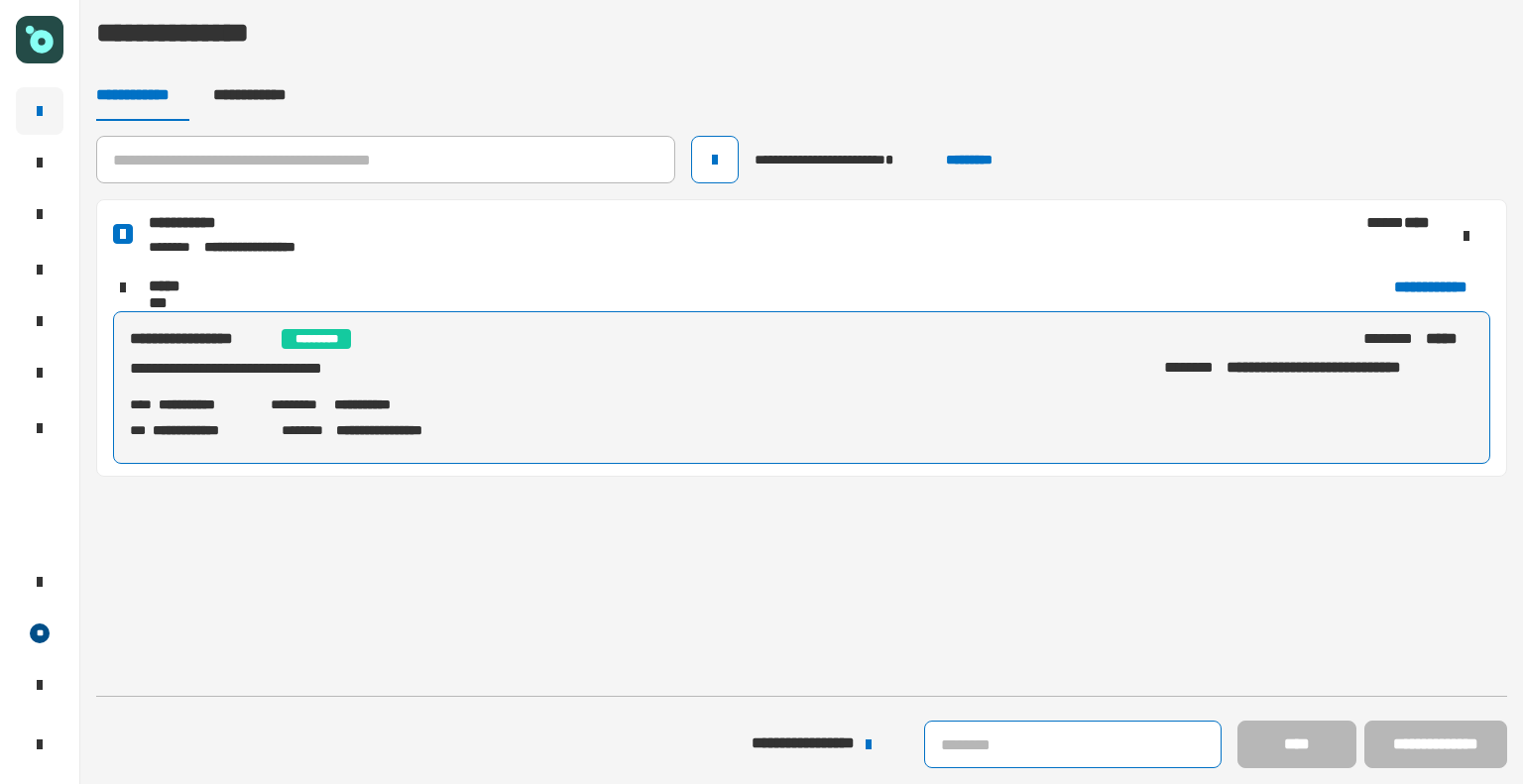 click 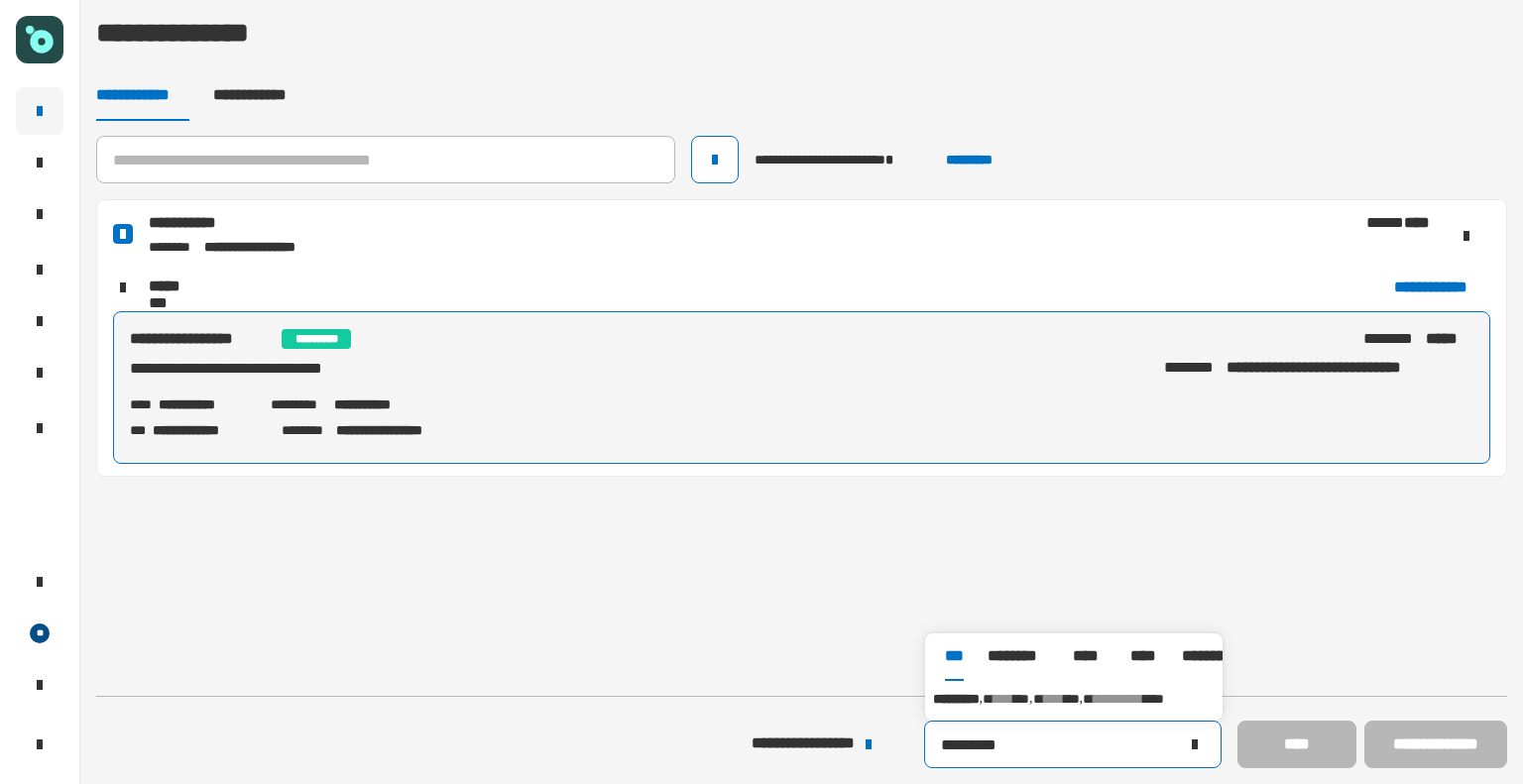 type on "*********" 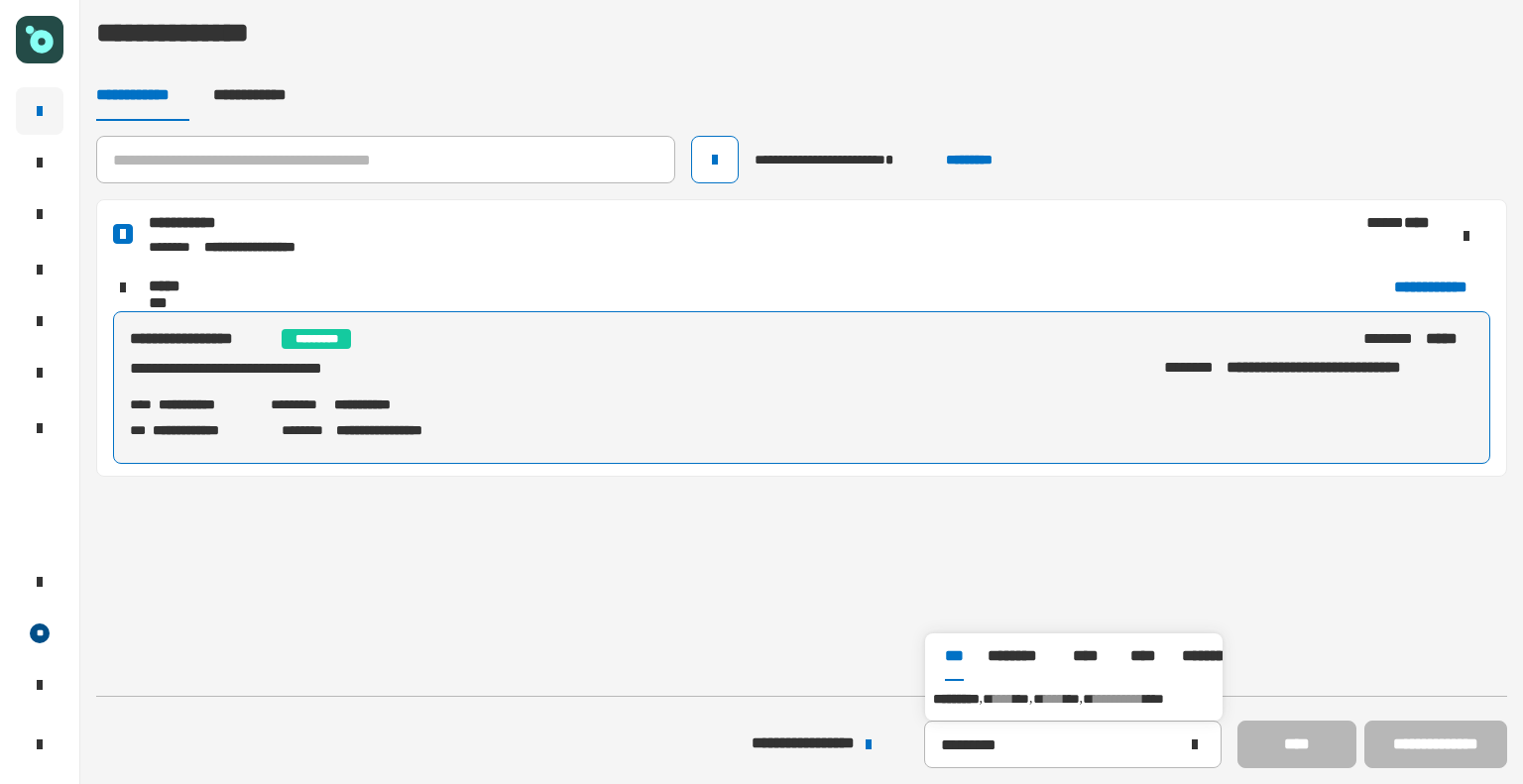 click on "**********" at bounding box center (1074, 699) 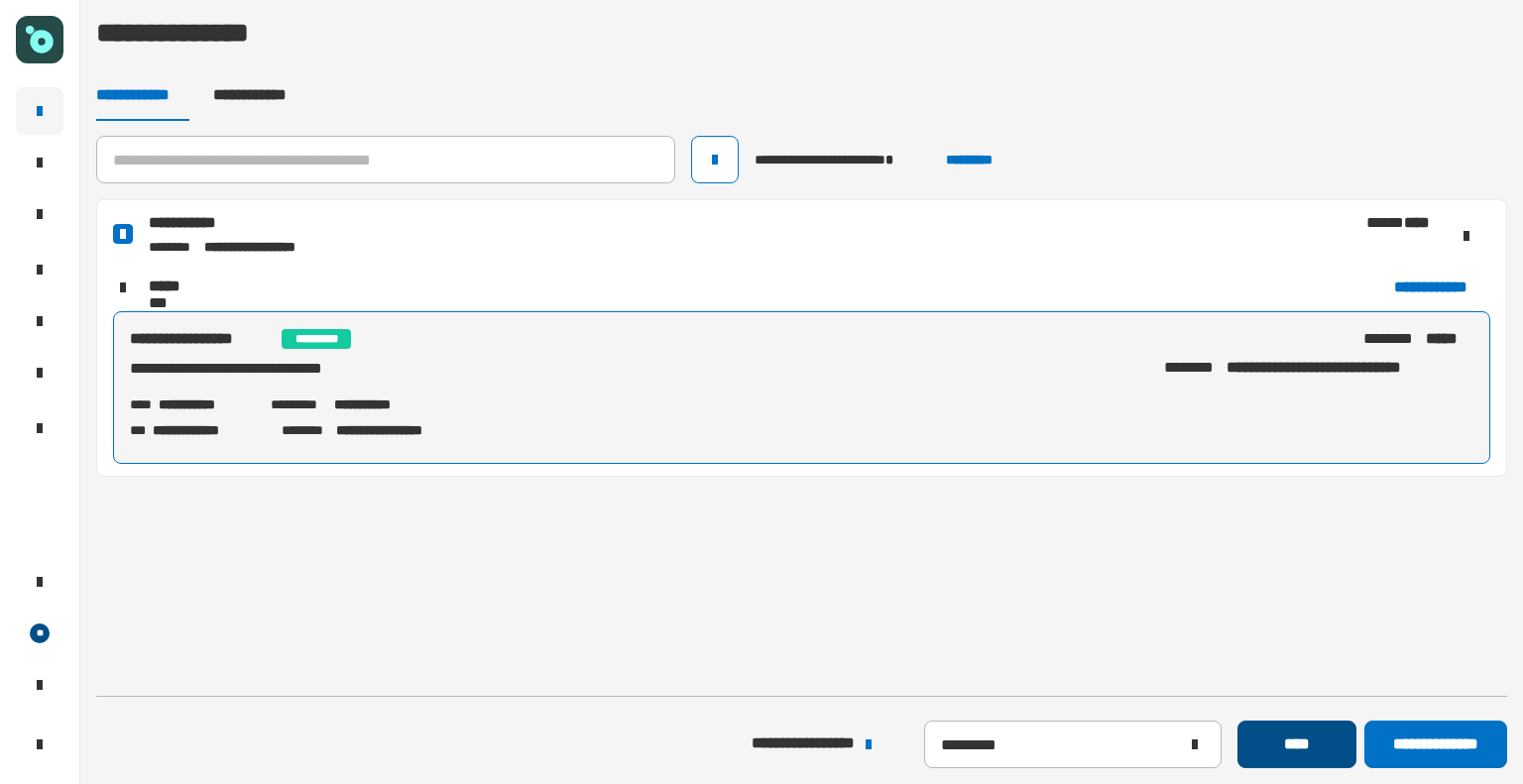 click on "****" 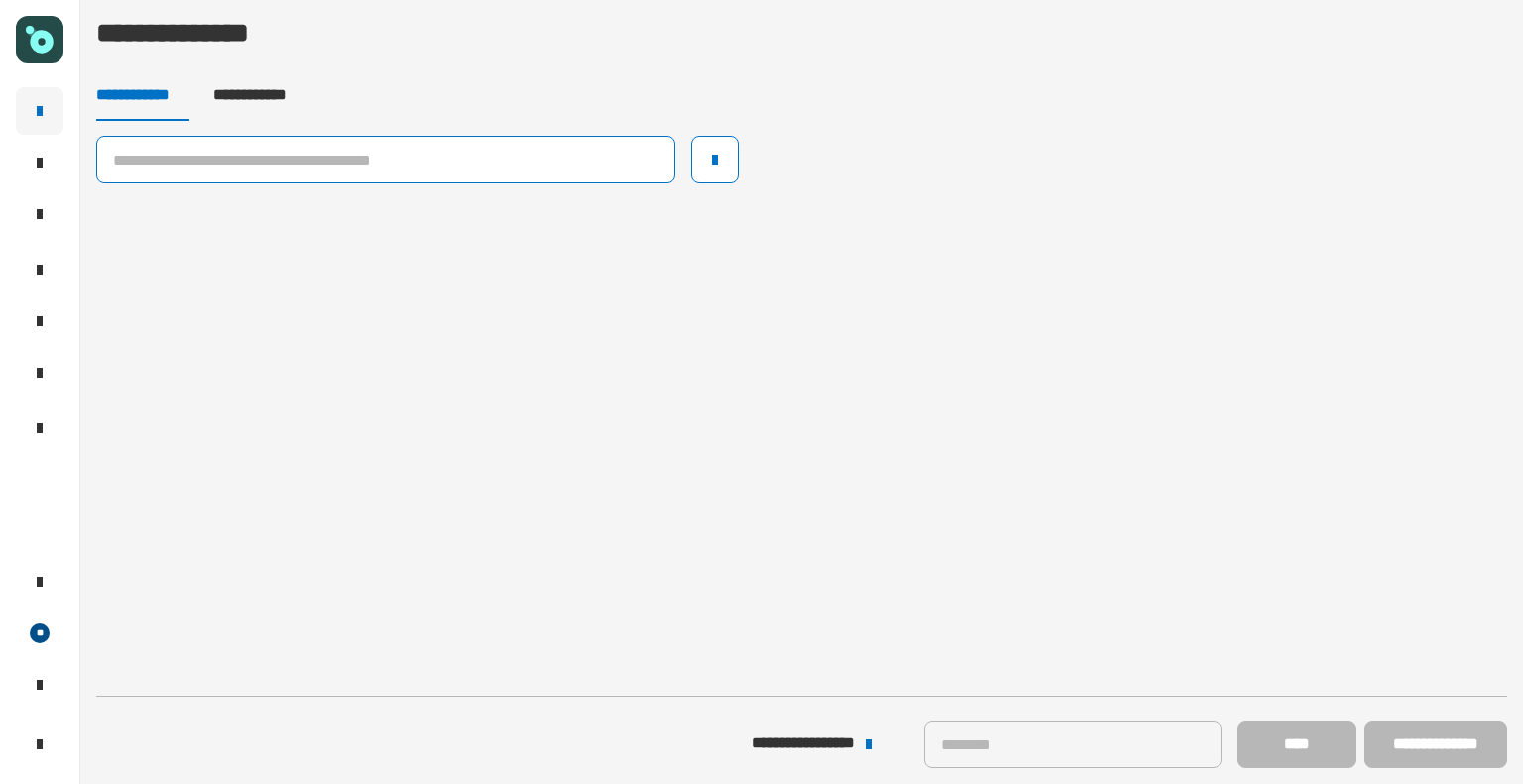 click 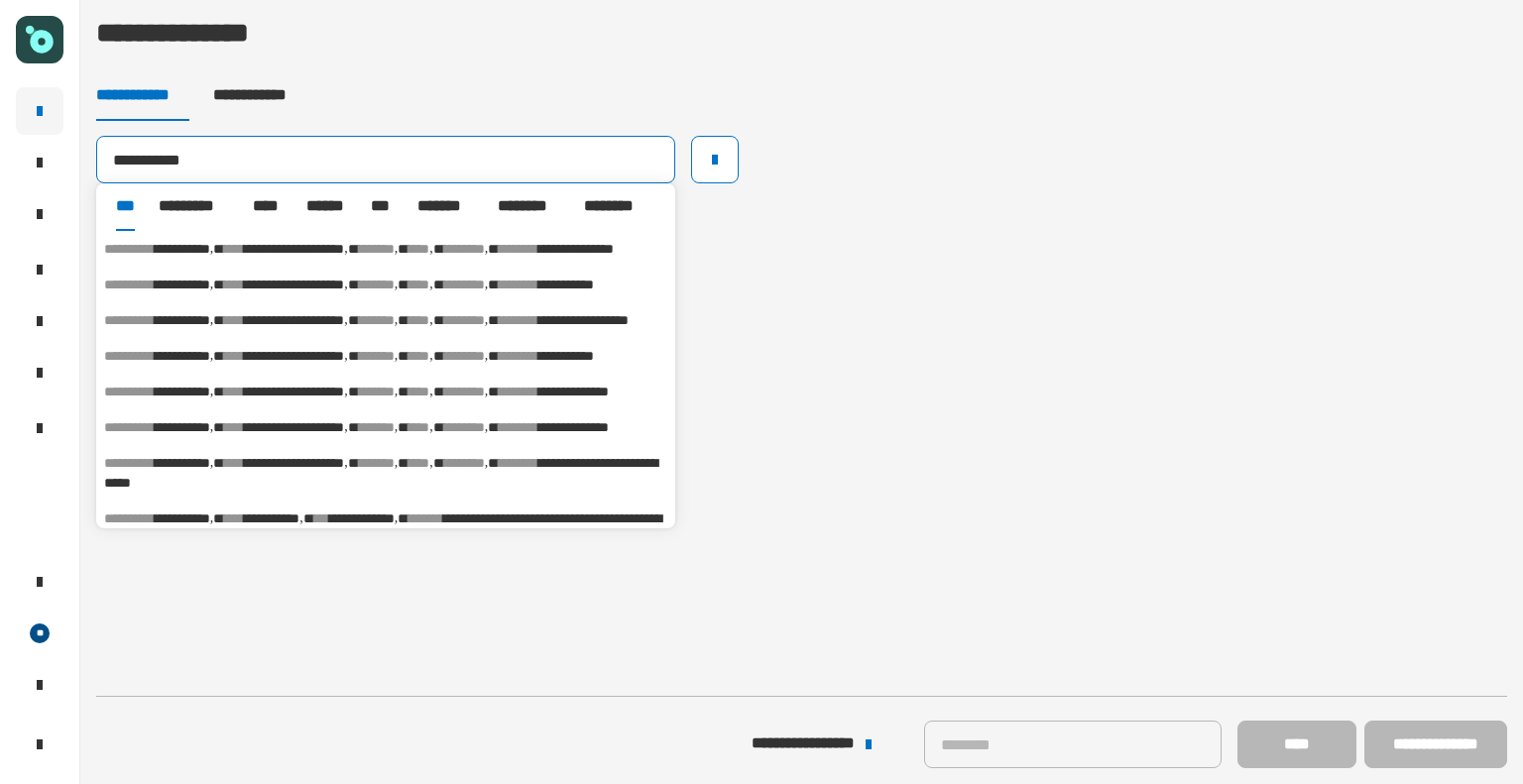 type on "**********" 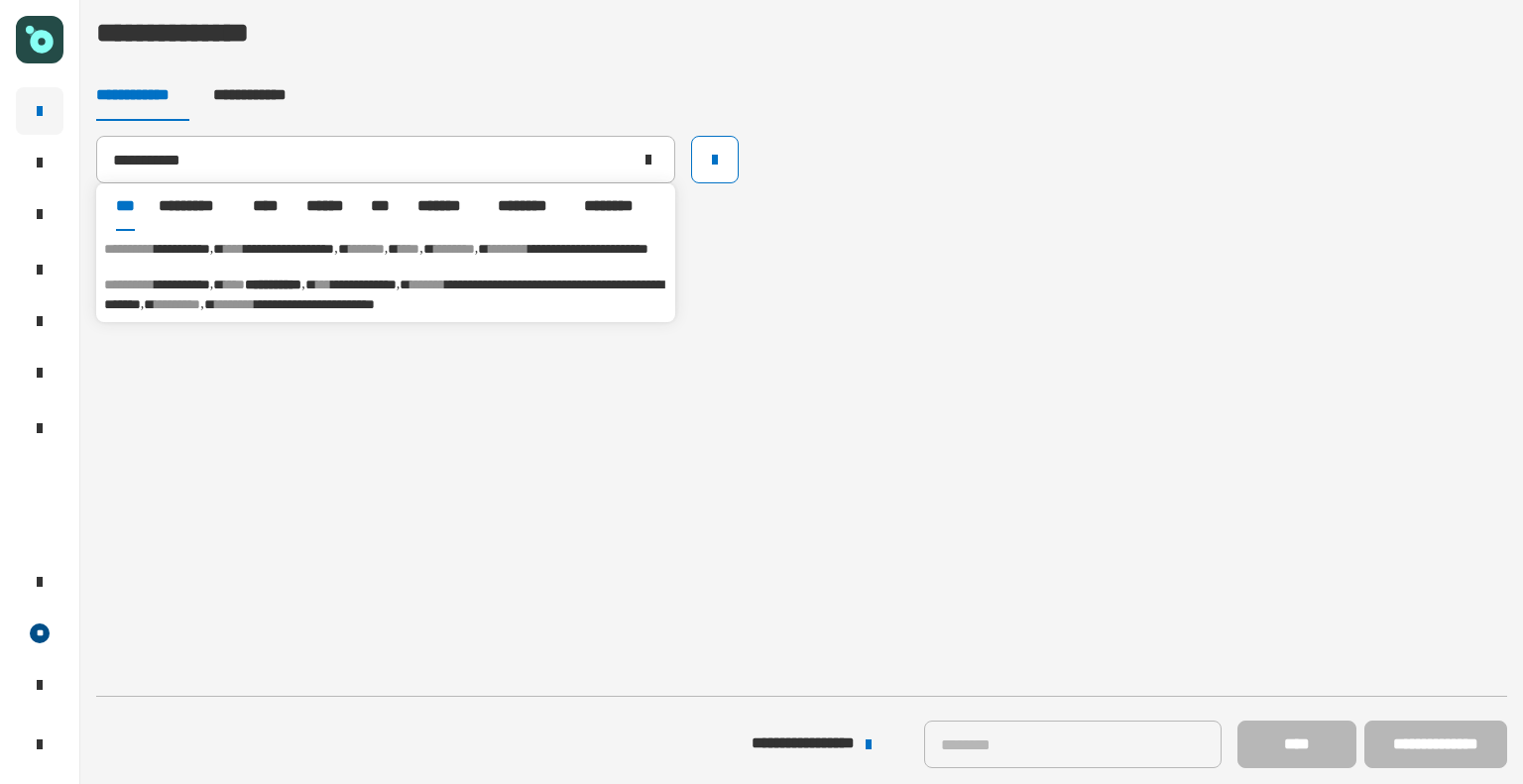 click on "**********" at bounding box center [289, 249] 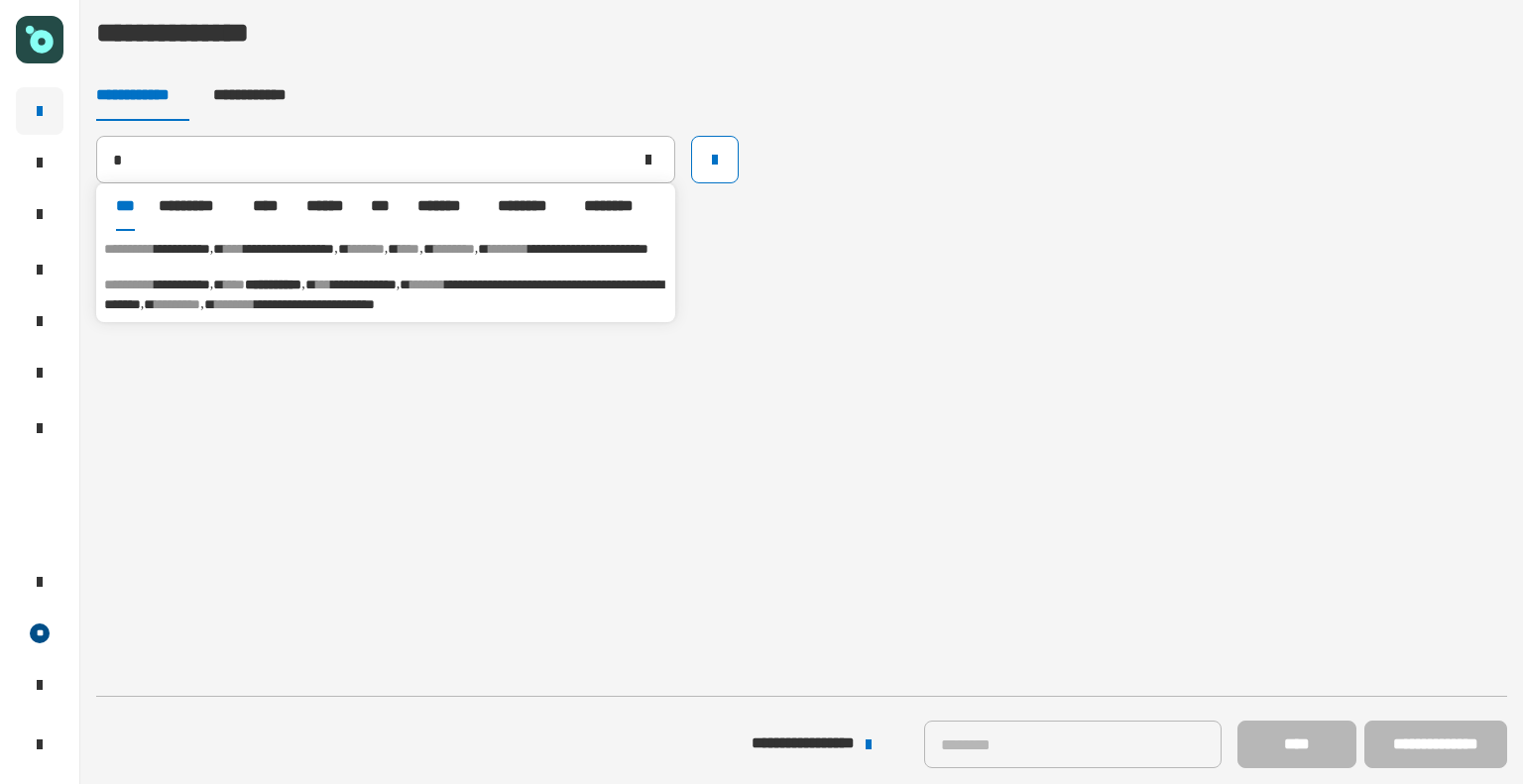 type on "**********" 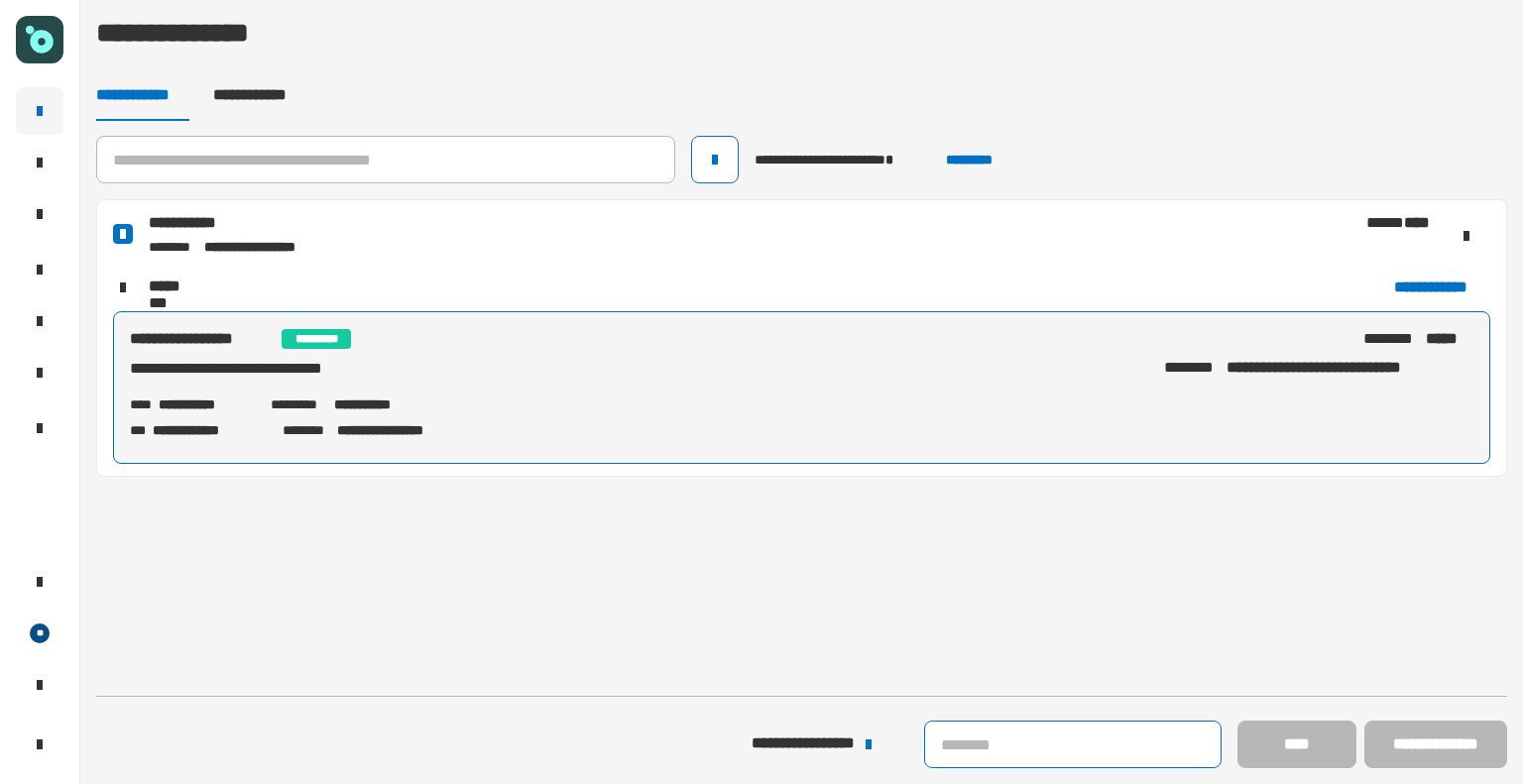 click 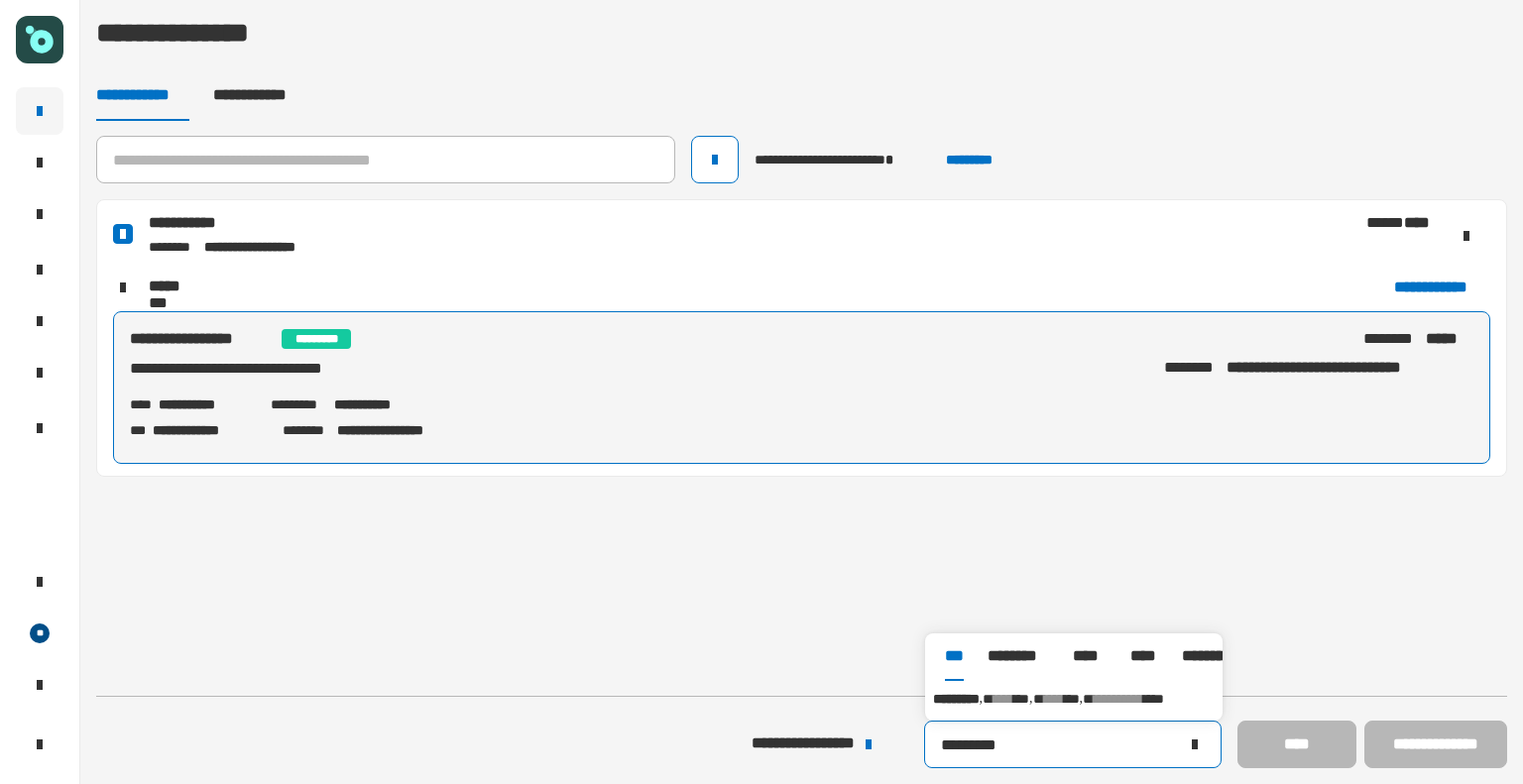 type on "*********" 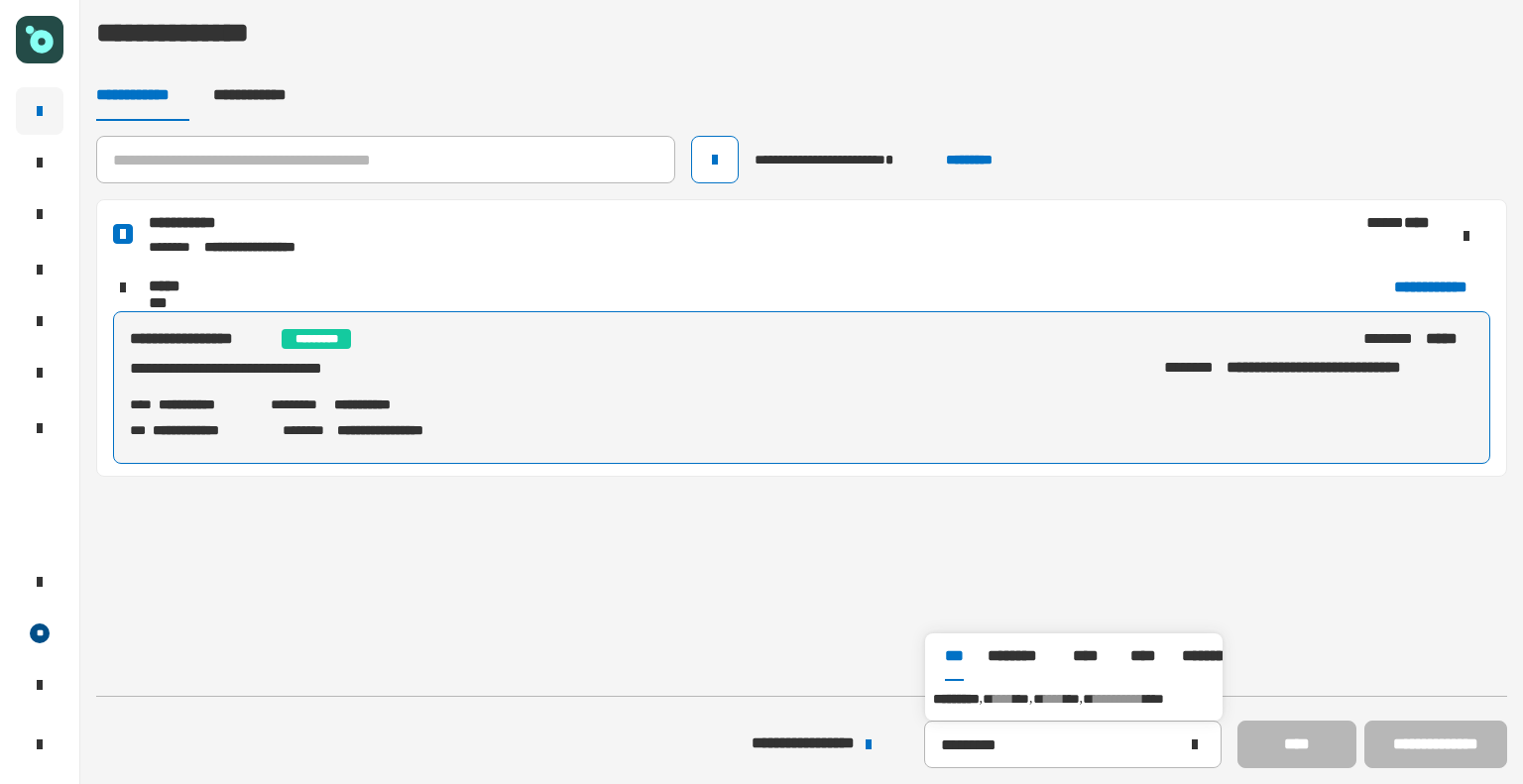 click on "**********" at bounding box center [1074, 699] 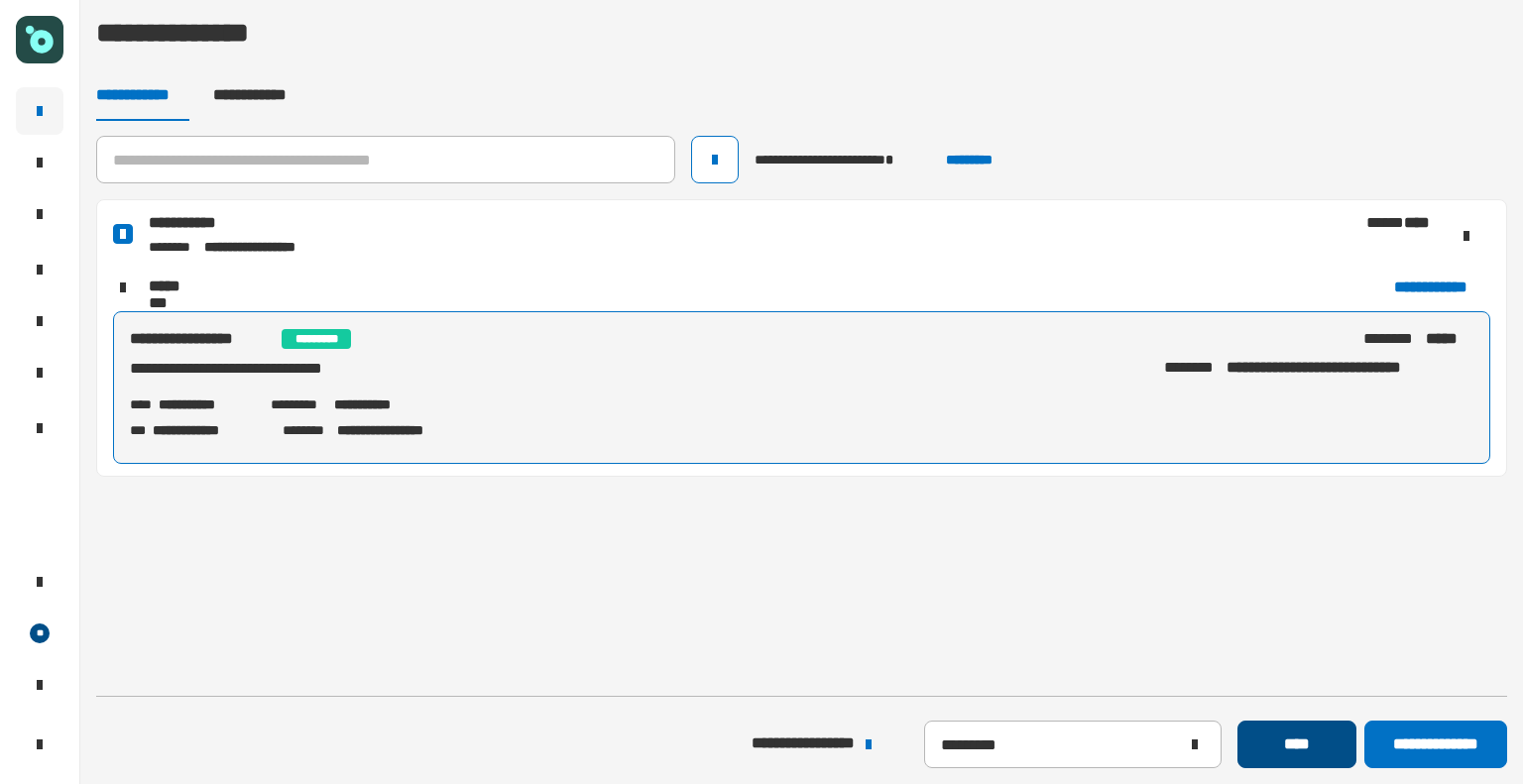 click on "****" 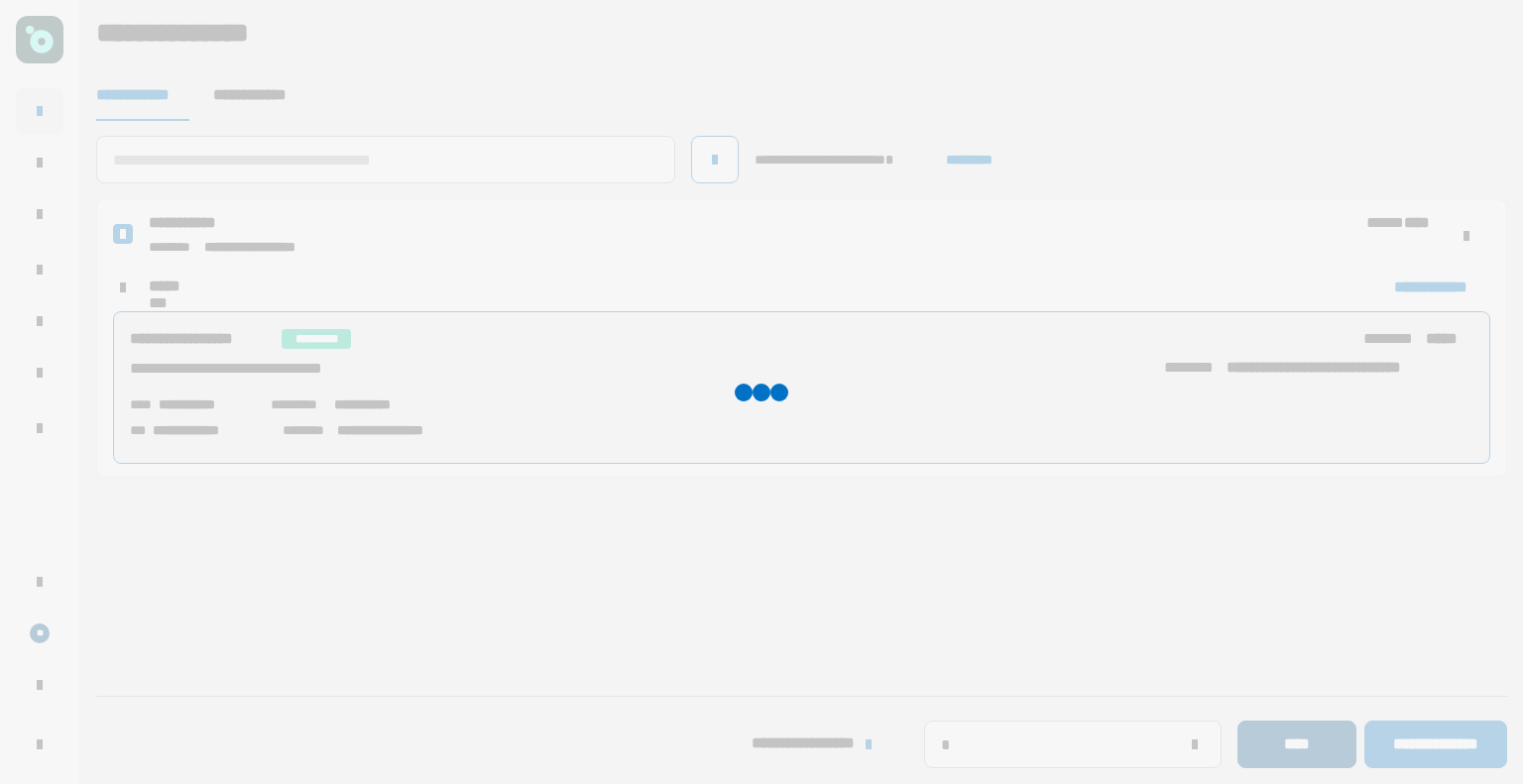 type 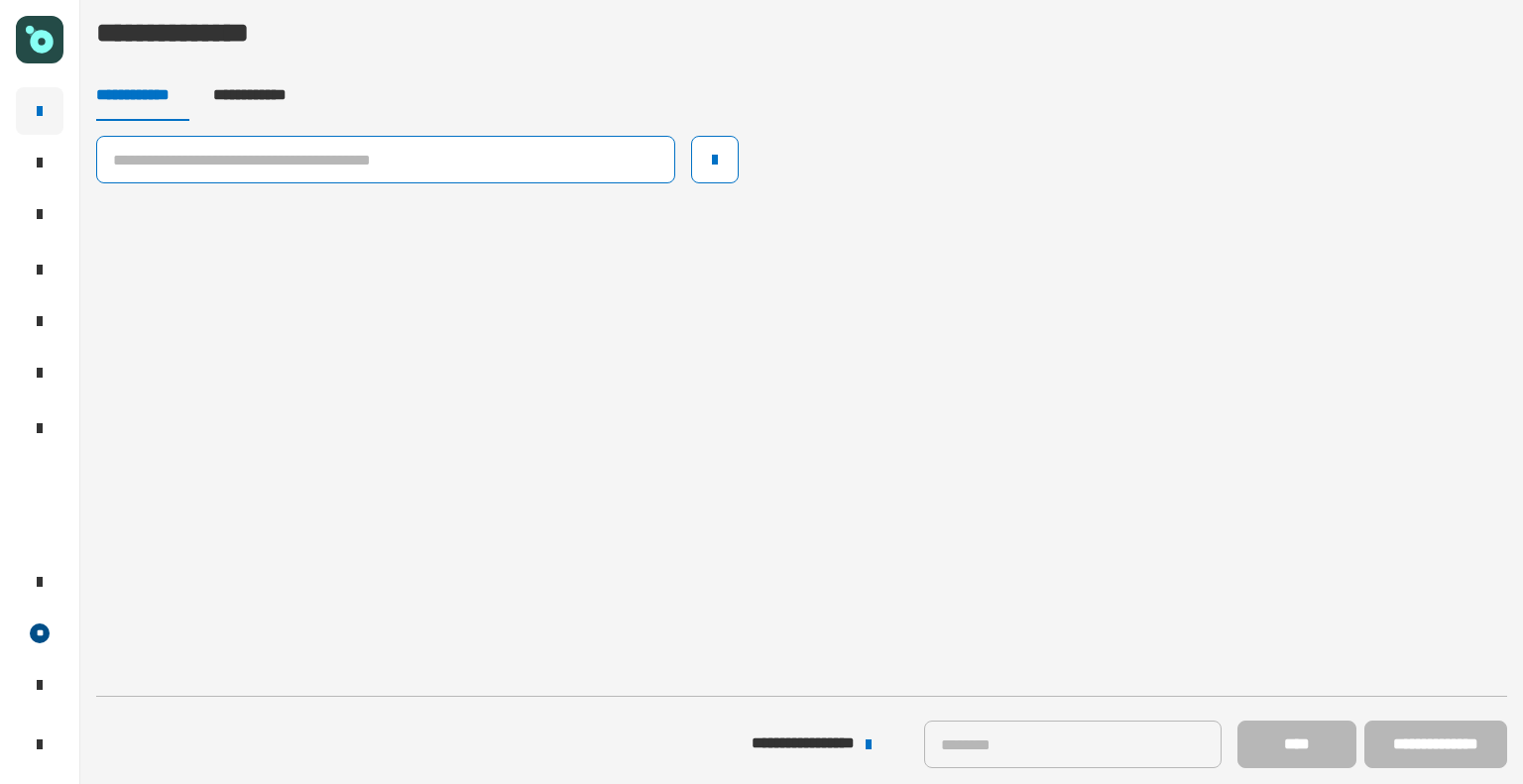 click 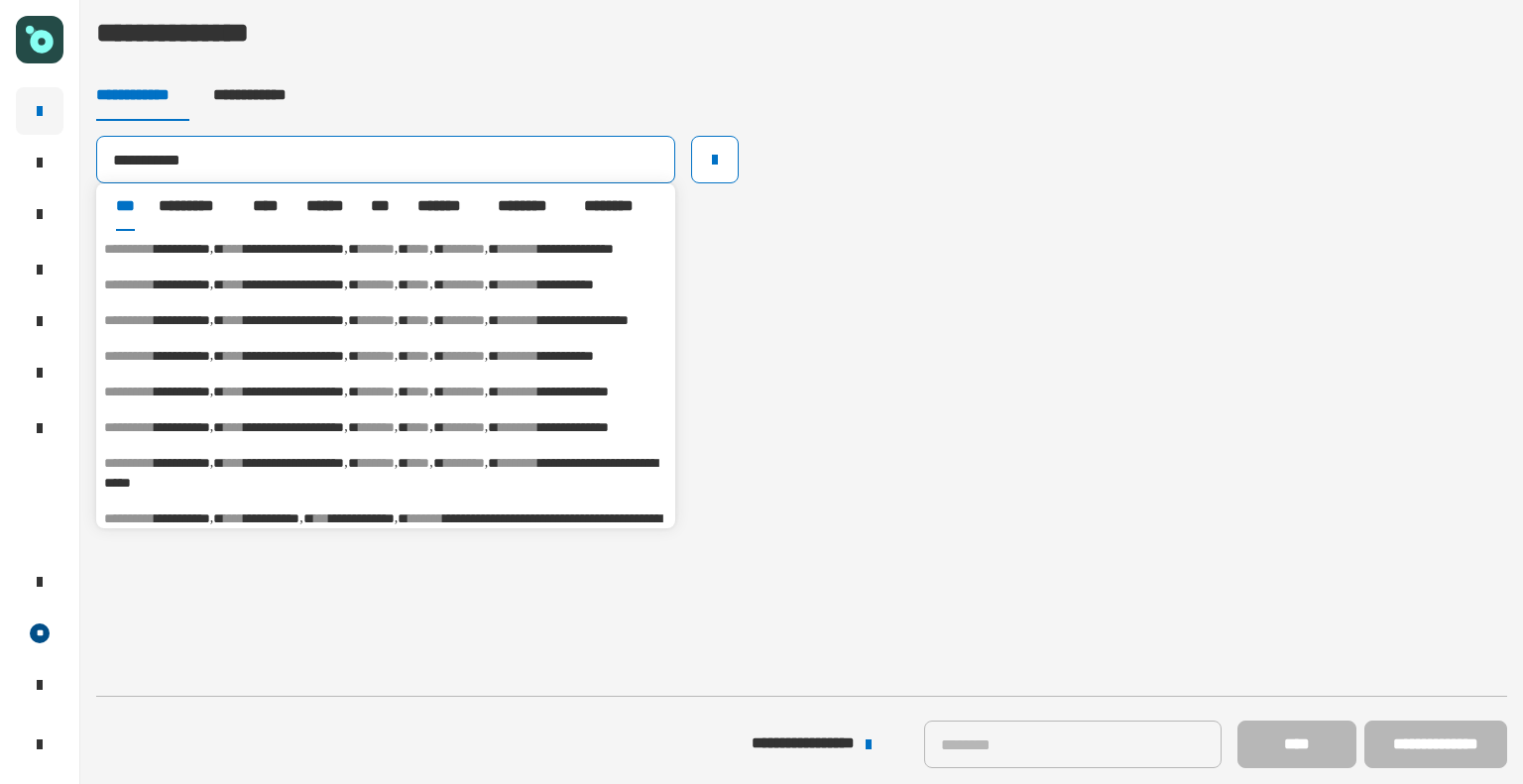 type on "**********" 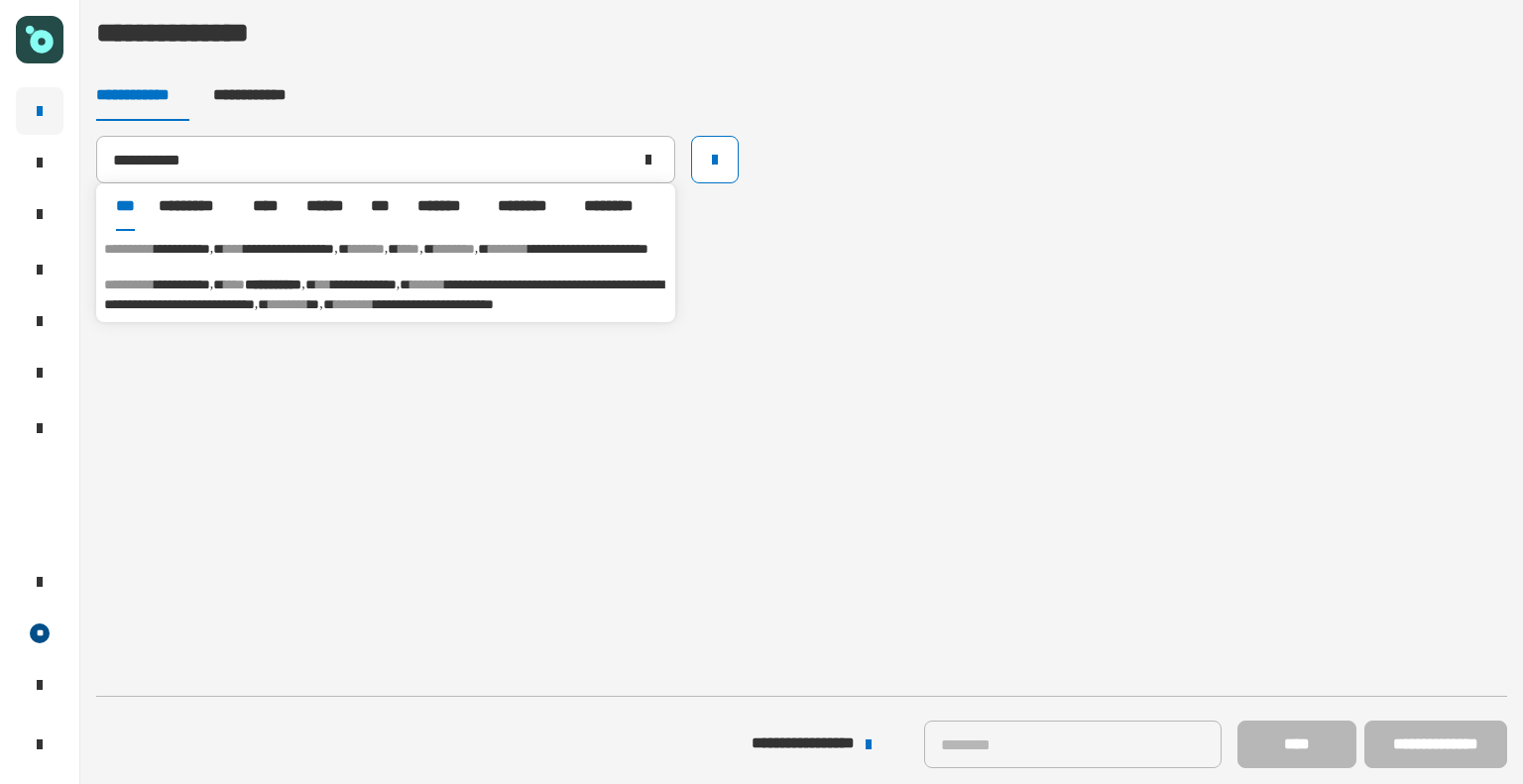 click on "**********" at bounding box center (386, 249) 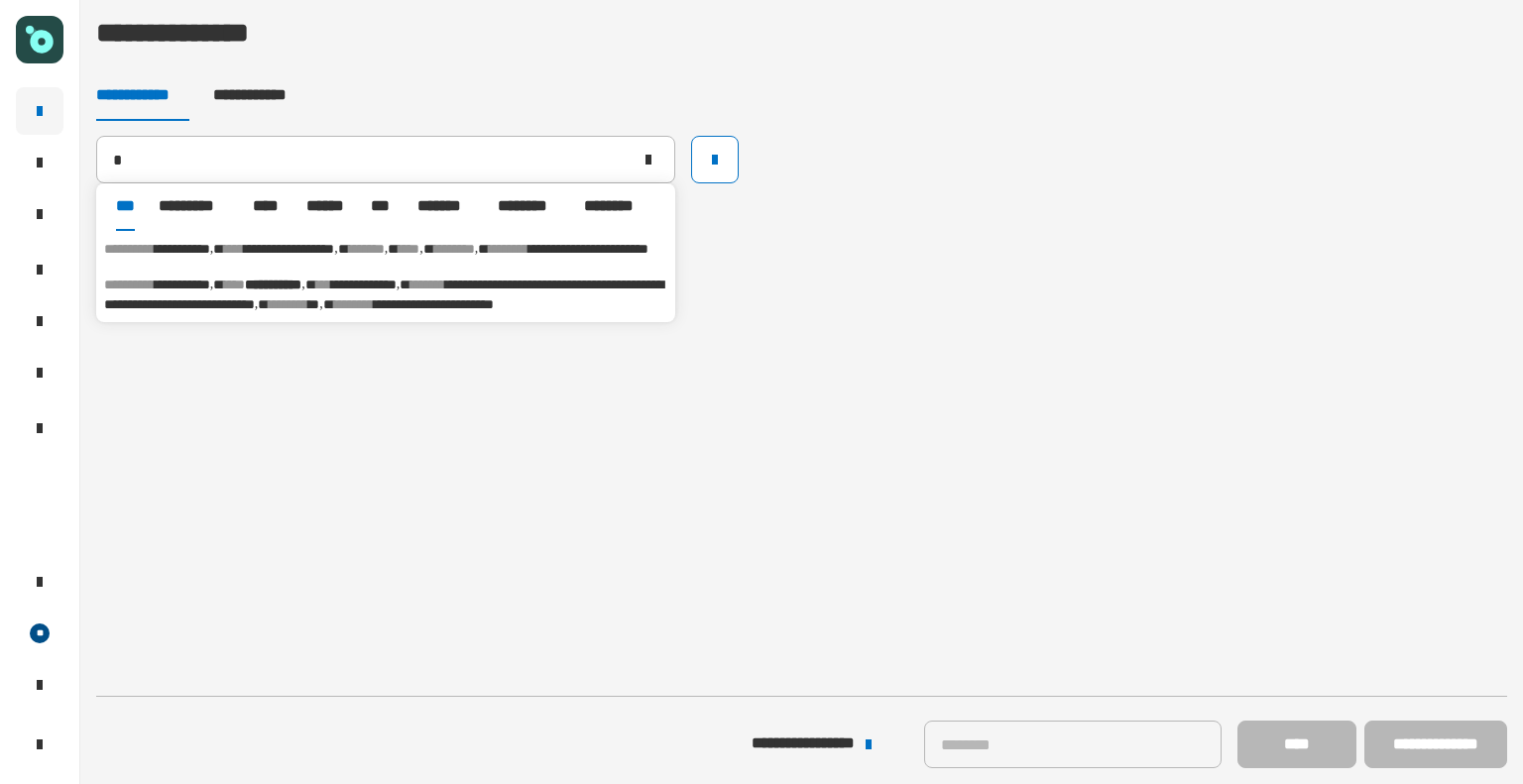 type on "**********" 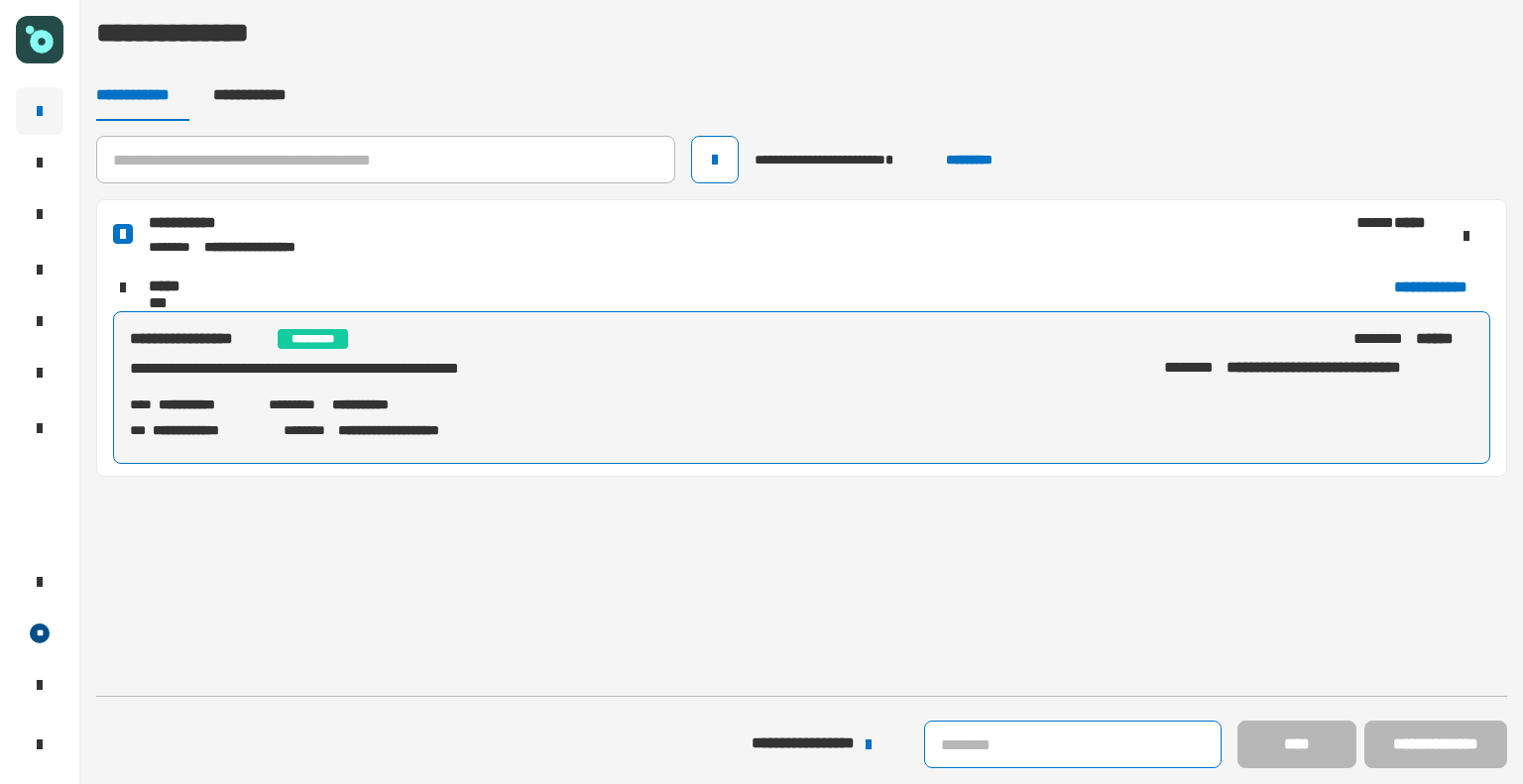click 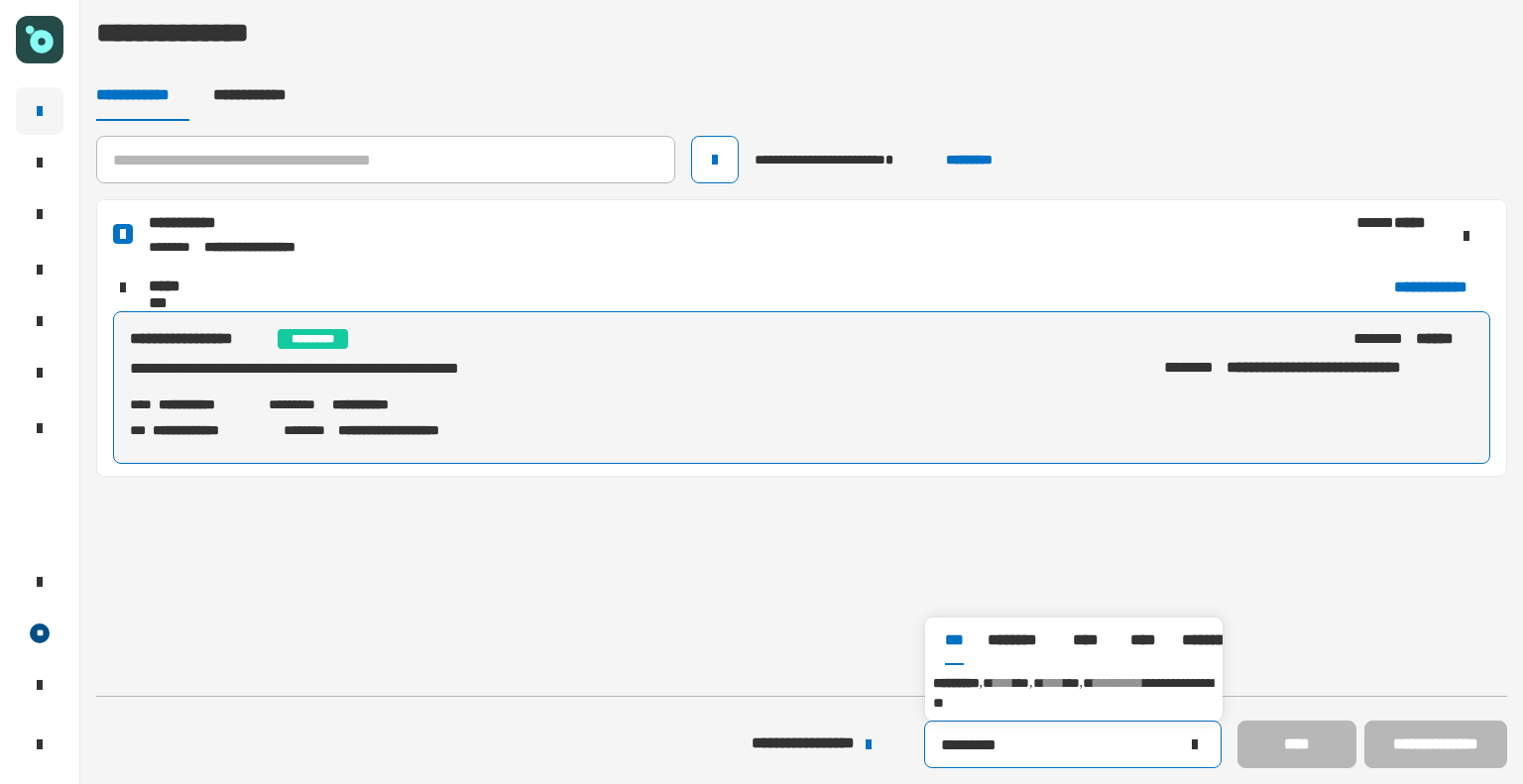 type on "*********" 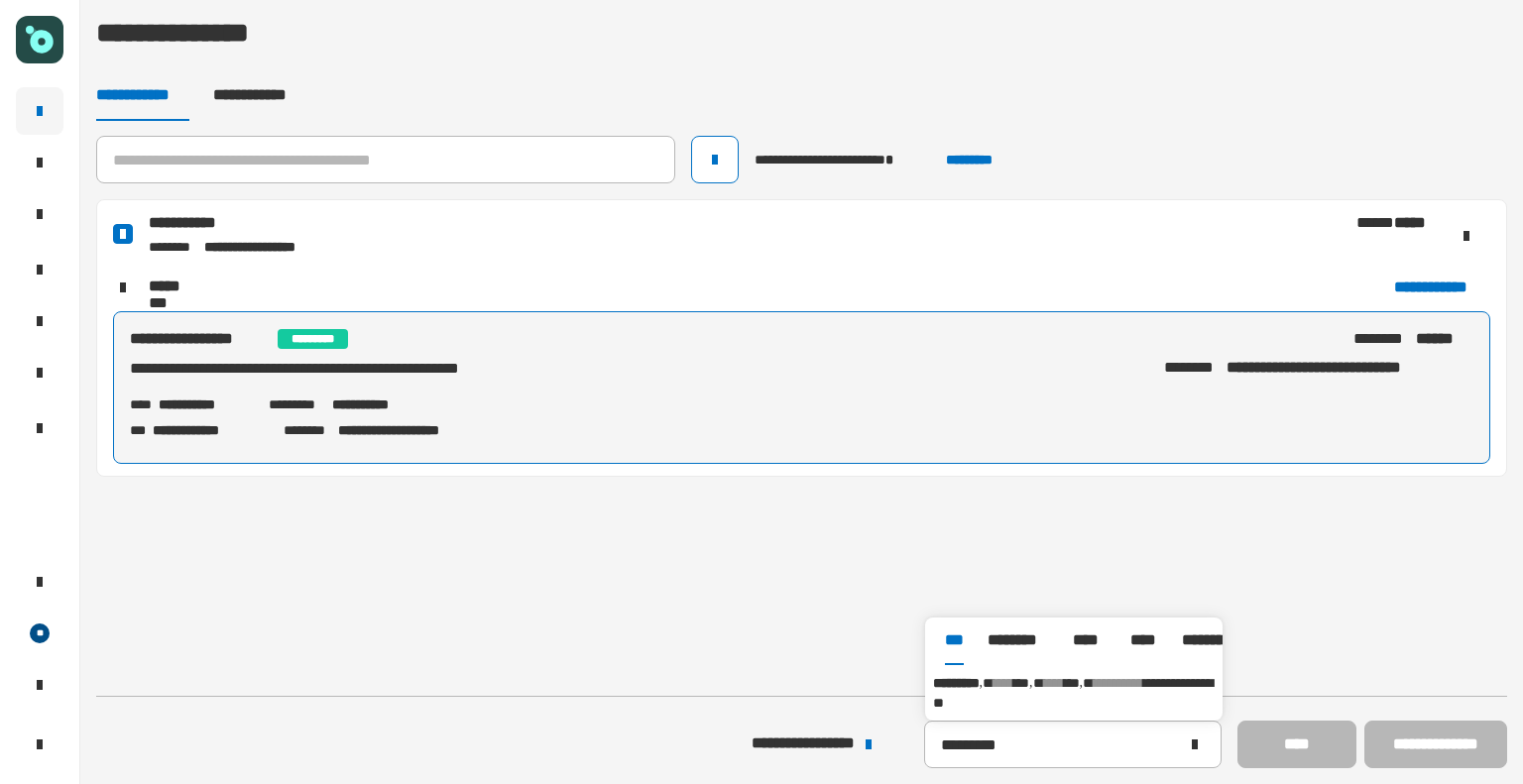 click on "**********" at bounding box center (1074, 693) 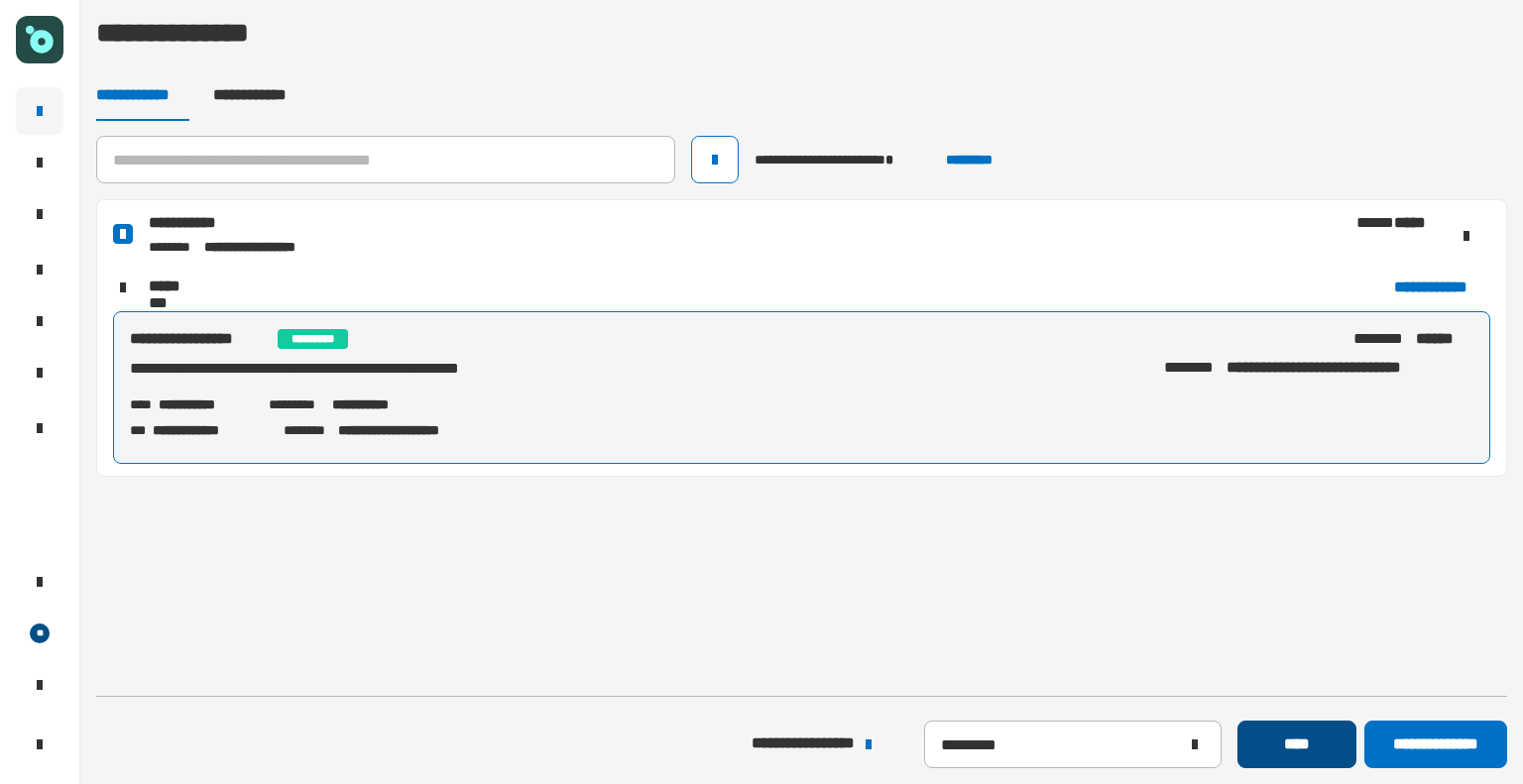 click on "****" 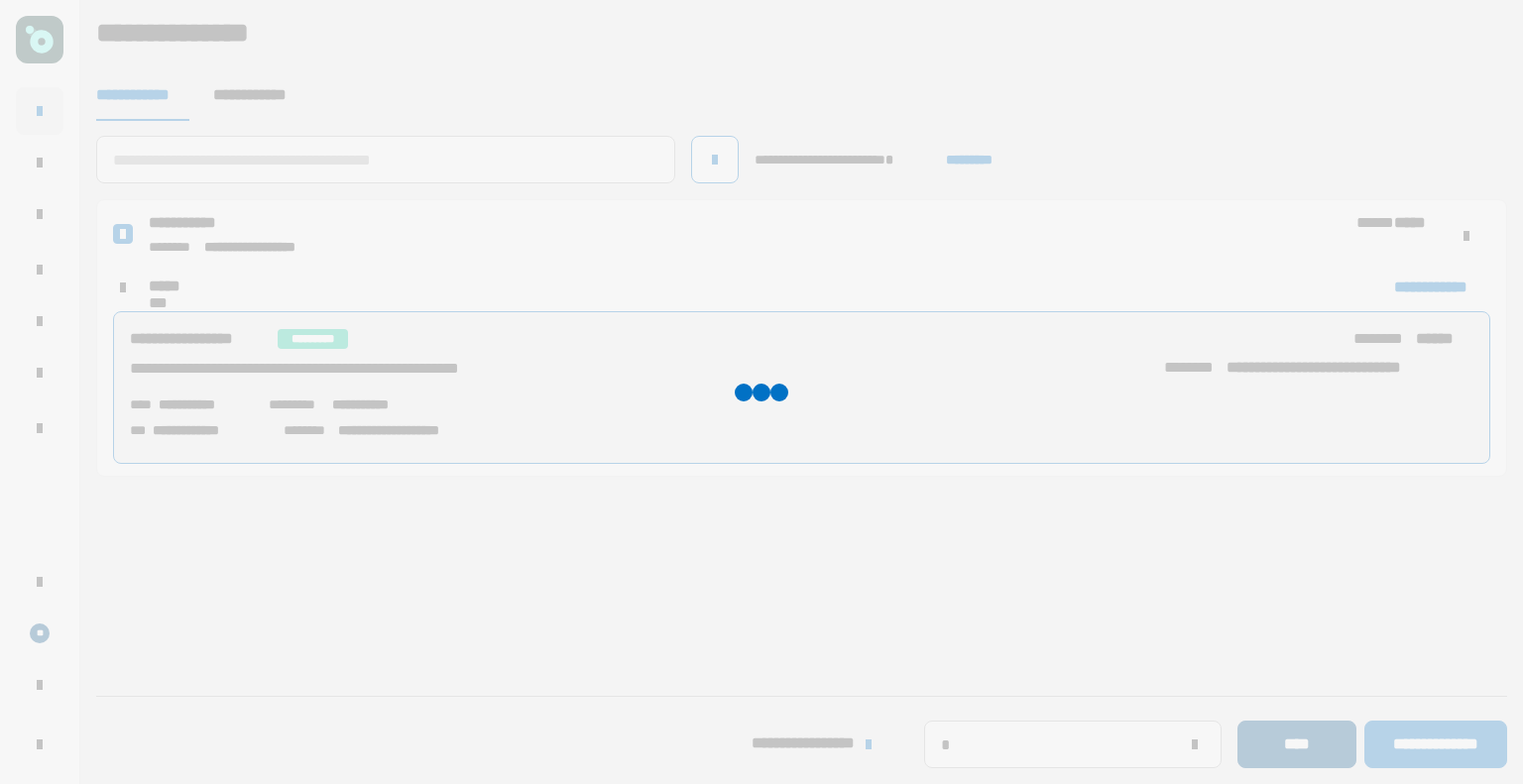 type 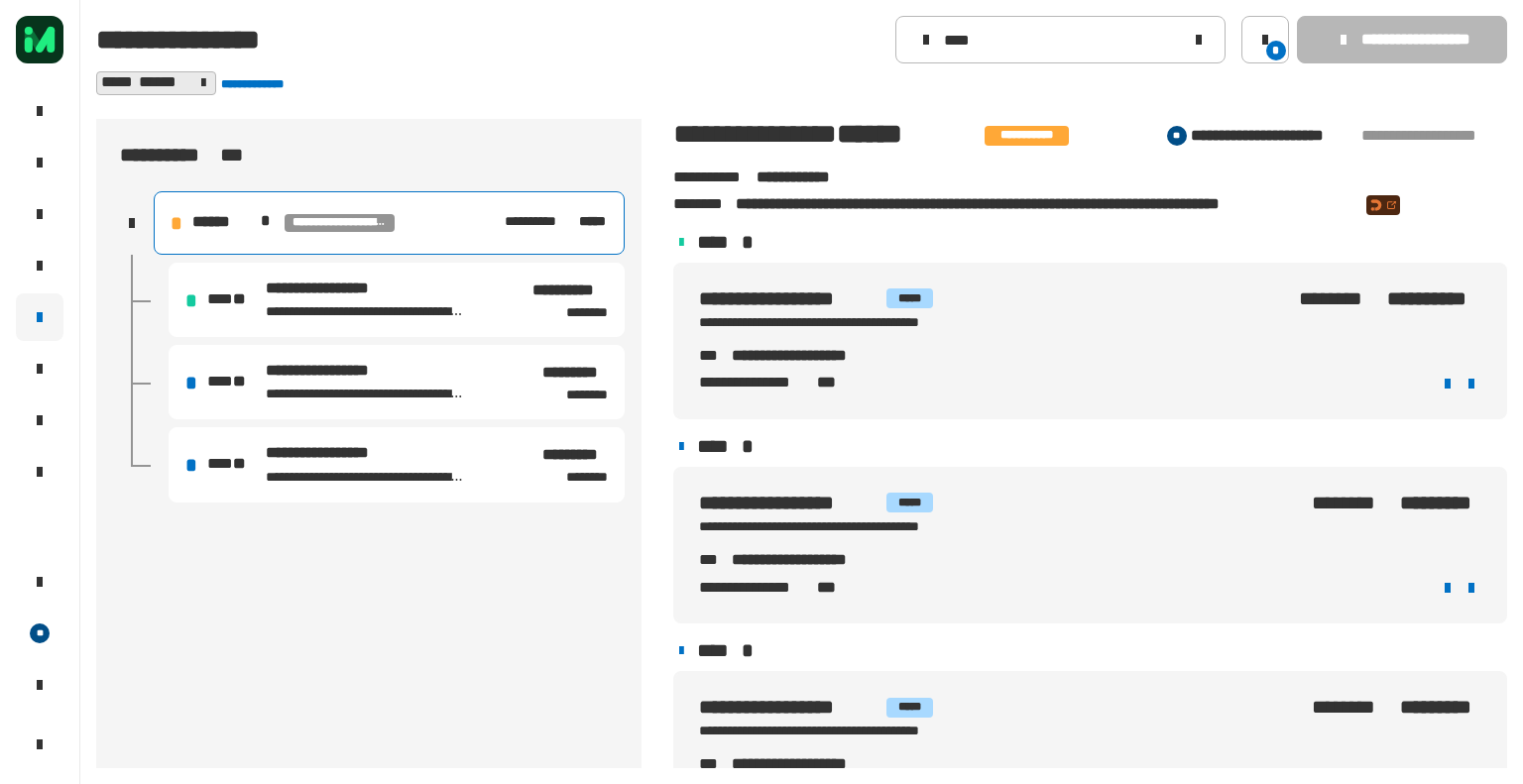 scroll, scrollTop: 0, scrollLeft: 0, axis: both 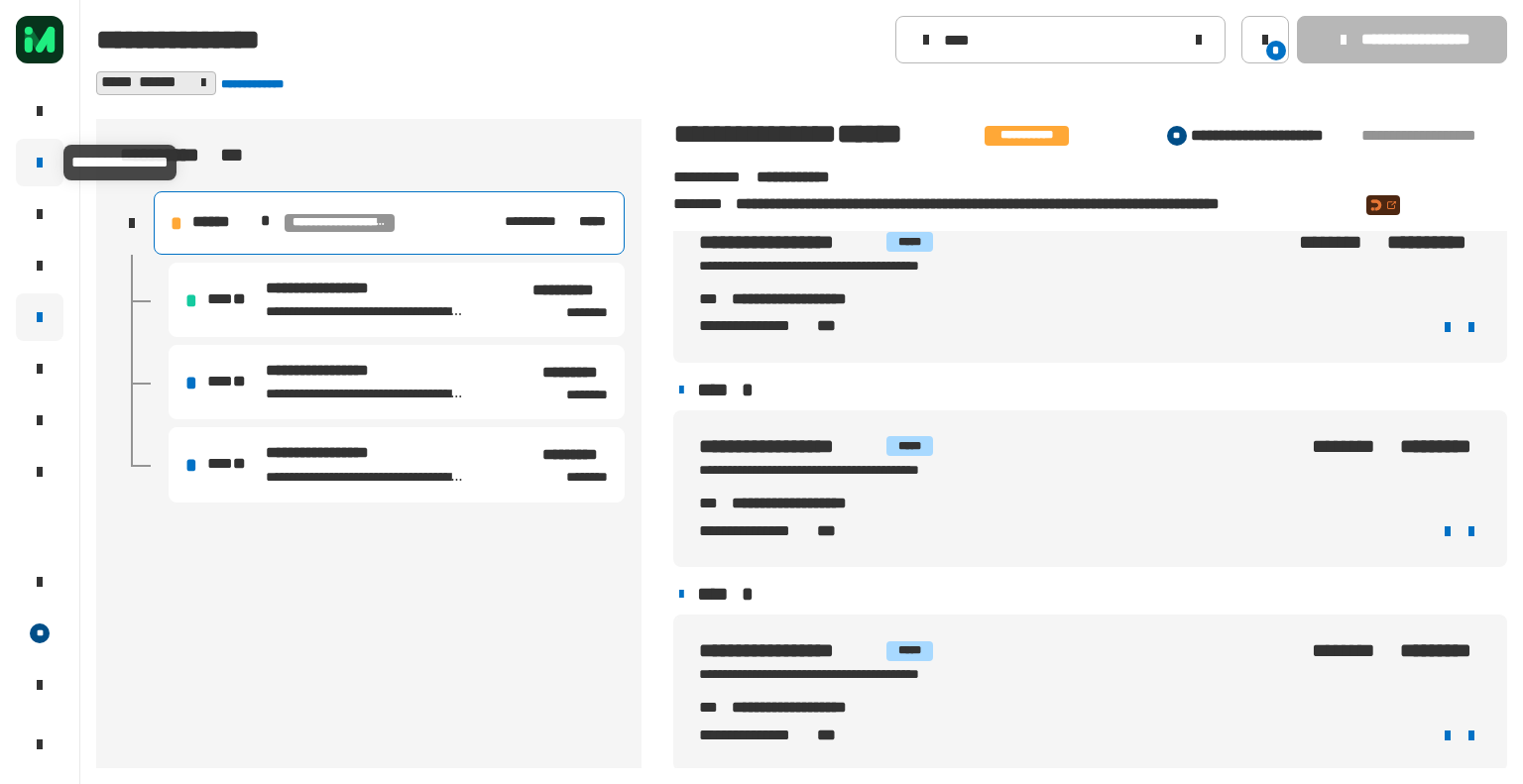 click 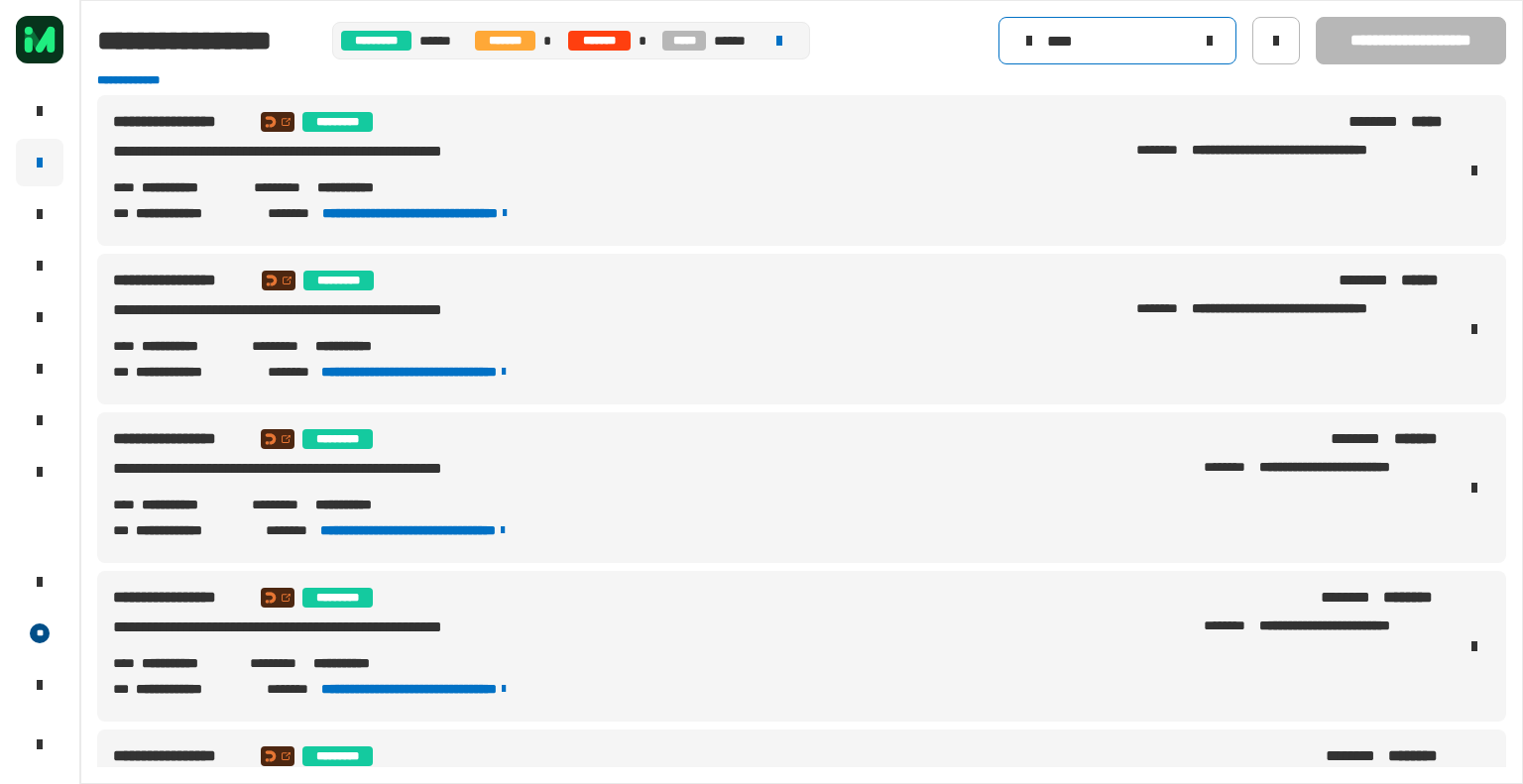 click on "****" 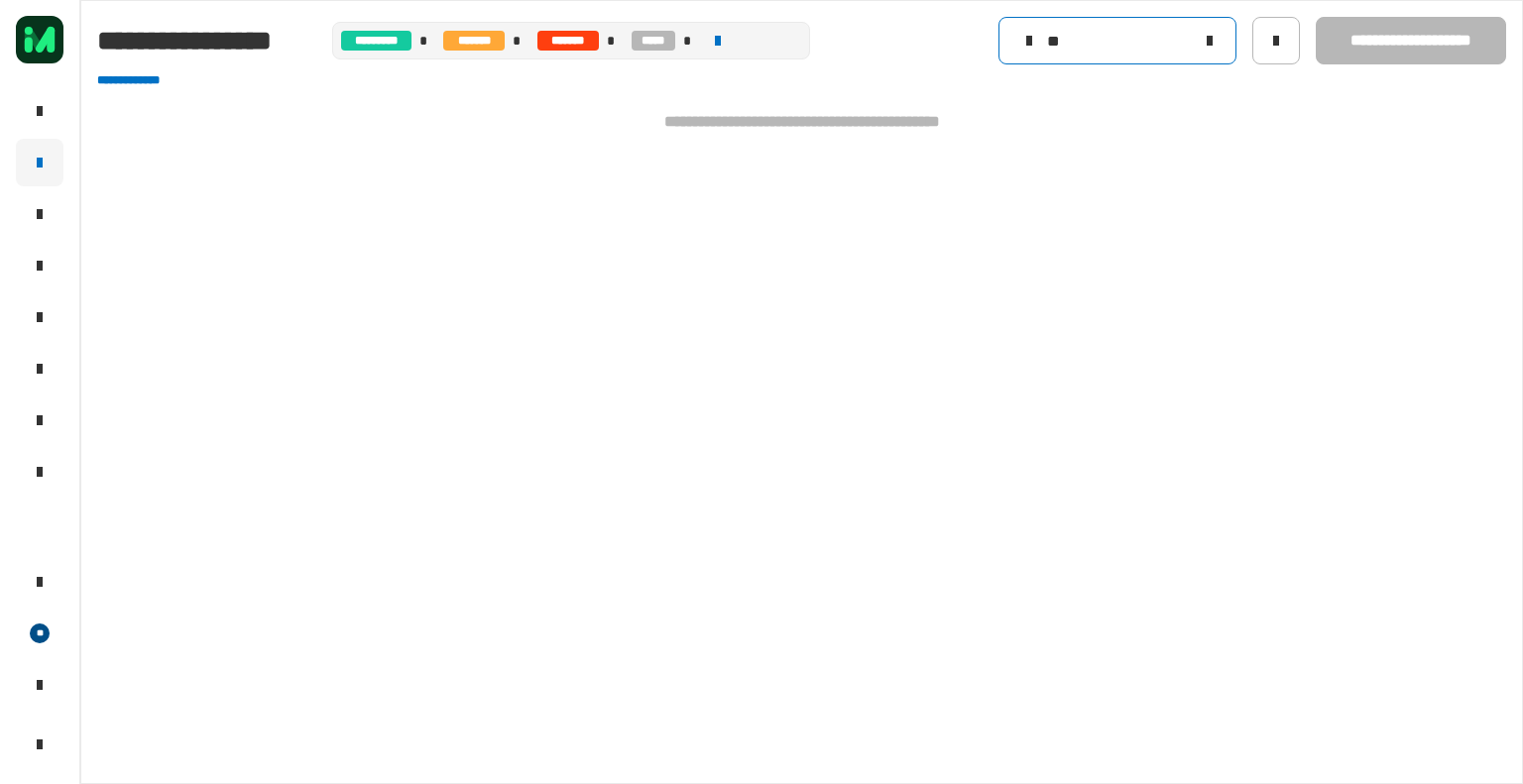 type on "*" 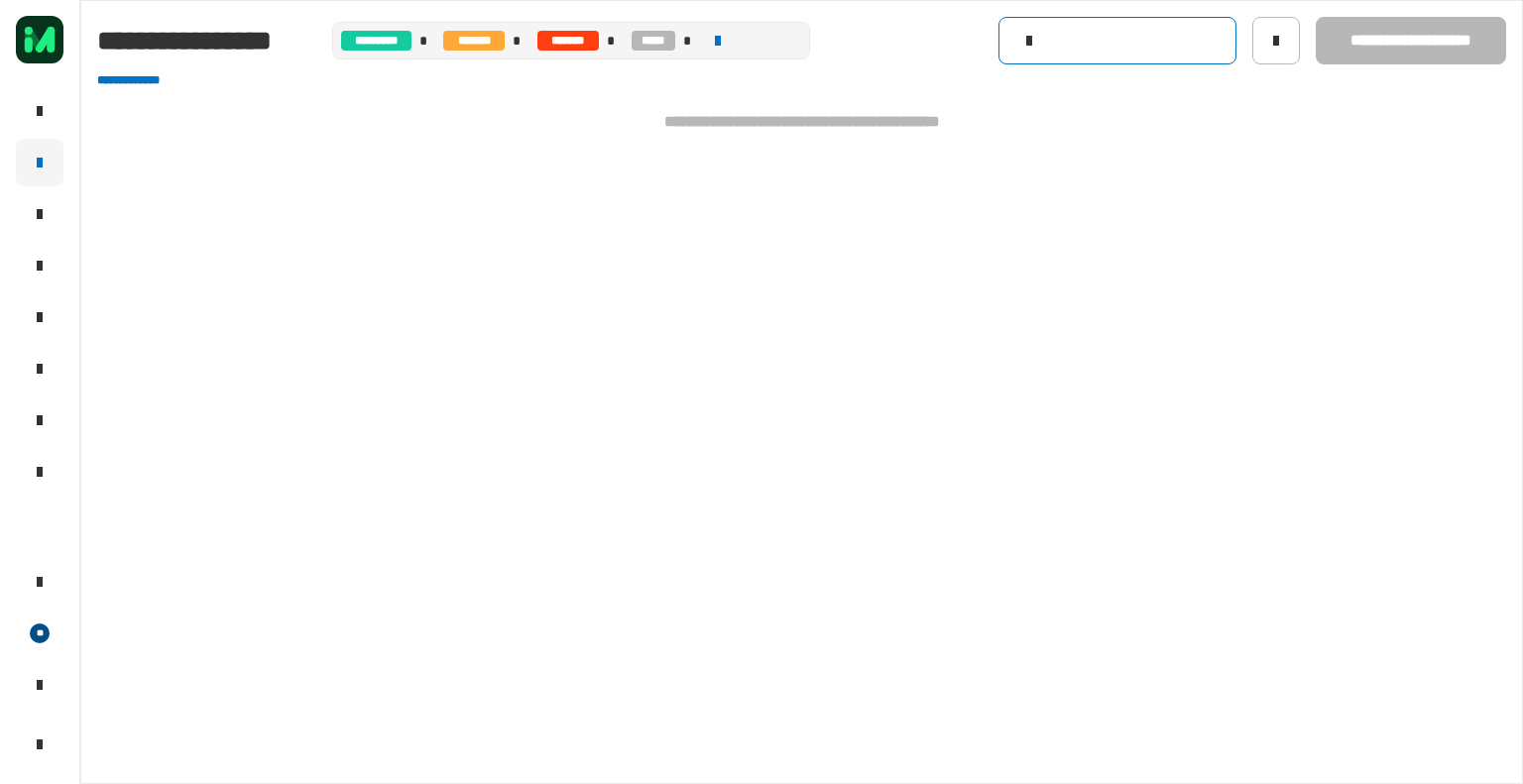 type 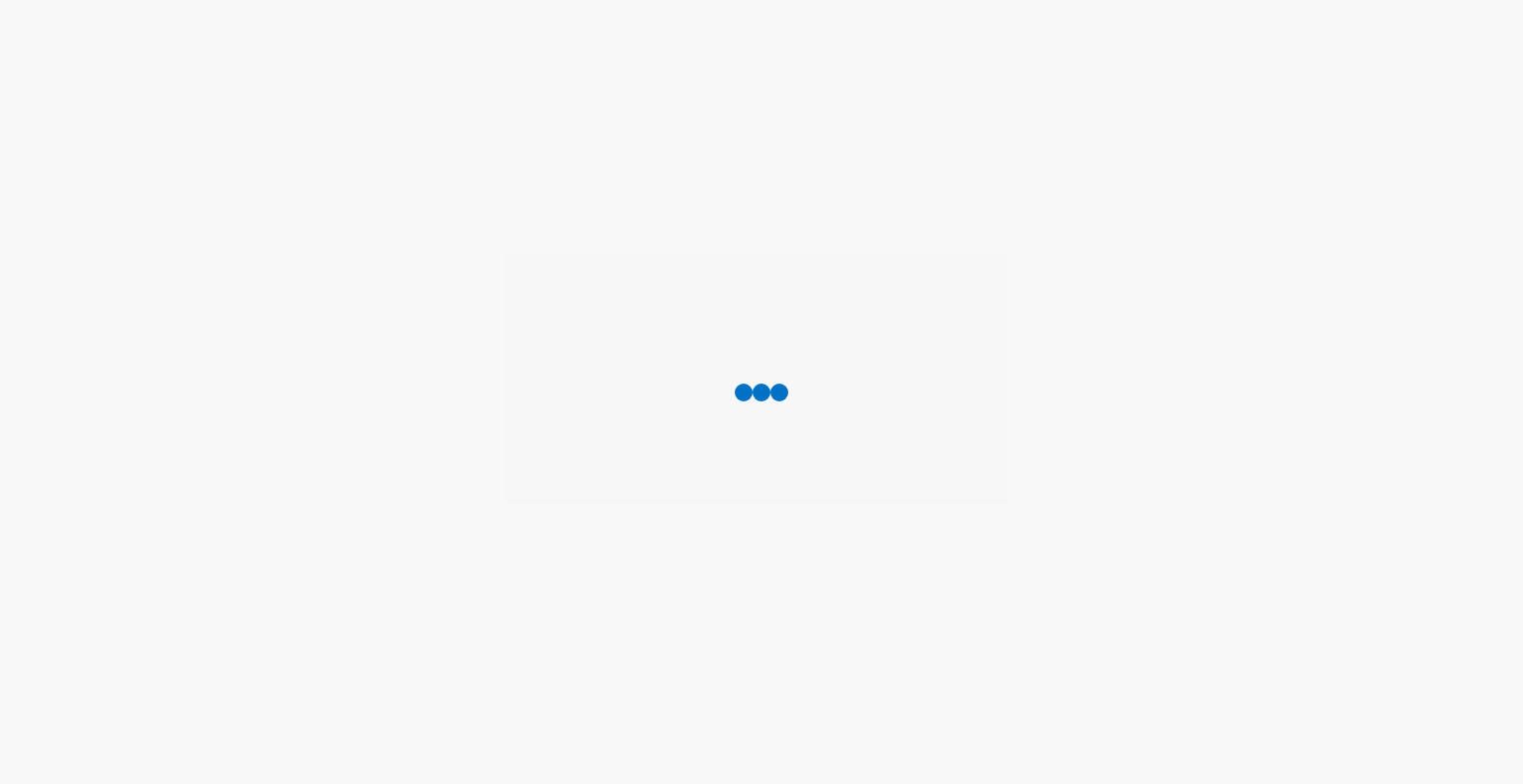 scroll, scrollTop: 0, scrollLeft: 0, axis: both 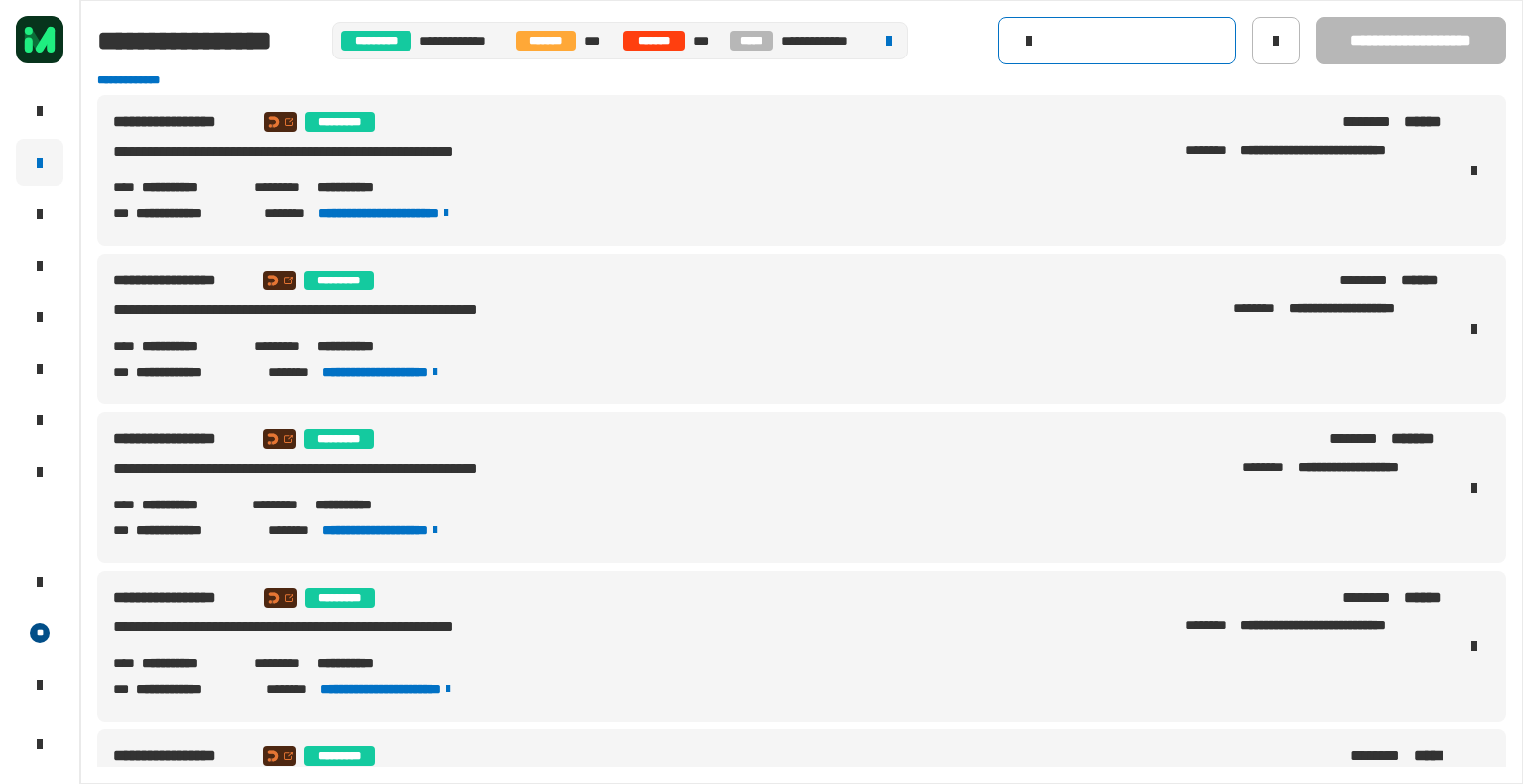 click 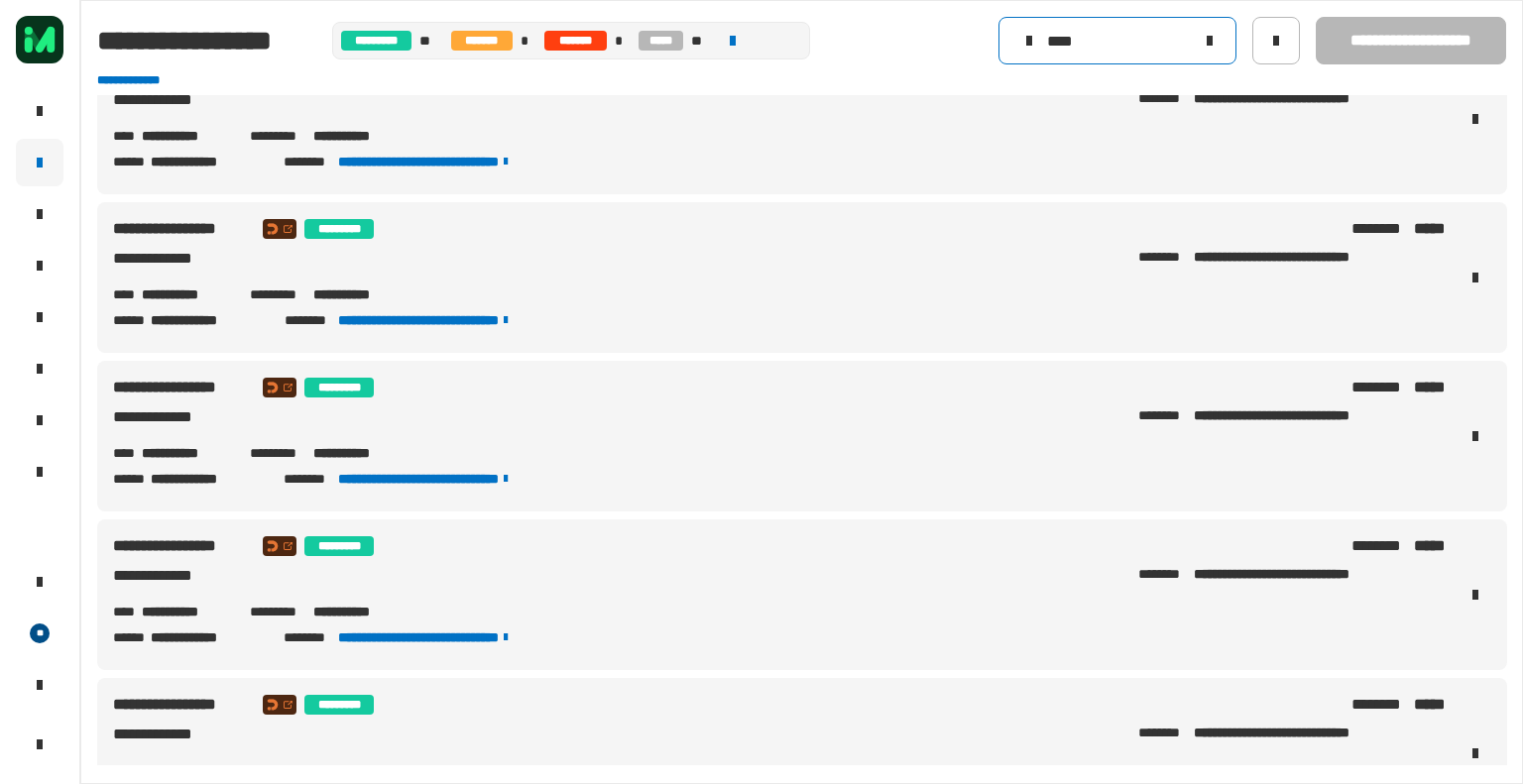 scroll, scrollTop: 56, scrollLeft: 0, axis: vertical 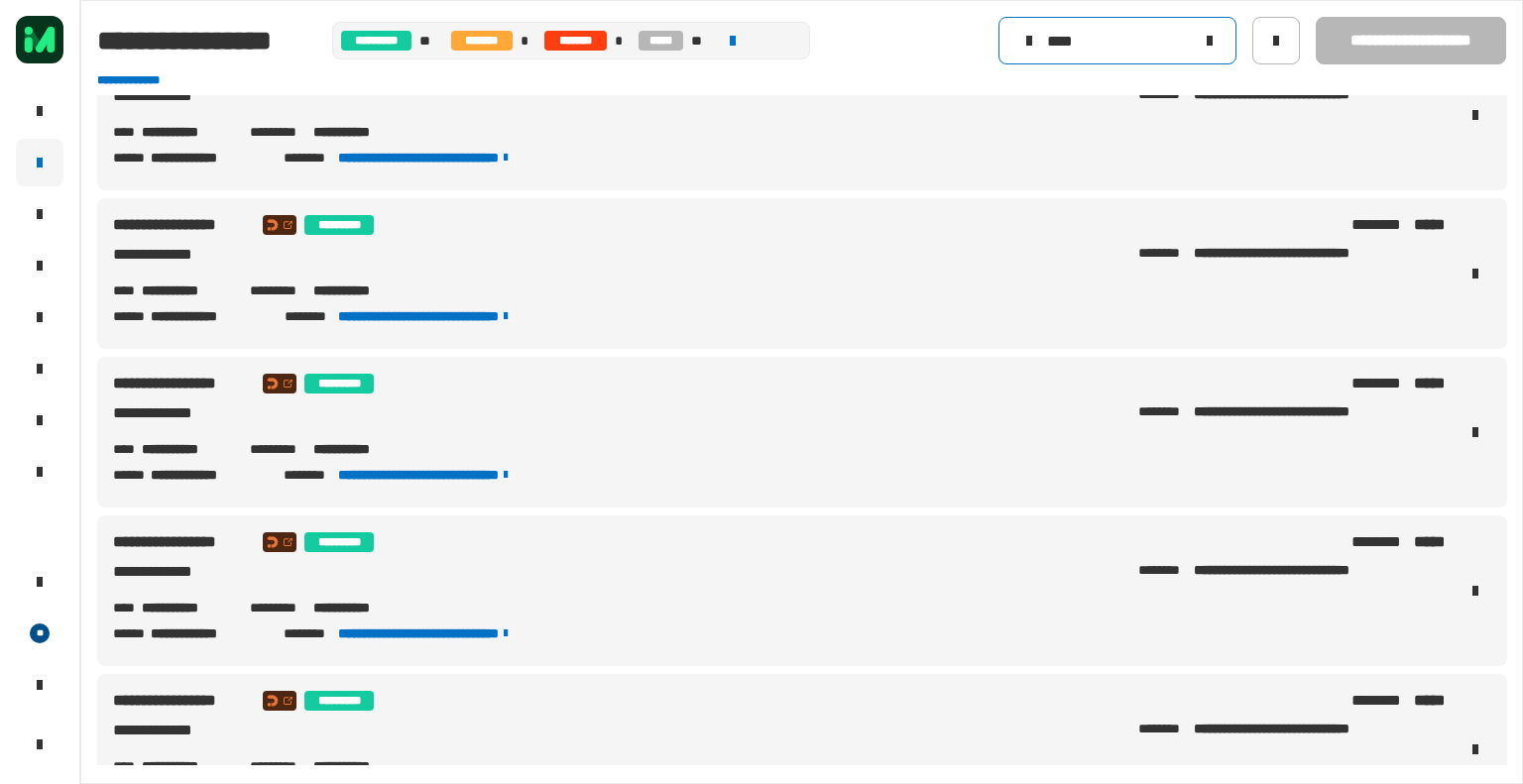 click on "****" 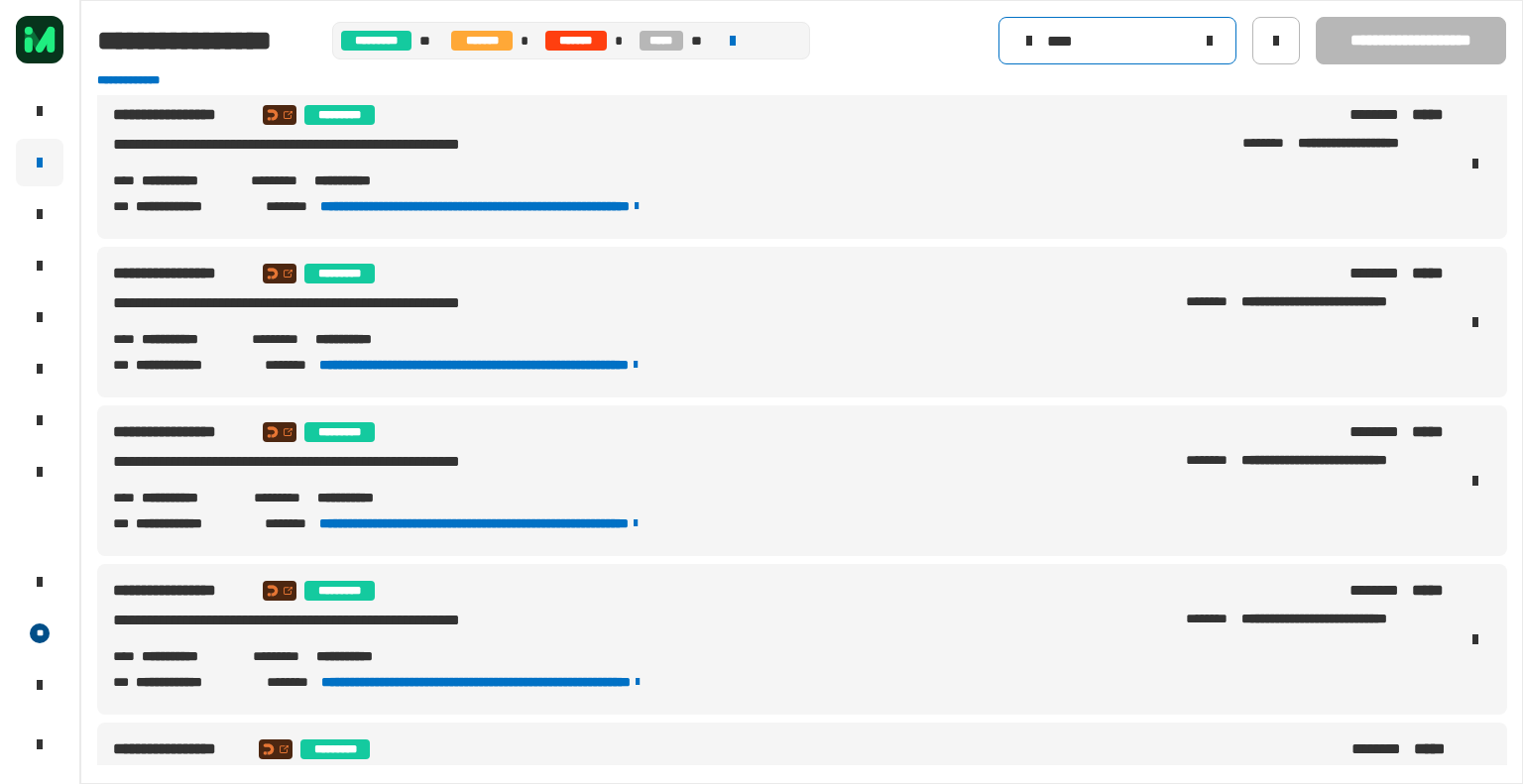 scroll, scrollTop: 796, scrollLeft: 0, axis: vertical 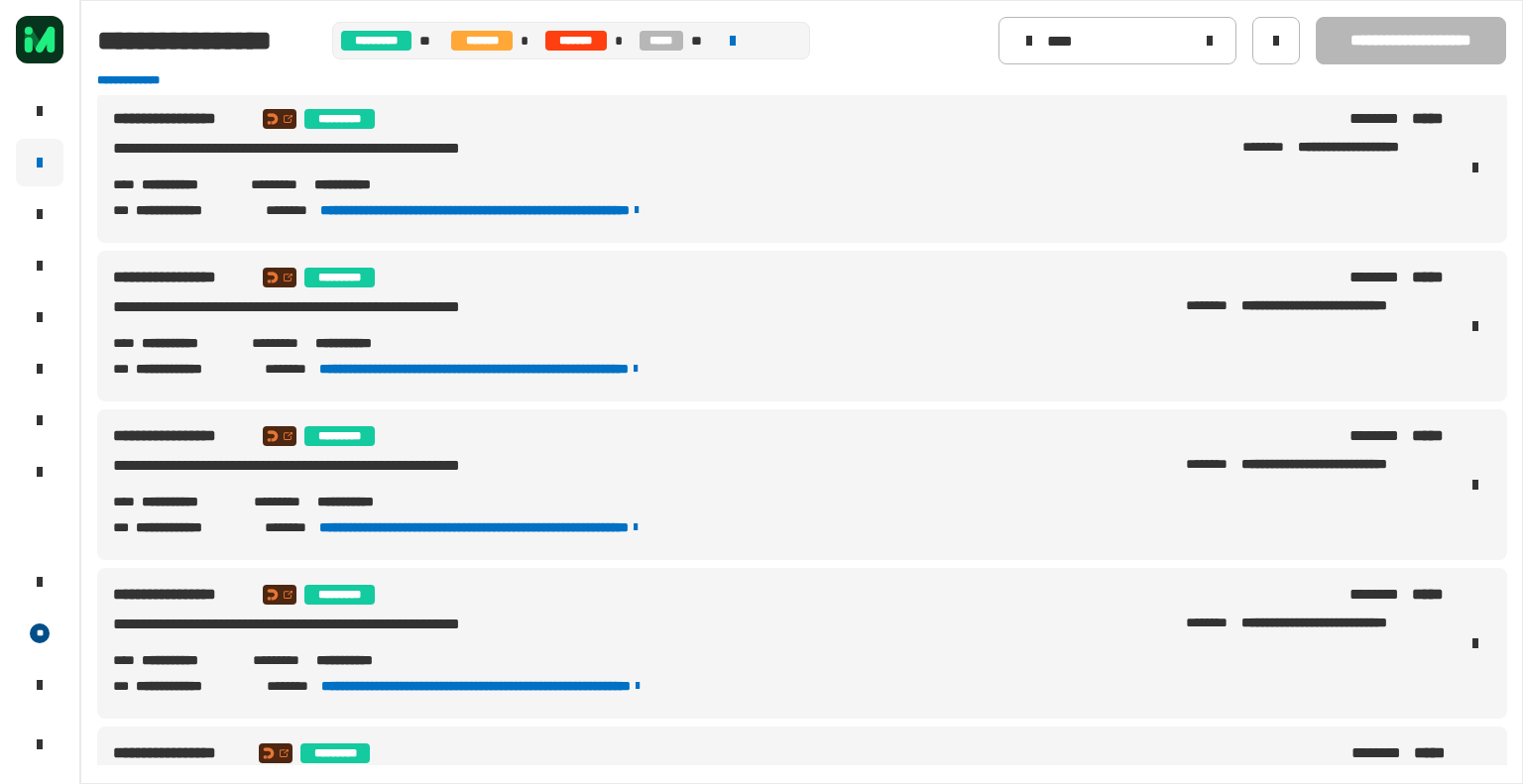 click on "**********" at bounding box center [363, 343] 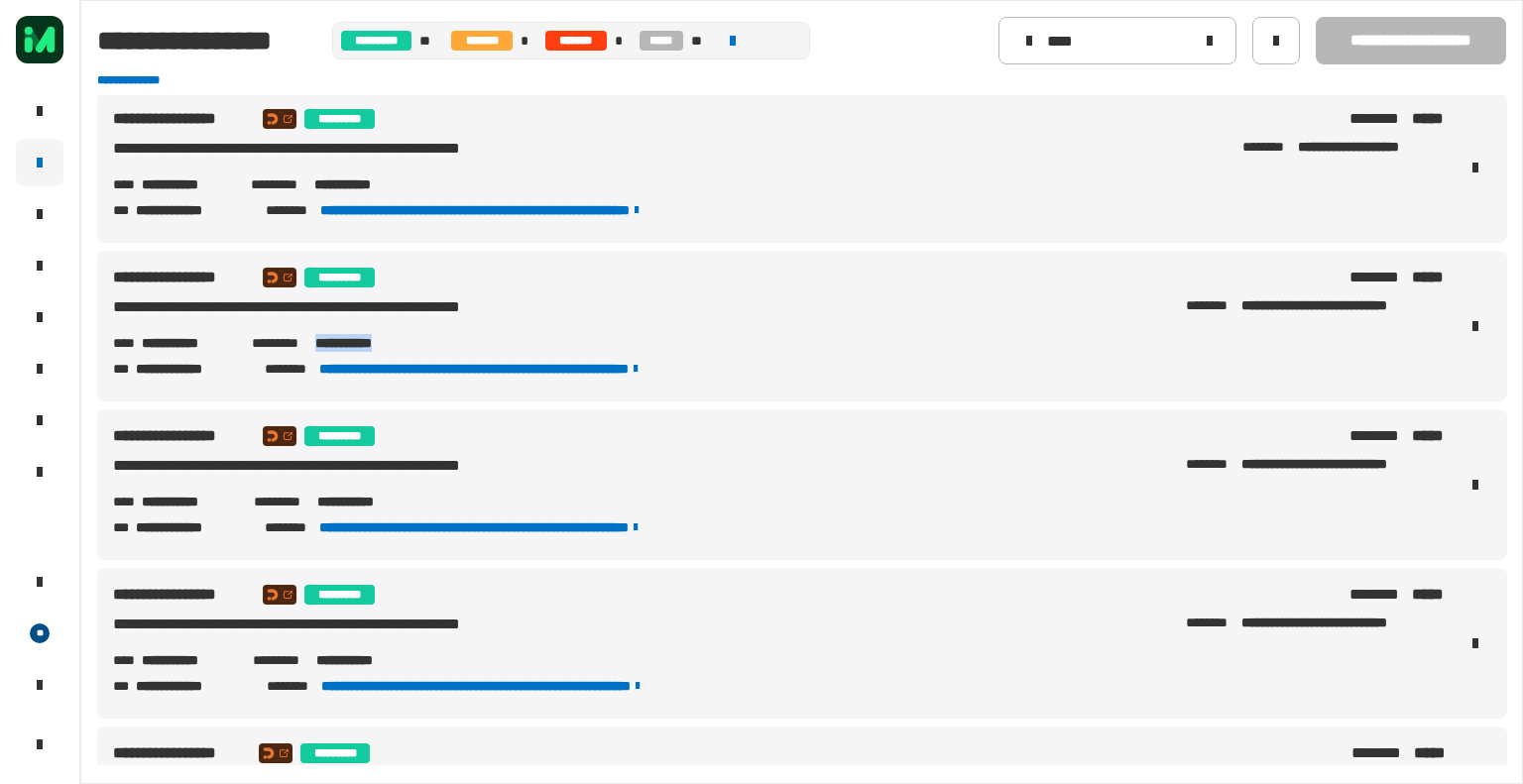 click on "**********" at bounding box center [363, 343] 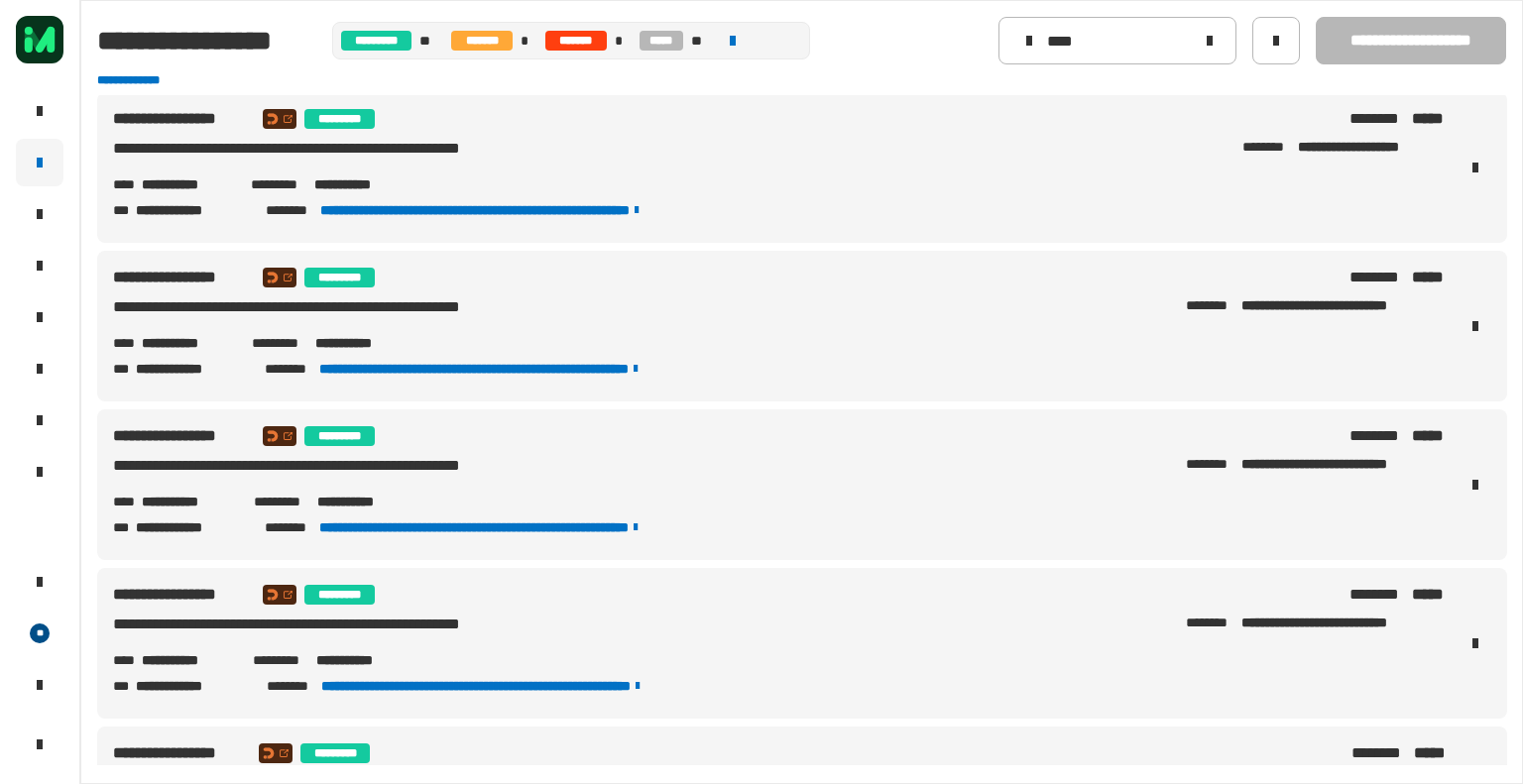click on "**********" at bounding box center [727, 278] 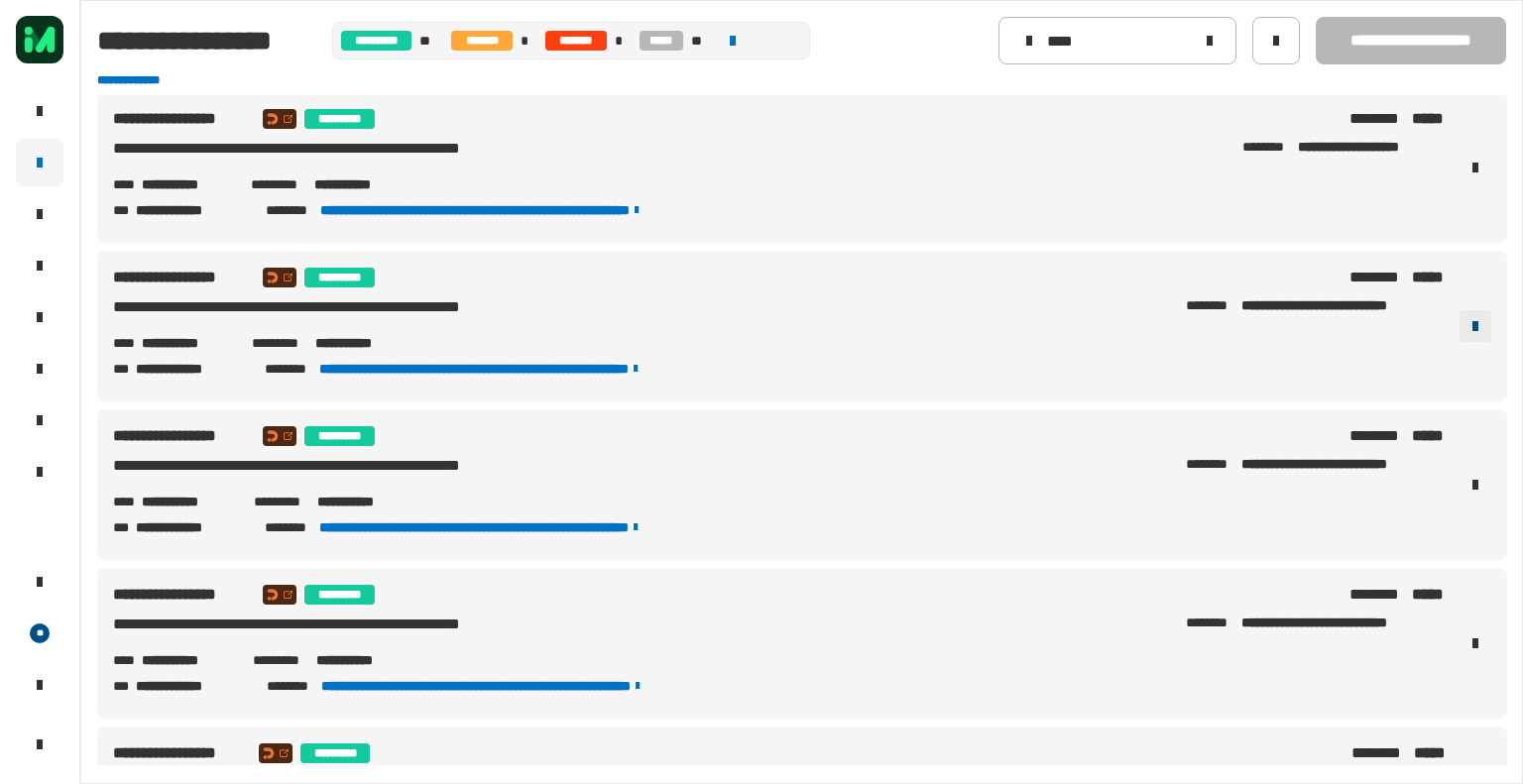 click at bounding box center (1475, 326) 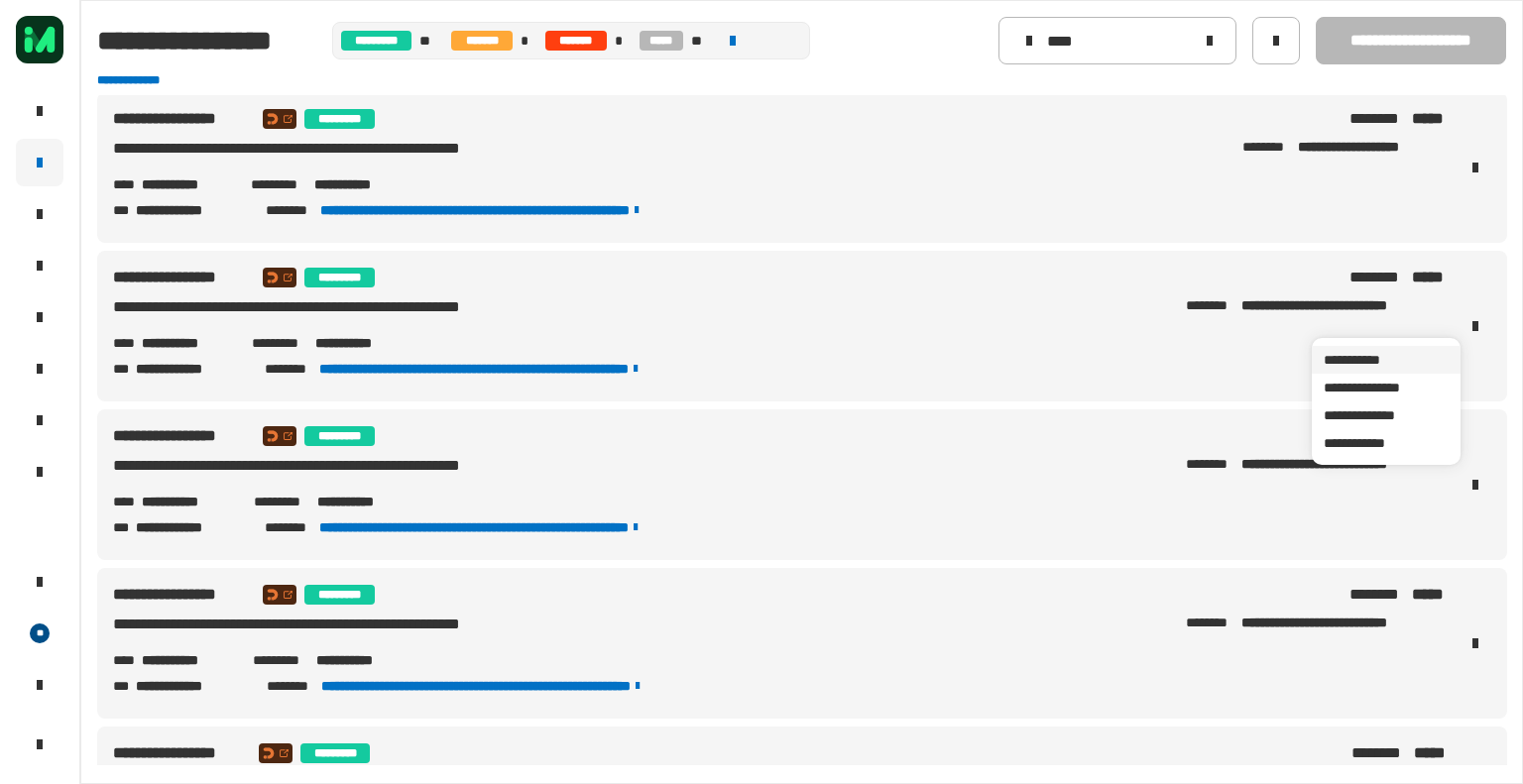 click on "**********" at bounding box center (1386, 360) 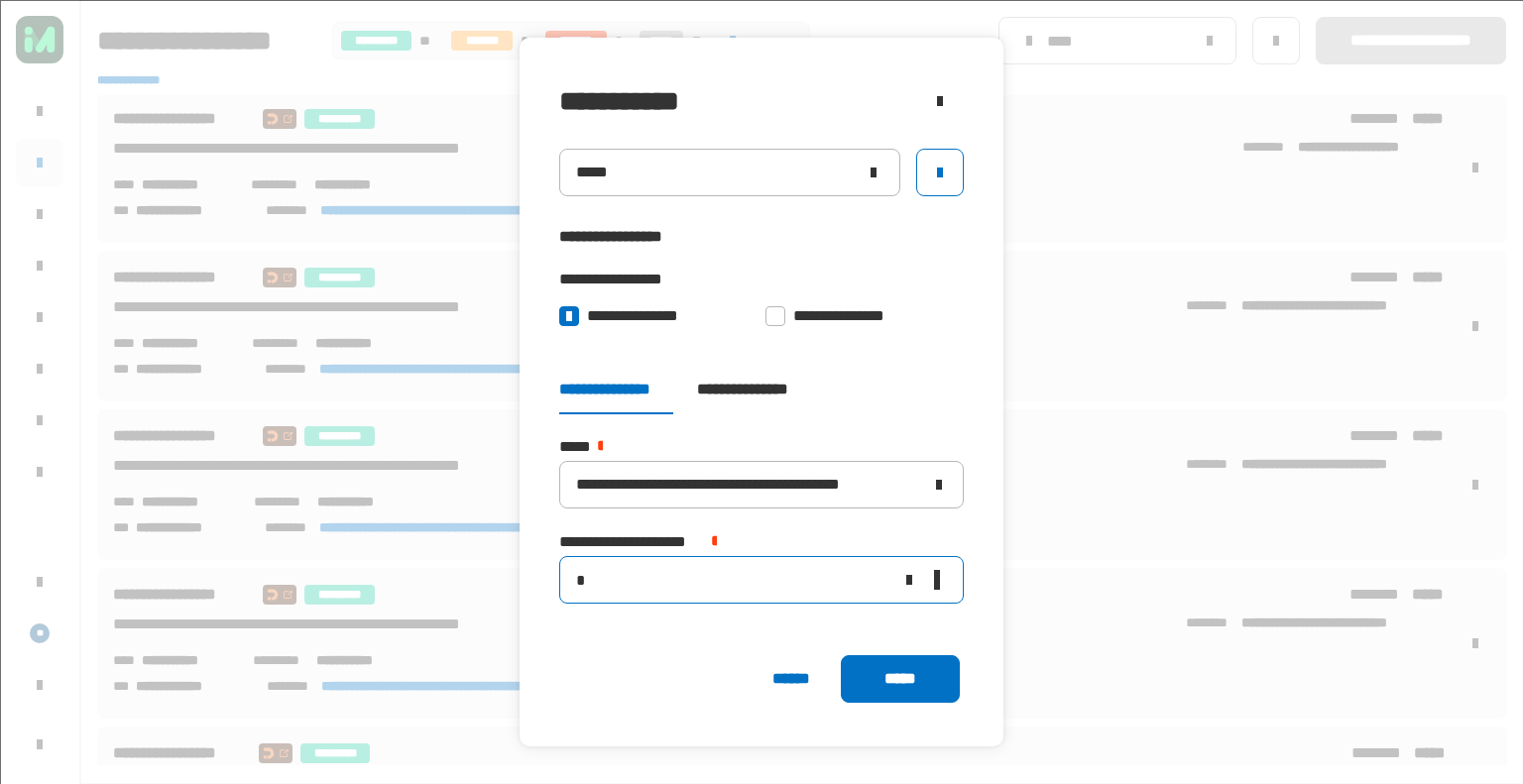 click on "*" 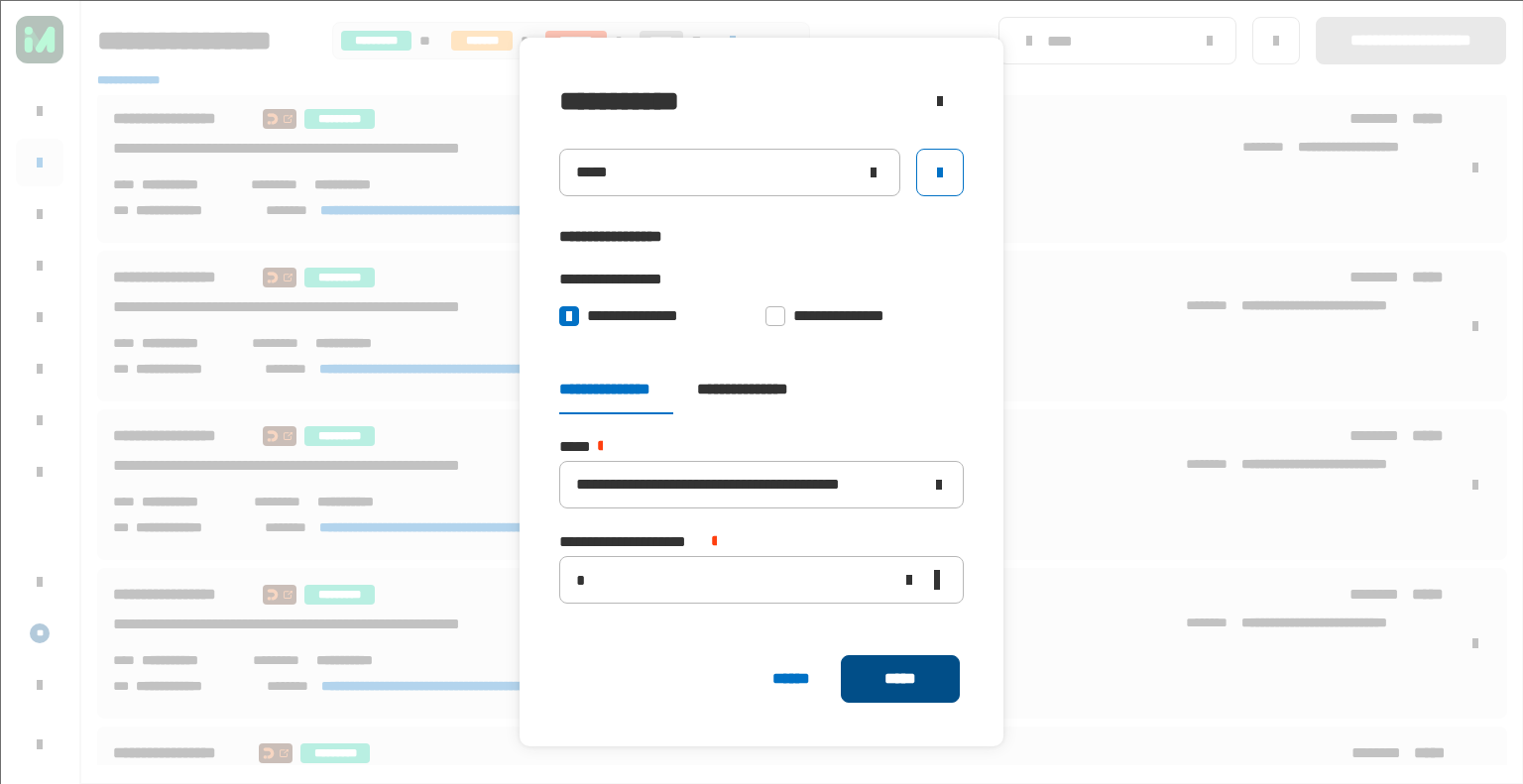 click on "*****" 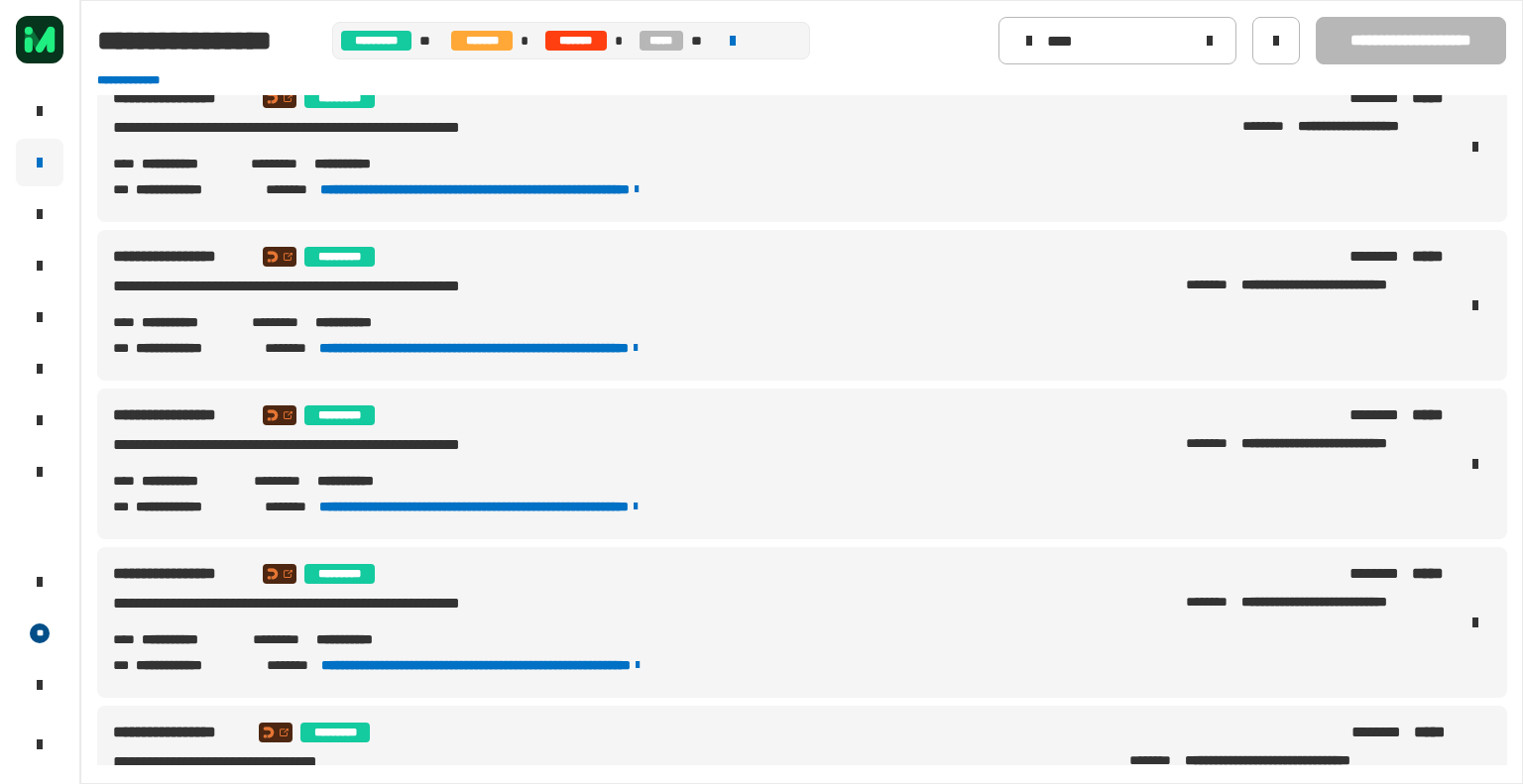 scroll, scrollTop: 819, scrollLeft: 0, axis: vertical 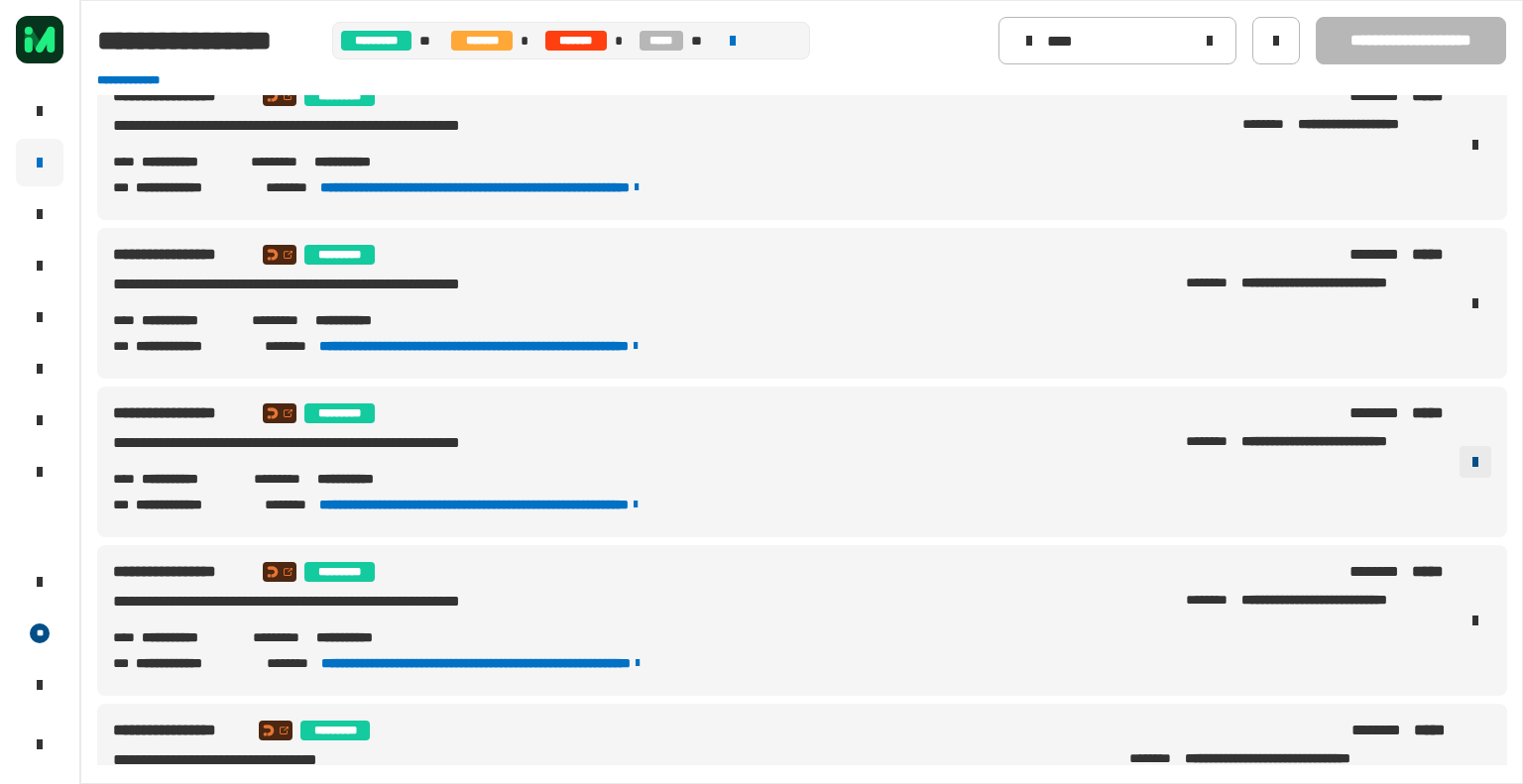 click at bounding box center (1475, 462) 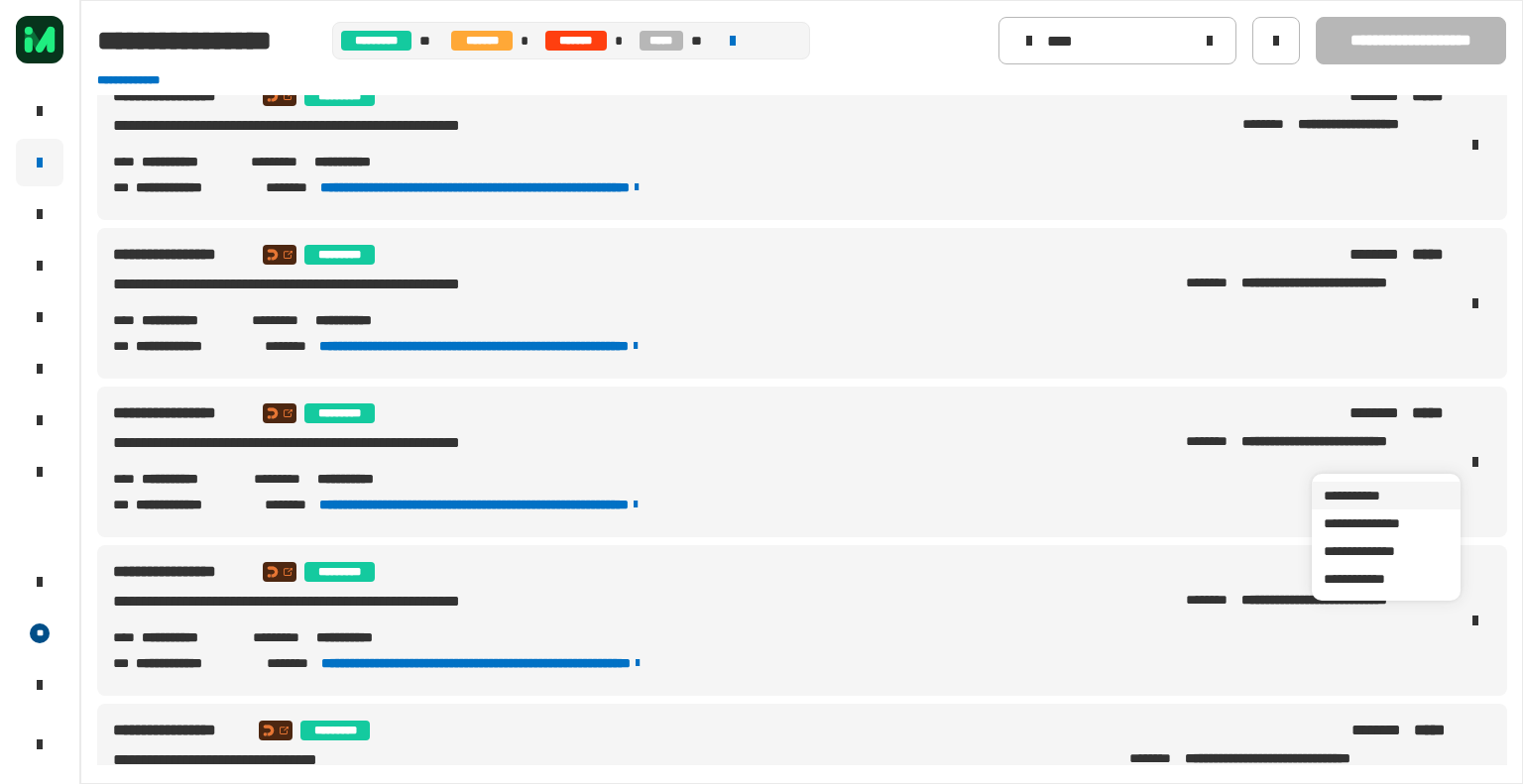 click on "**********" at bounding box center (1386, 496) 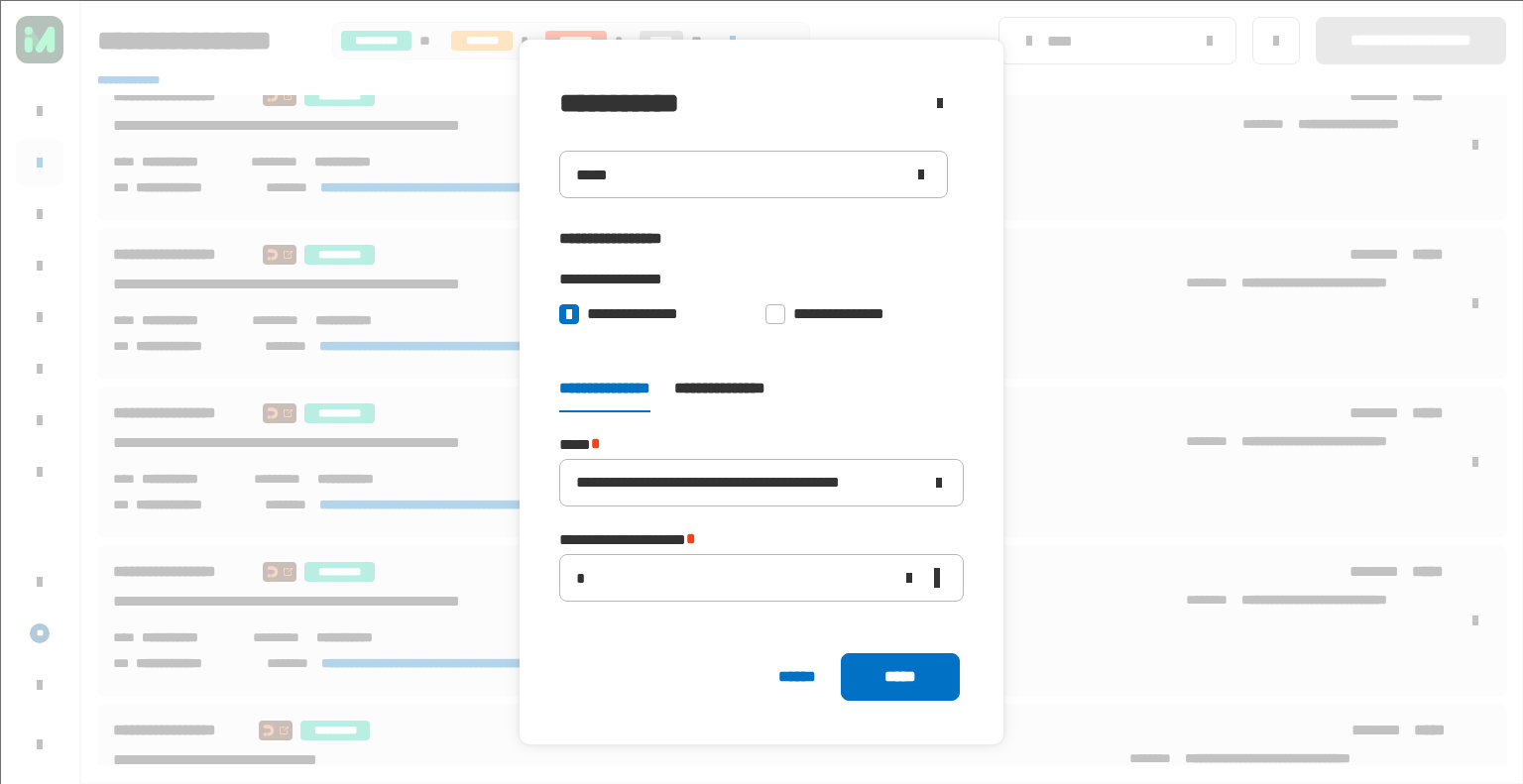 type on "*****" 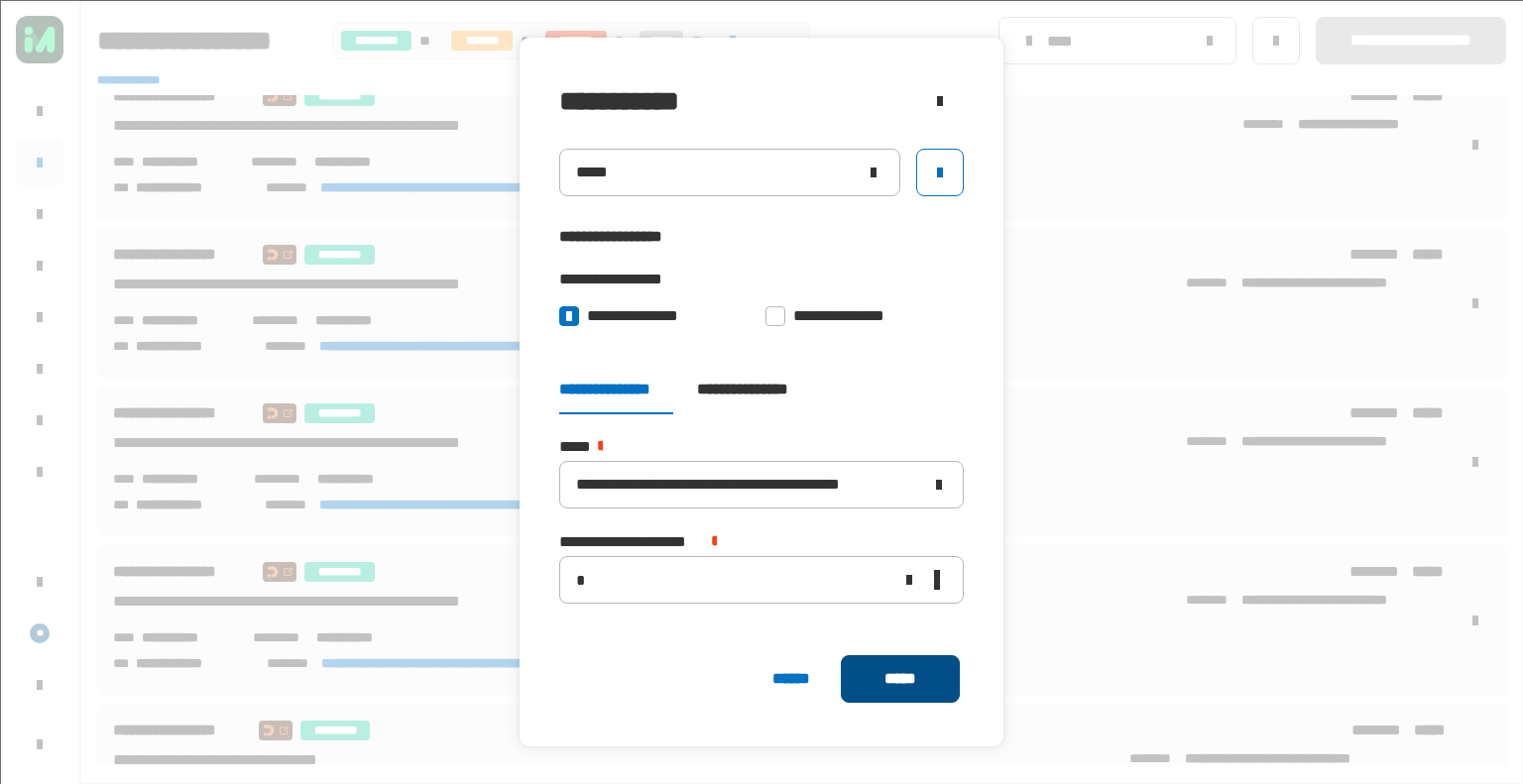 click on "*****" 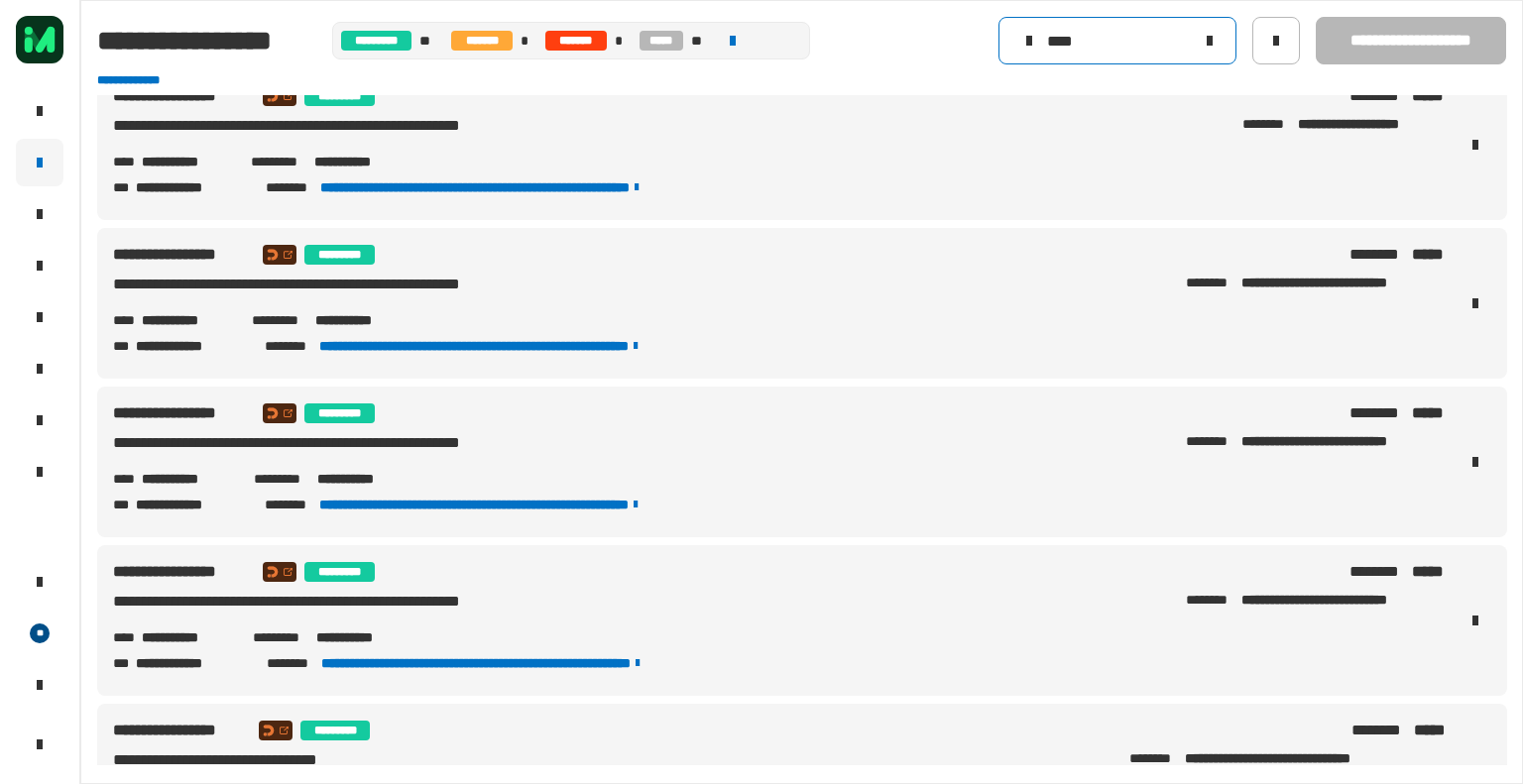 click on "****" 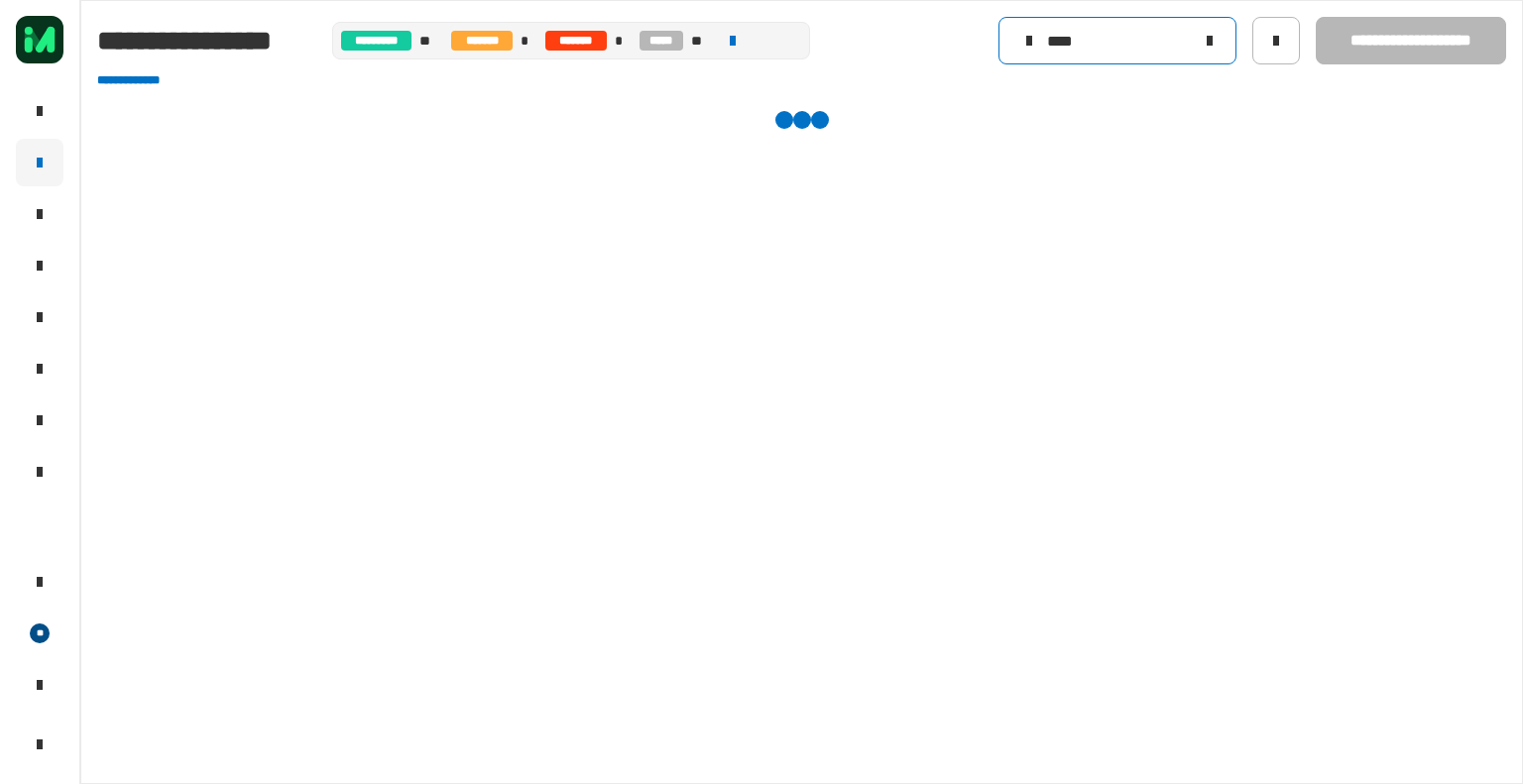 scroll, scrollTop: 0, scrollLeft: 0, axis: both 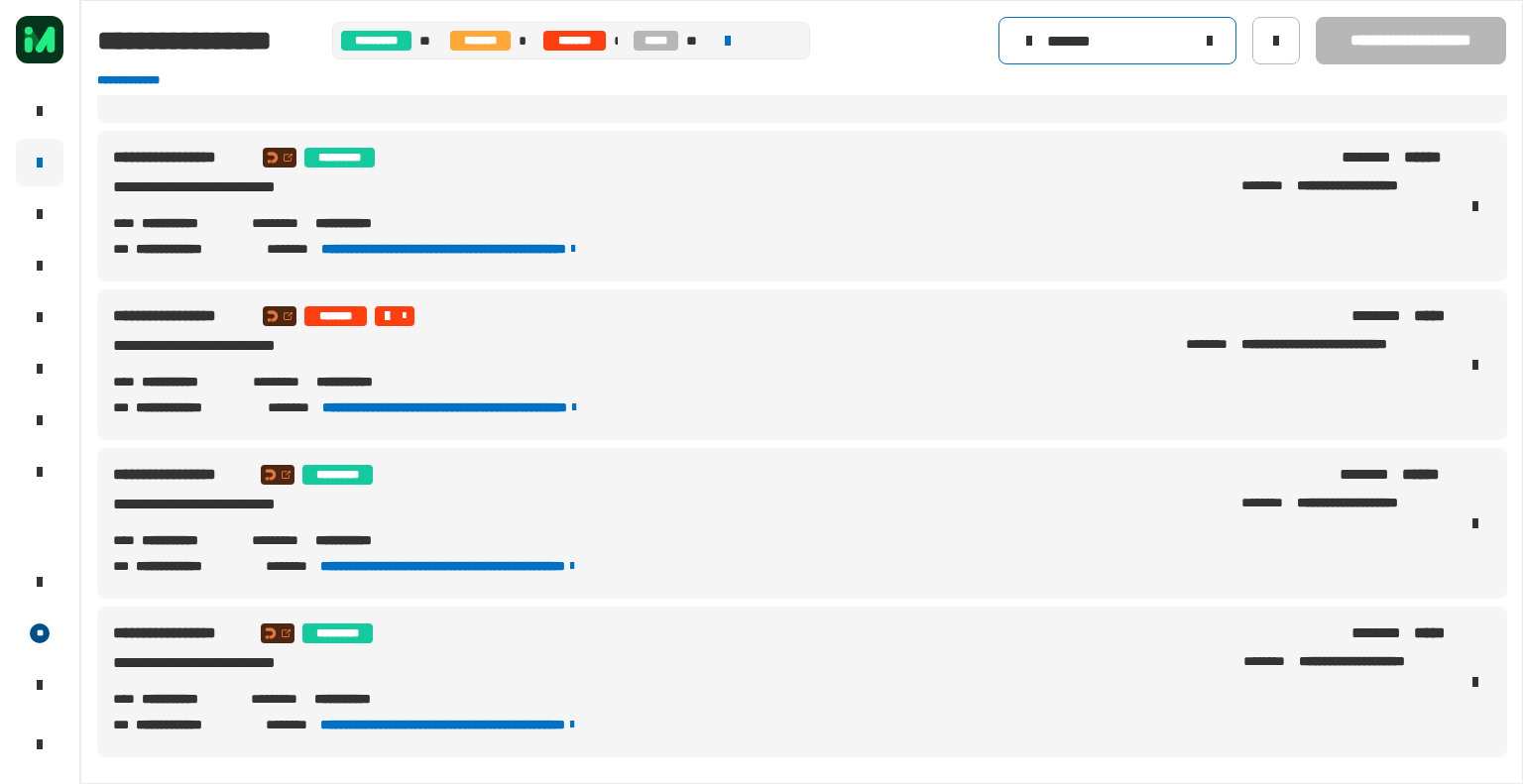 click on "*******" 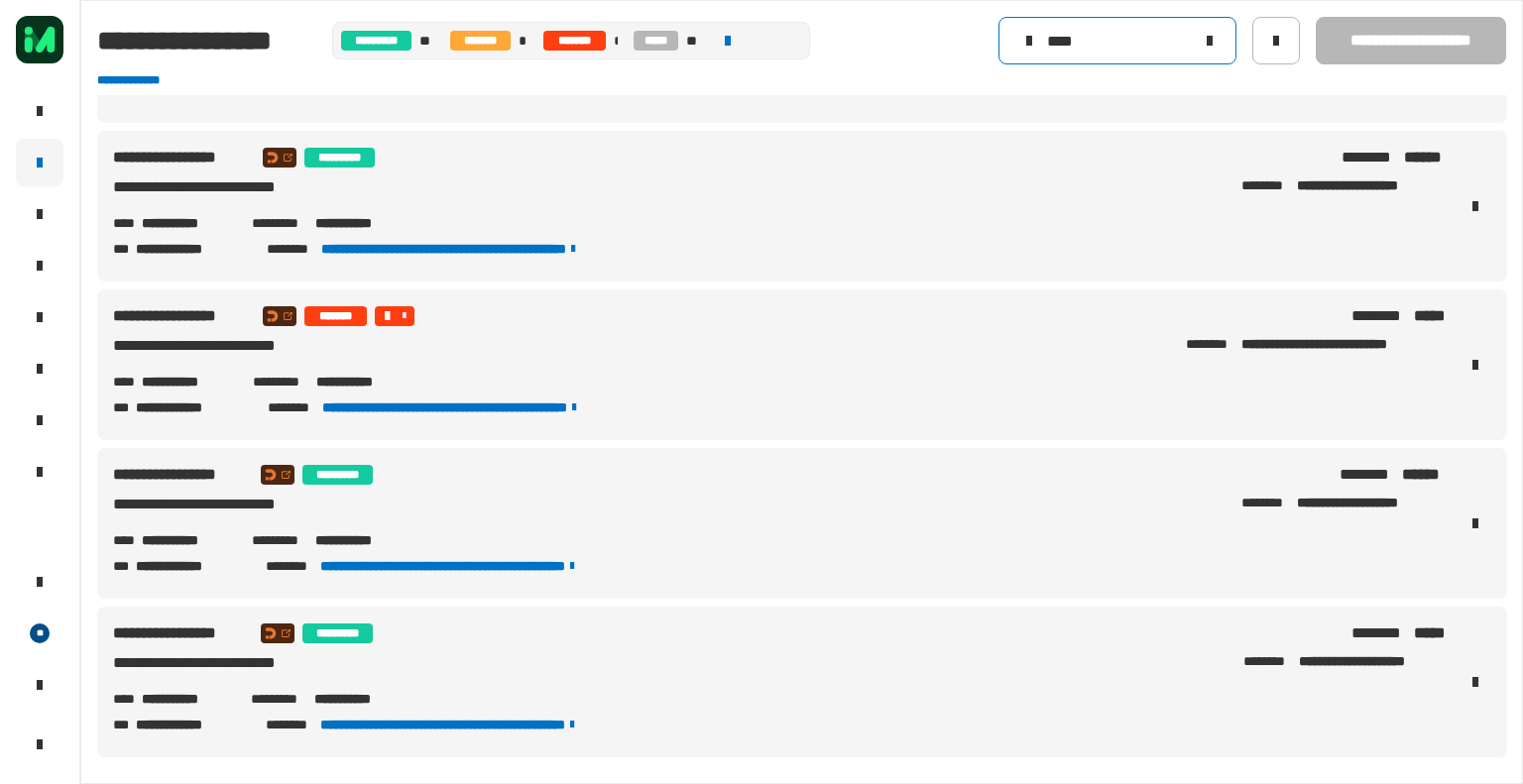 scroll, scrollTop: 0, scrollLeft: 0, axis: both 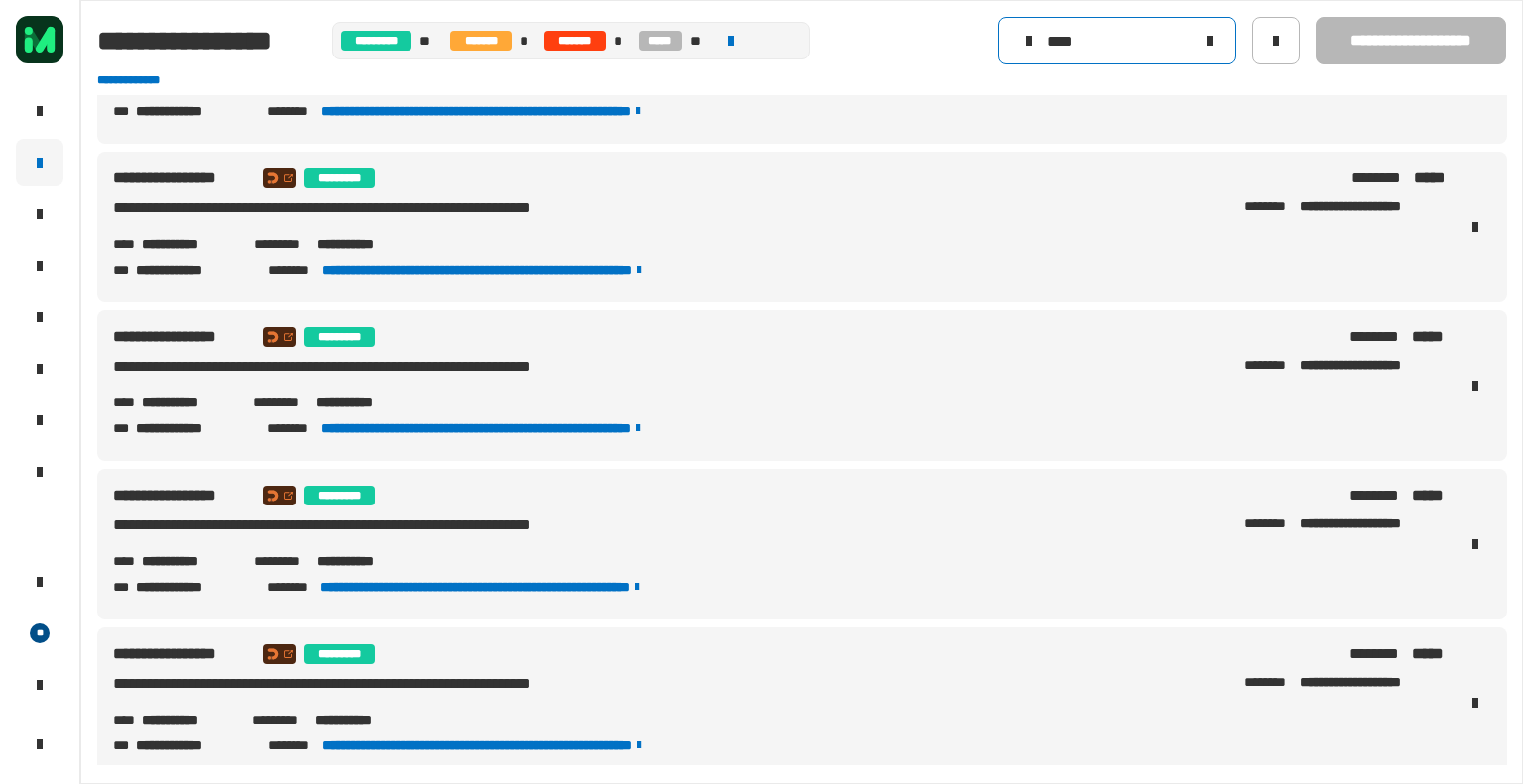 click on "****" 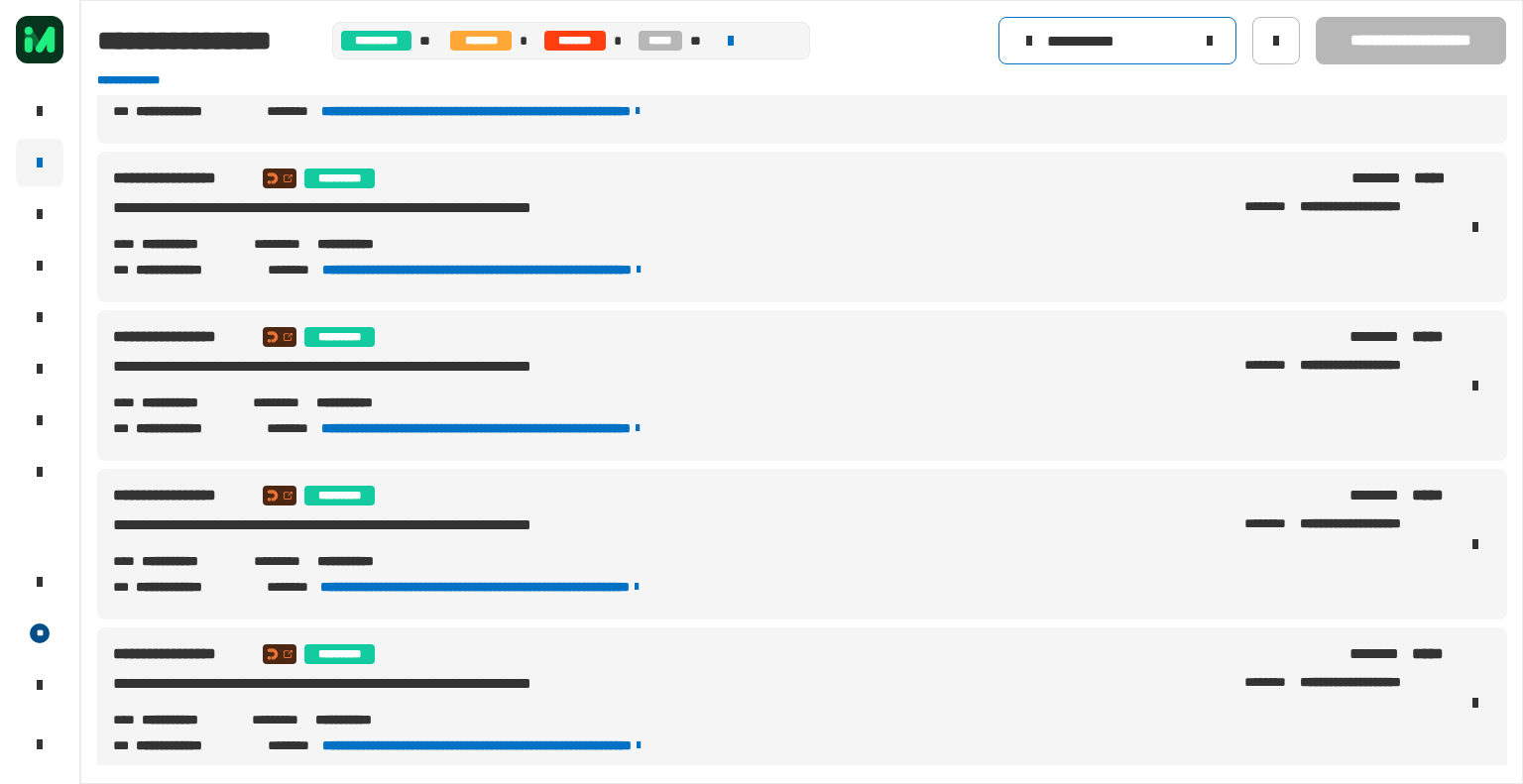 scroll, scrollTop: 0, scrollLeft: 0, axis: both 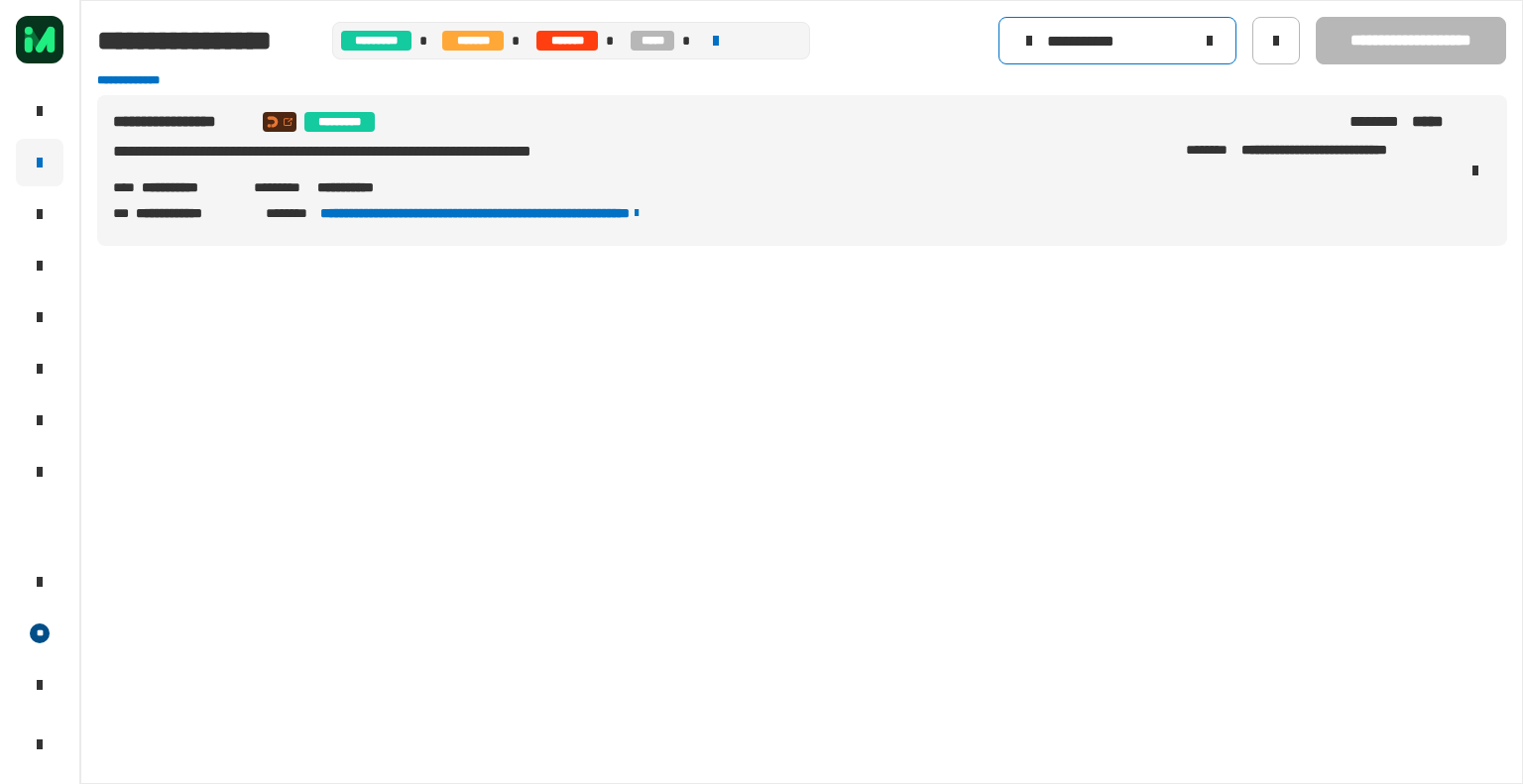 click on "**********" 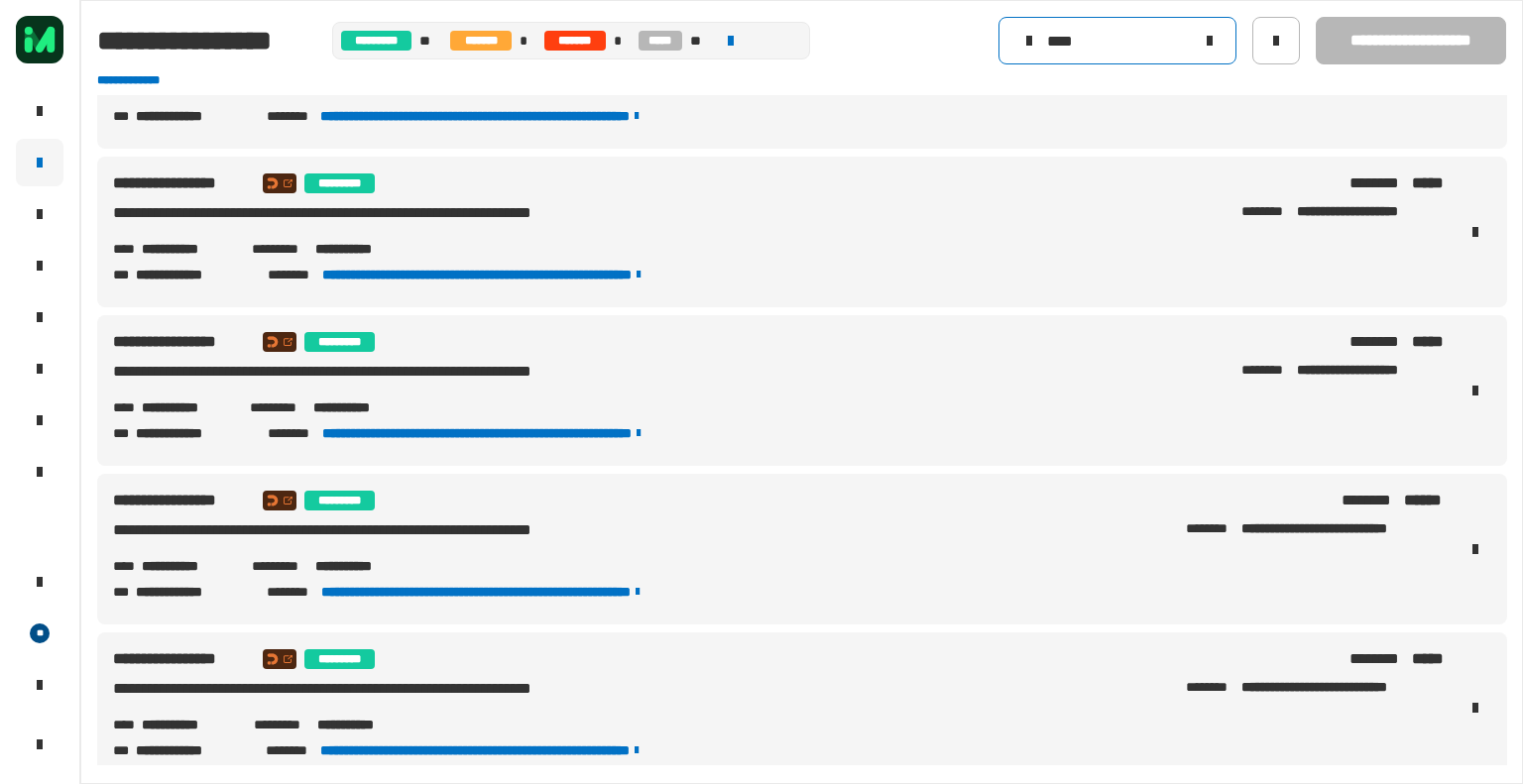 scroll, scrollTop: 2498, scrollLeft: 0, axis: vertical 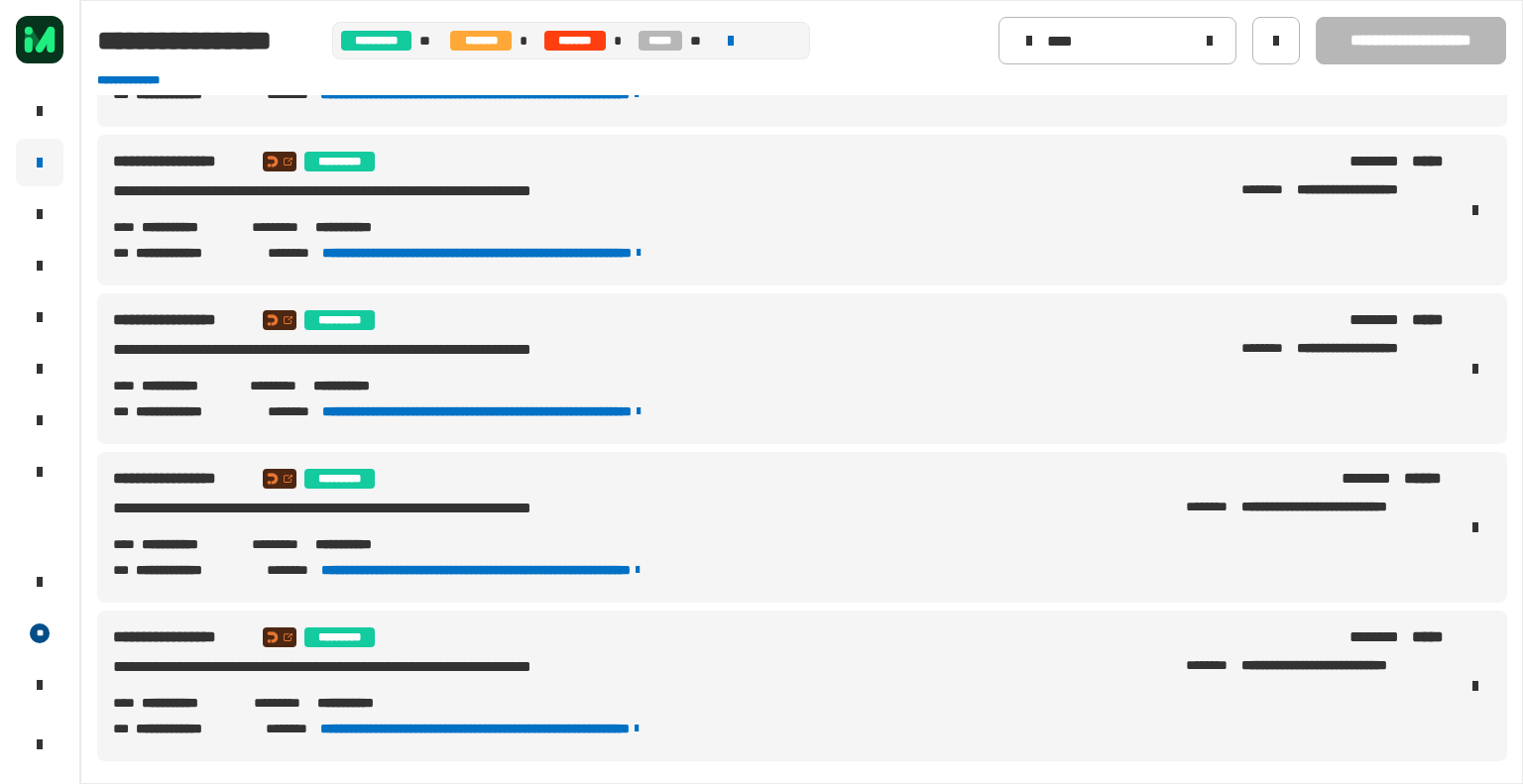 click on "**********" at bounding box center [364, 703] 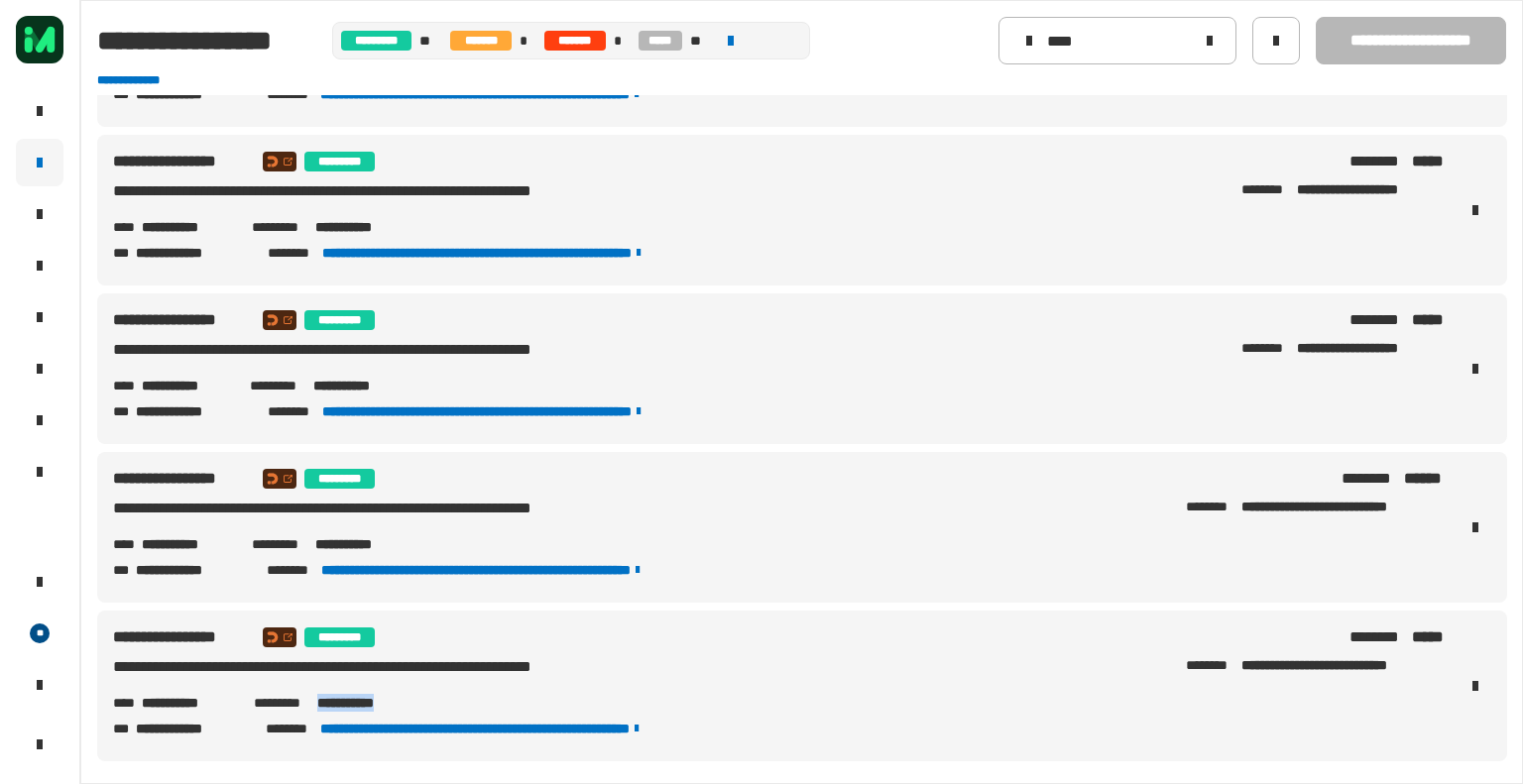 click on "**********" at bounding box center [364, 703] 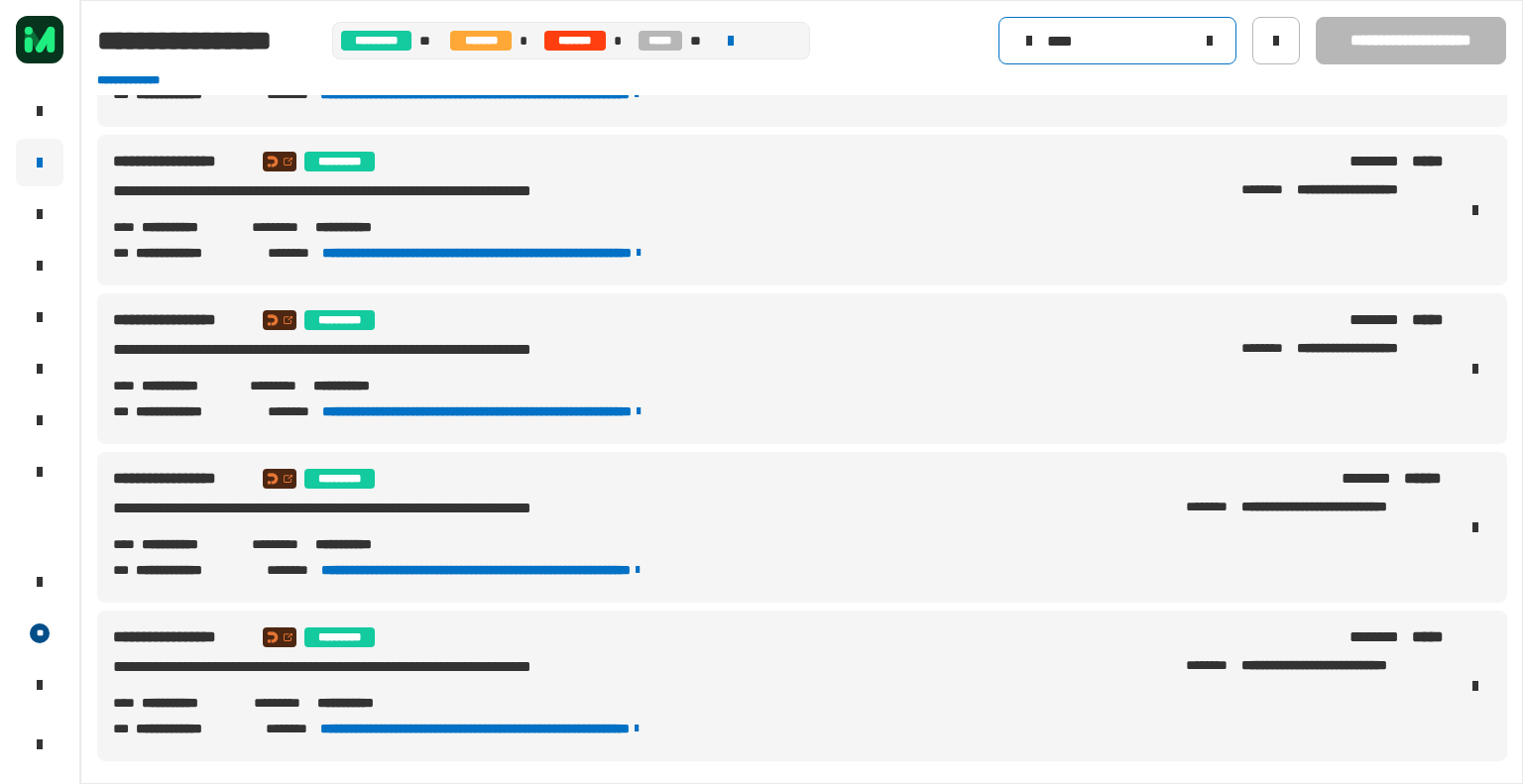 click on "****" 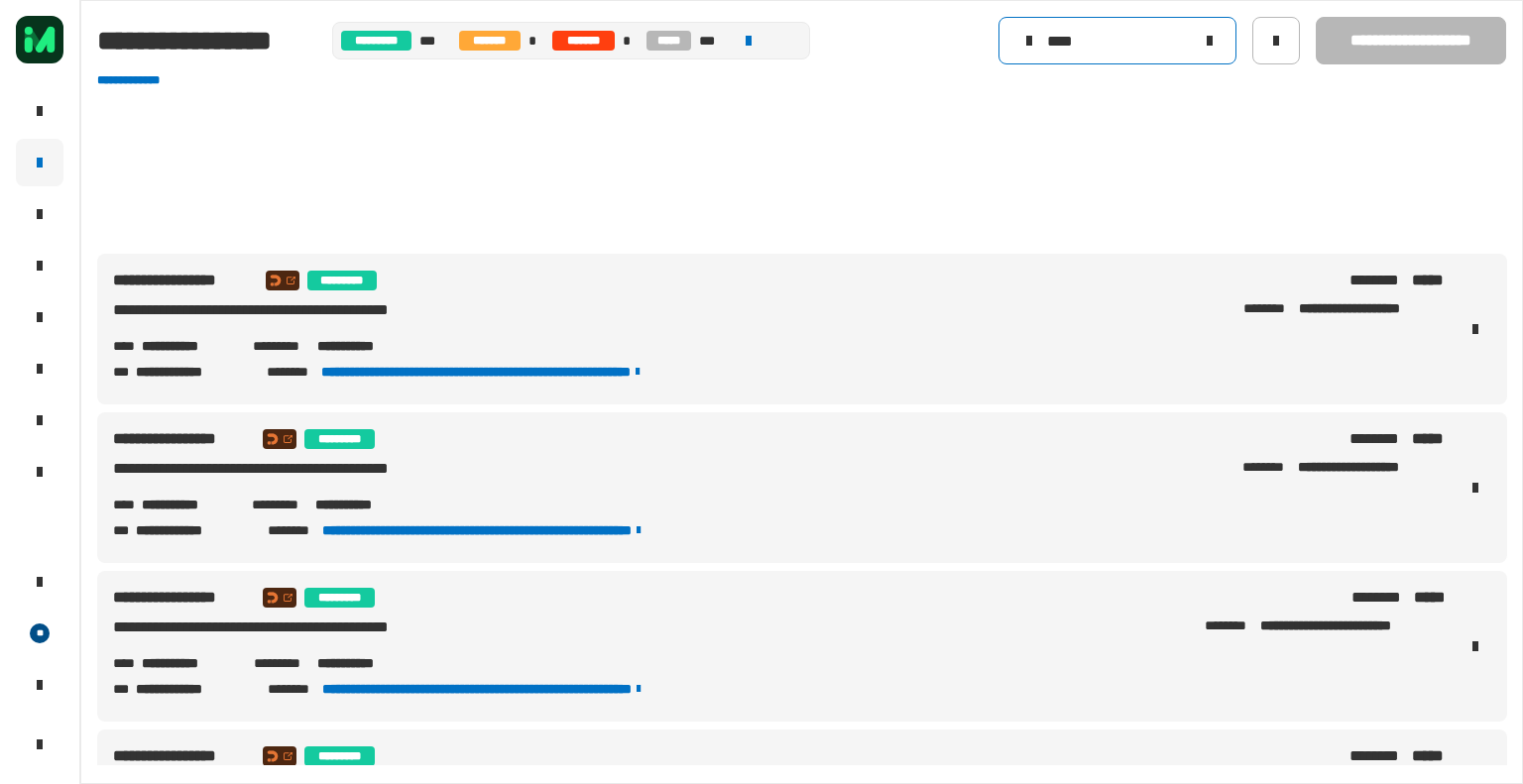 scroll, scrollTop: 0, scrollLeft: 0, axis: both 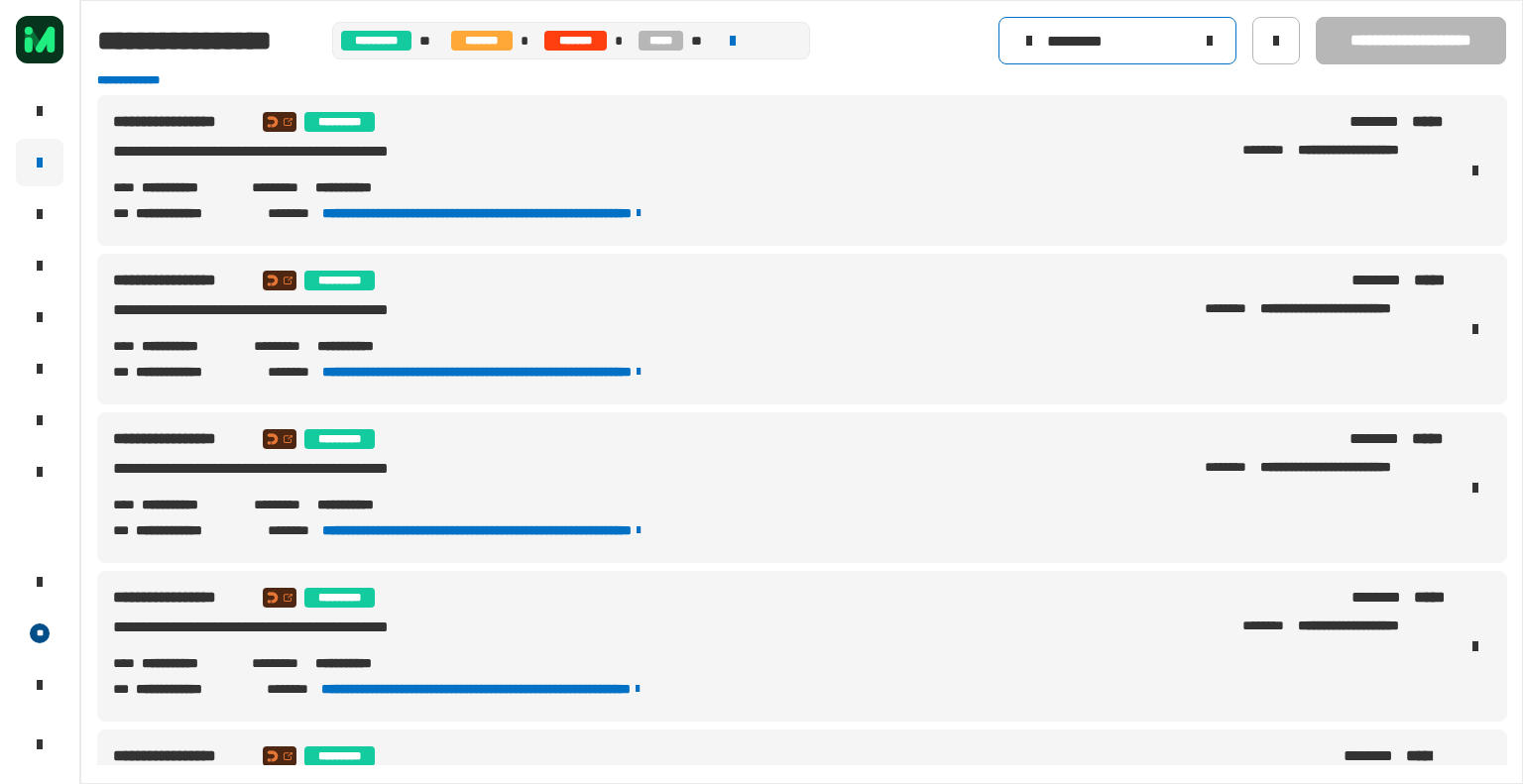 click on "*********" 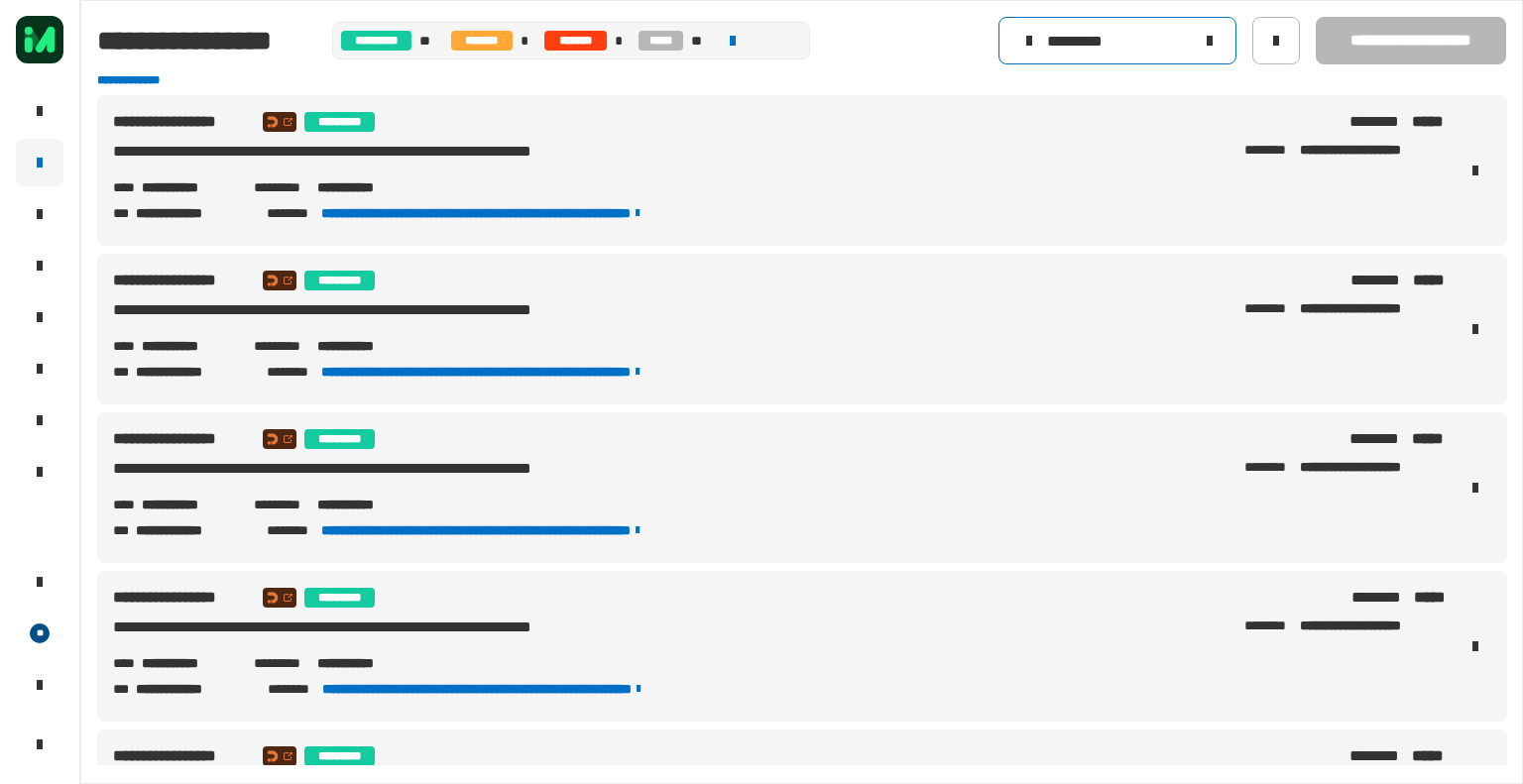 type on "*********" 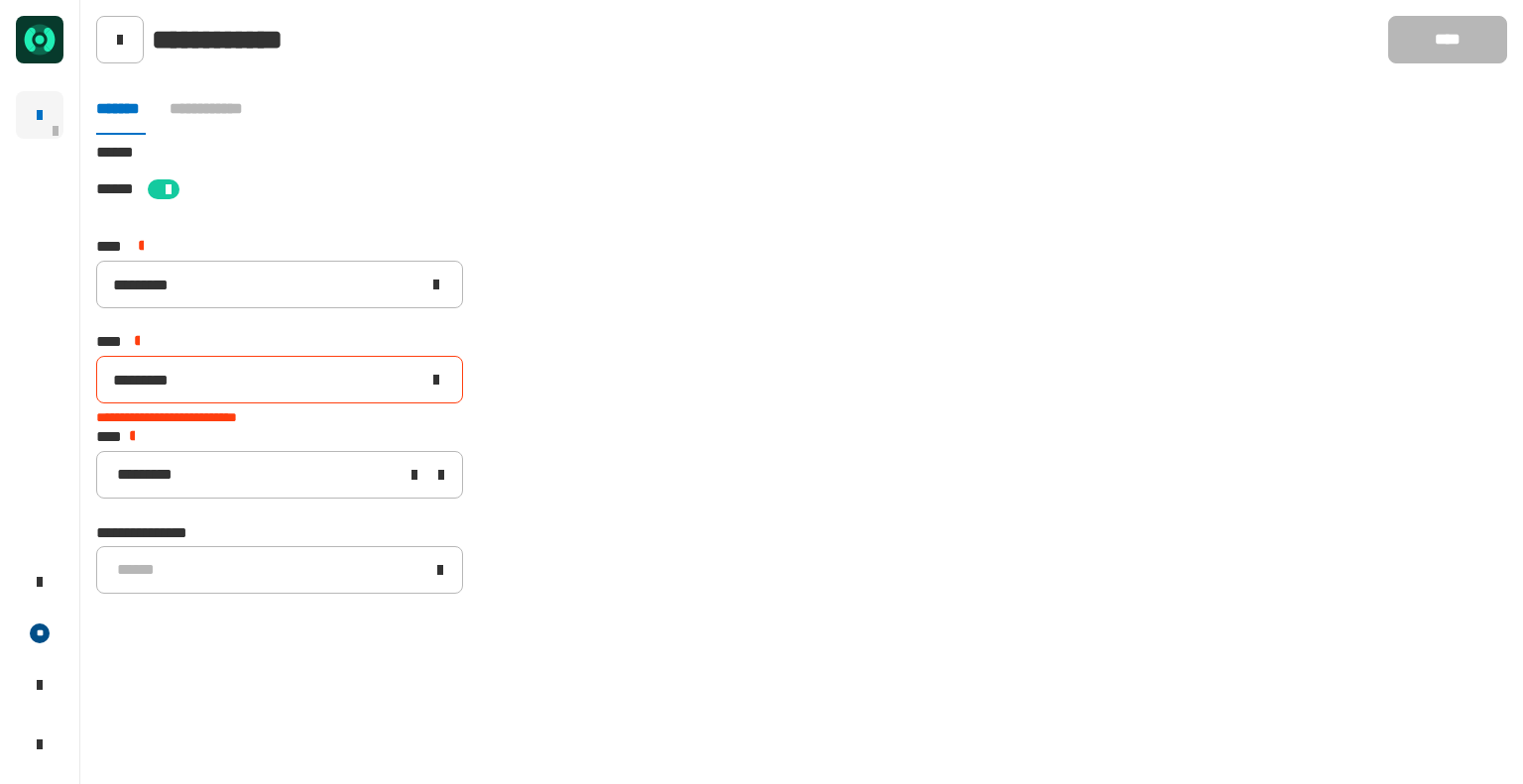 scroll, scrollTop: 0, scrollLeft: 0, axis: both 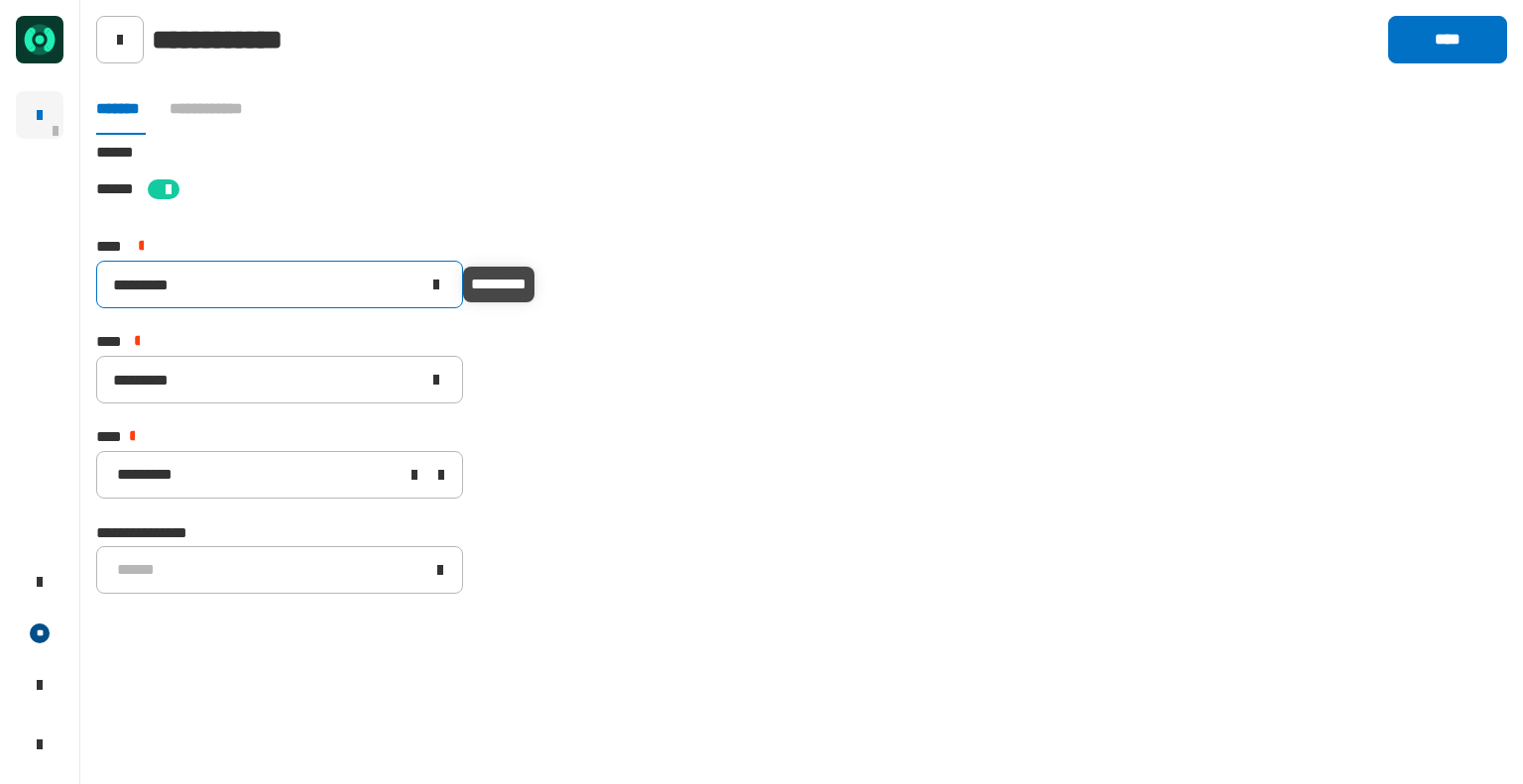 type on "*********" 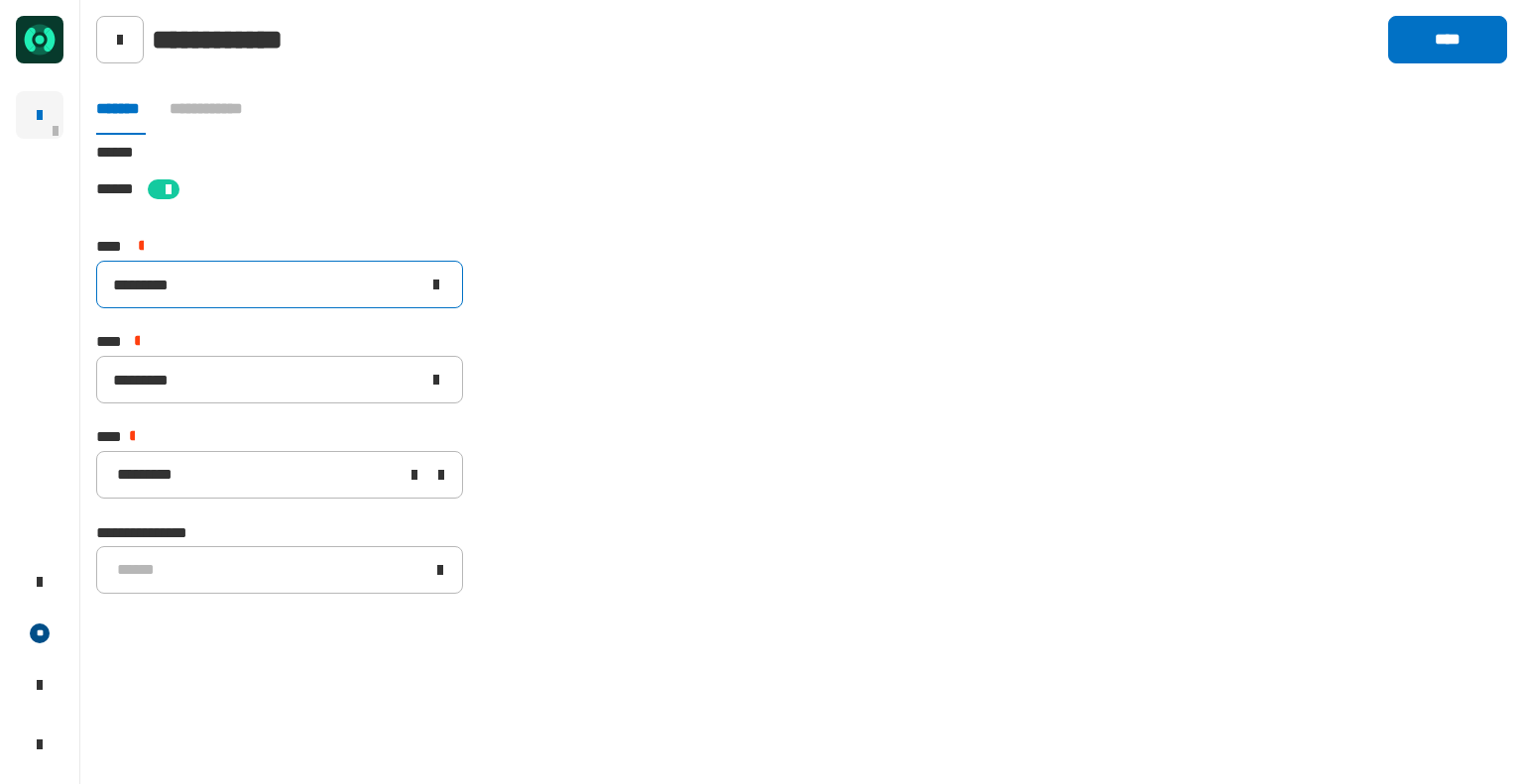 type on "*********" 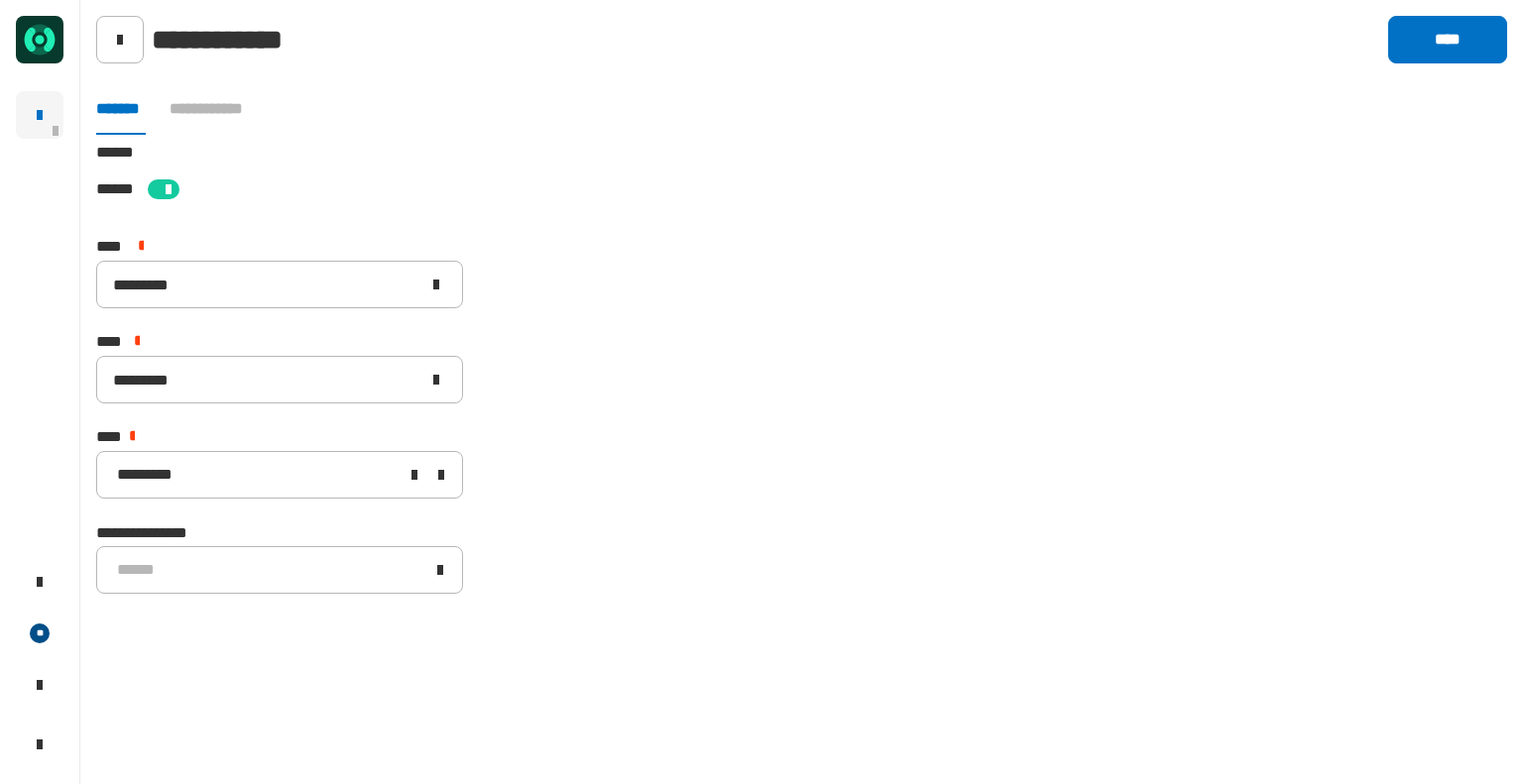 click on "**********" 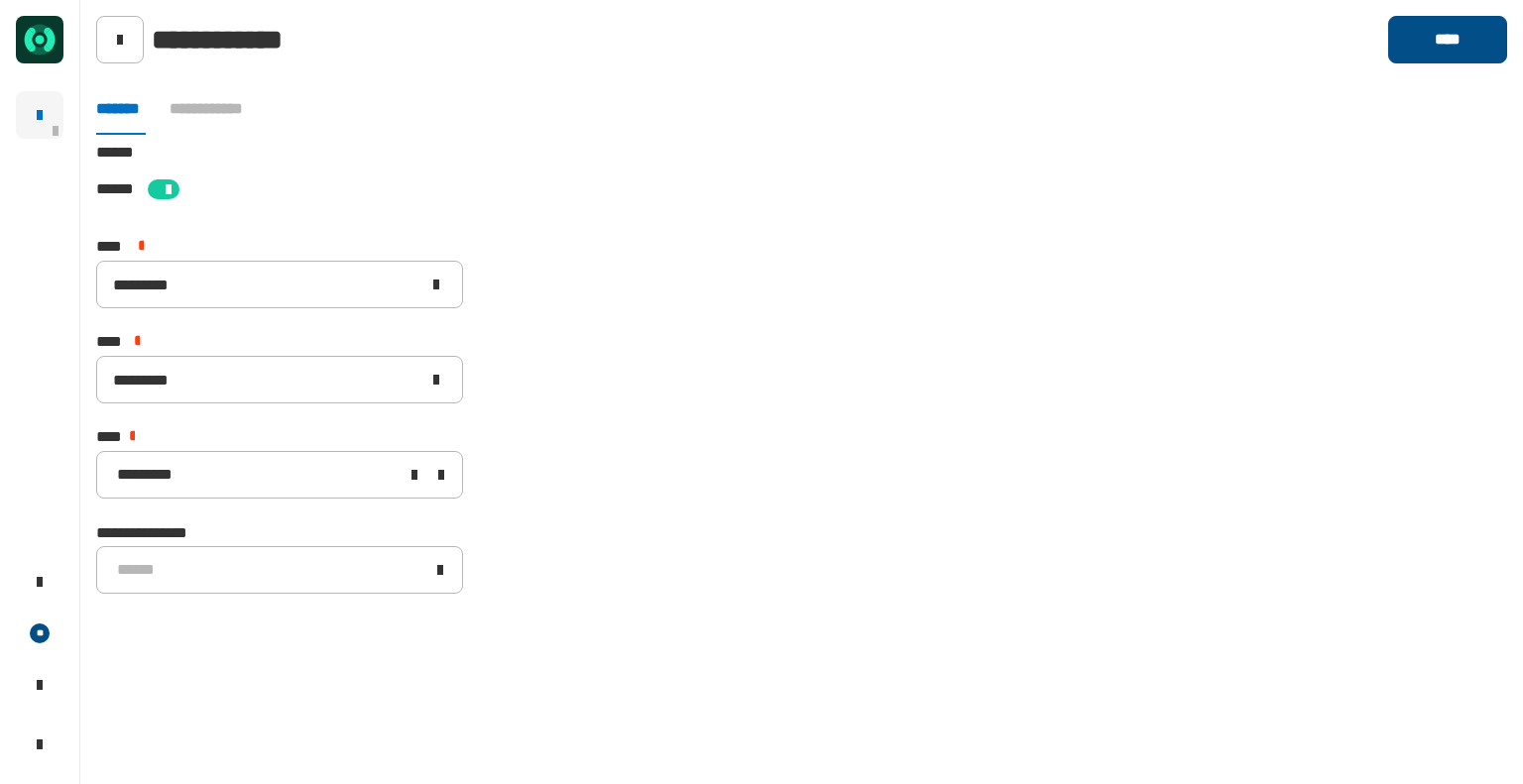 click on "****" 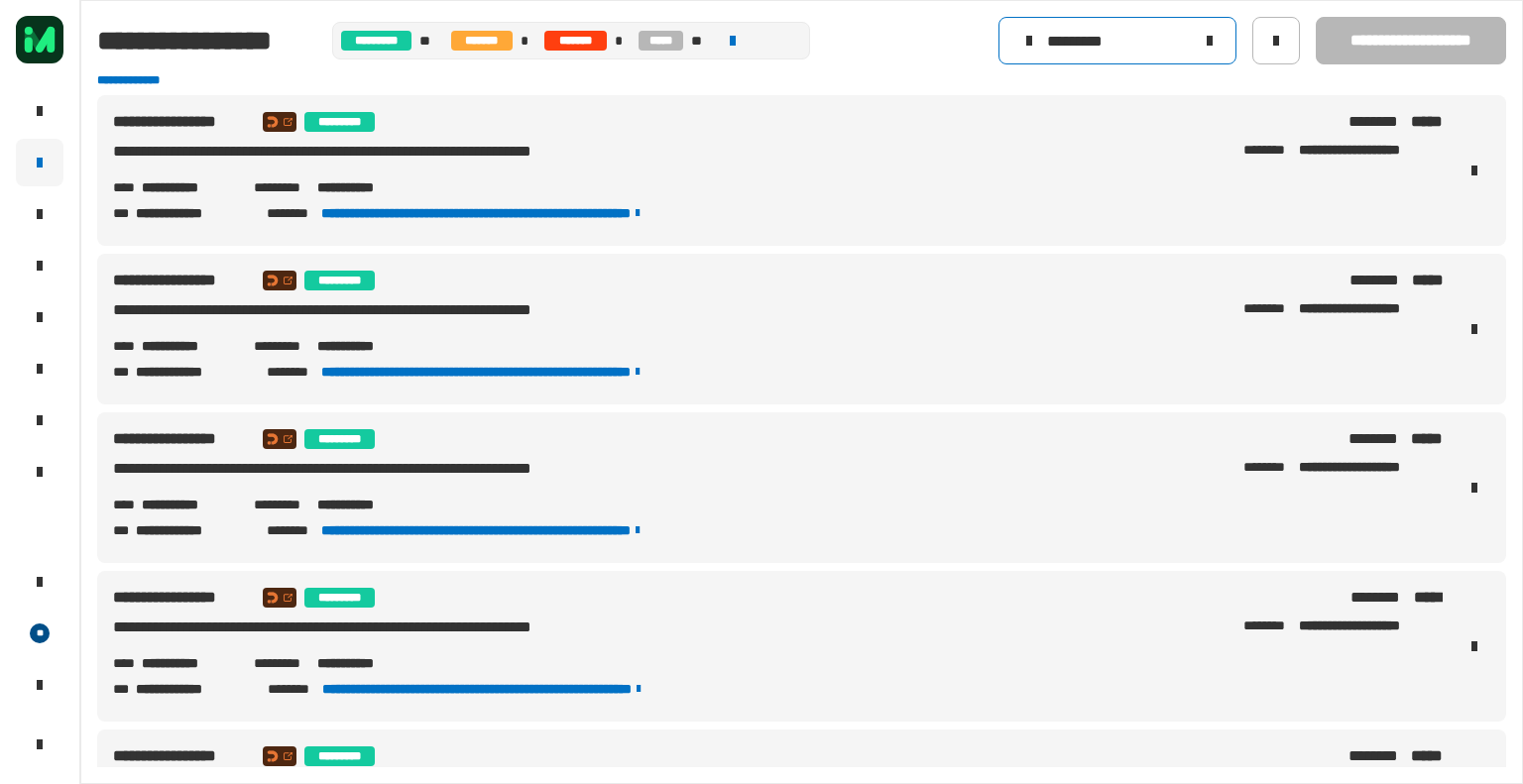 scroll, scrollTop: 0, scrollLeft: 0, axis: both 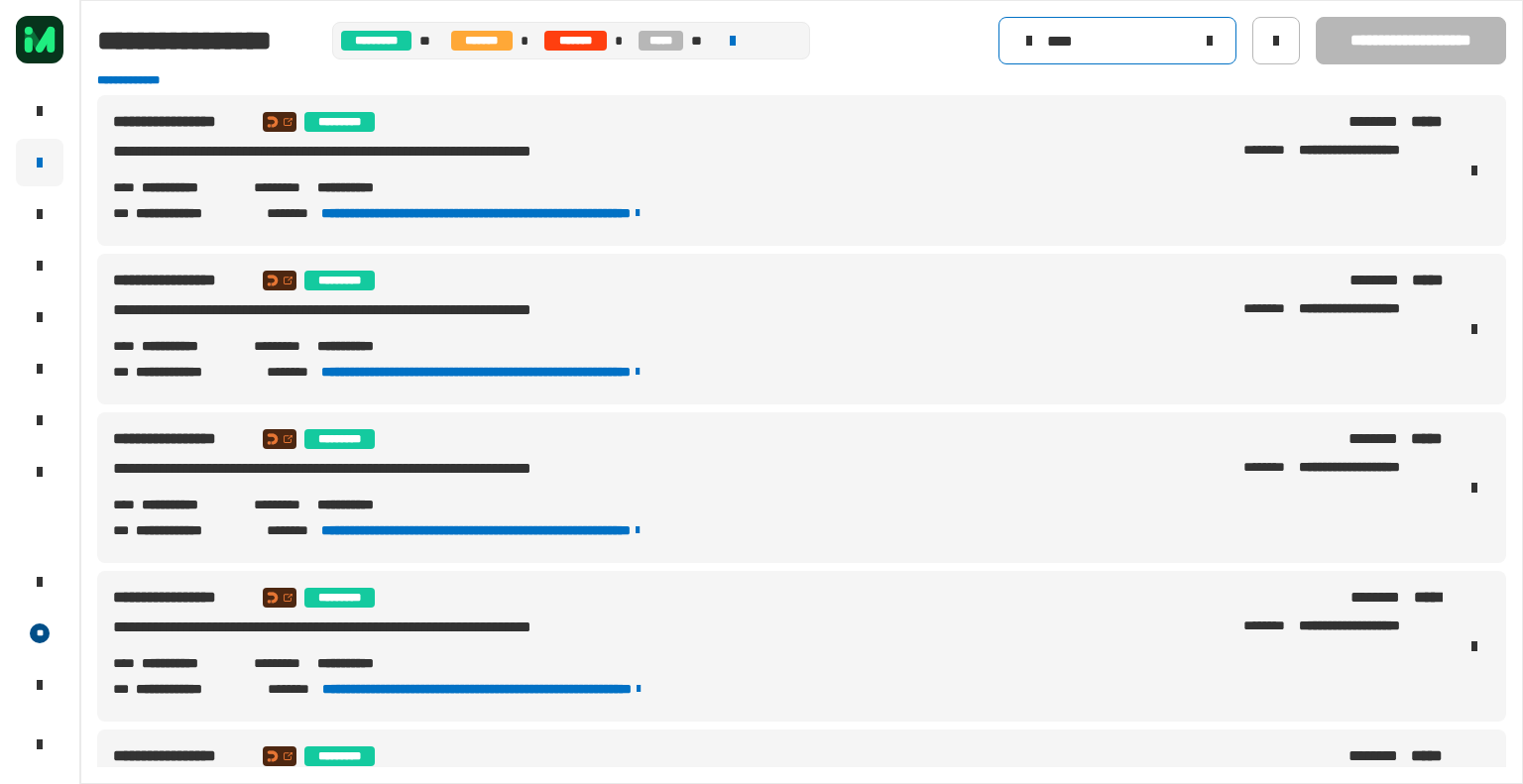 type on "****" 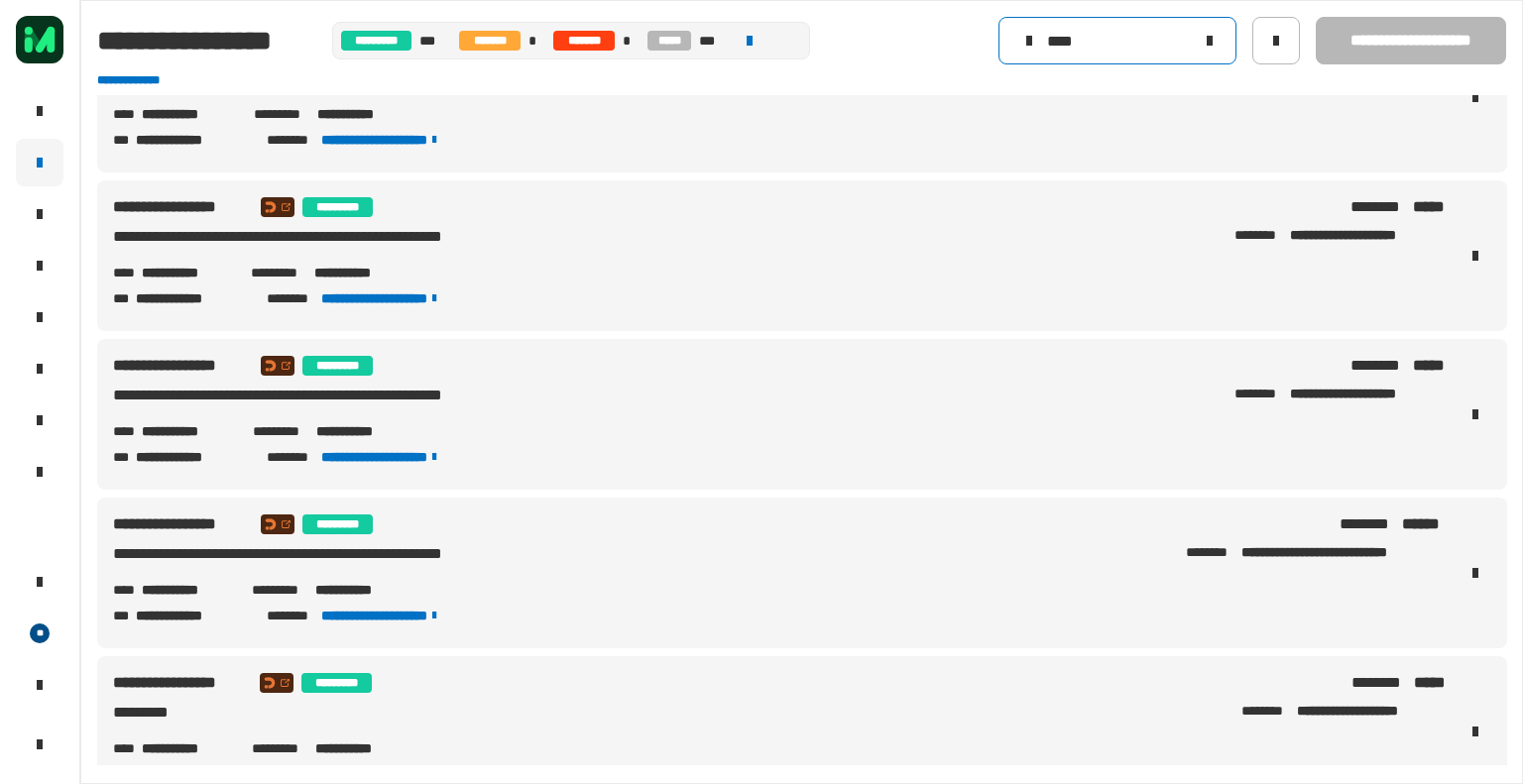 scroll, scrollTop: 1977, scrollLeft: 0, axis: vertical 